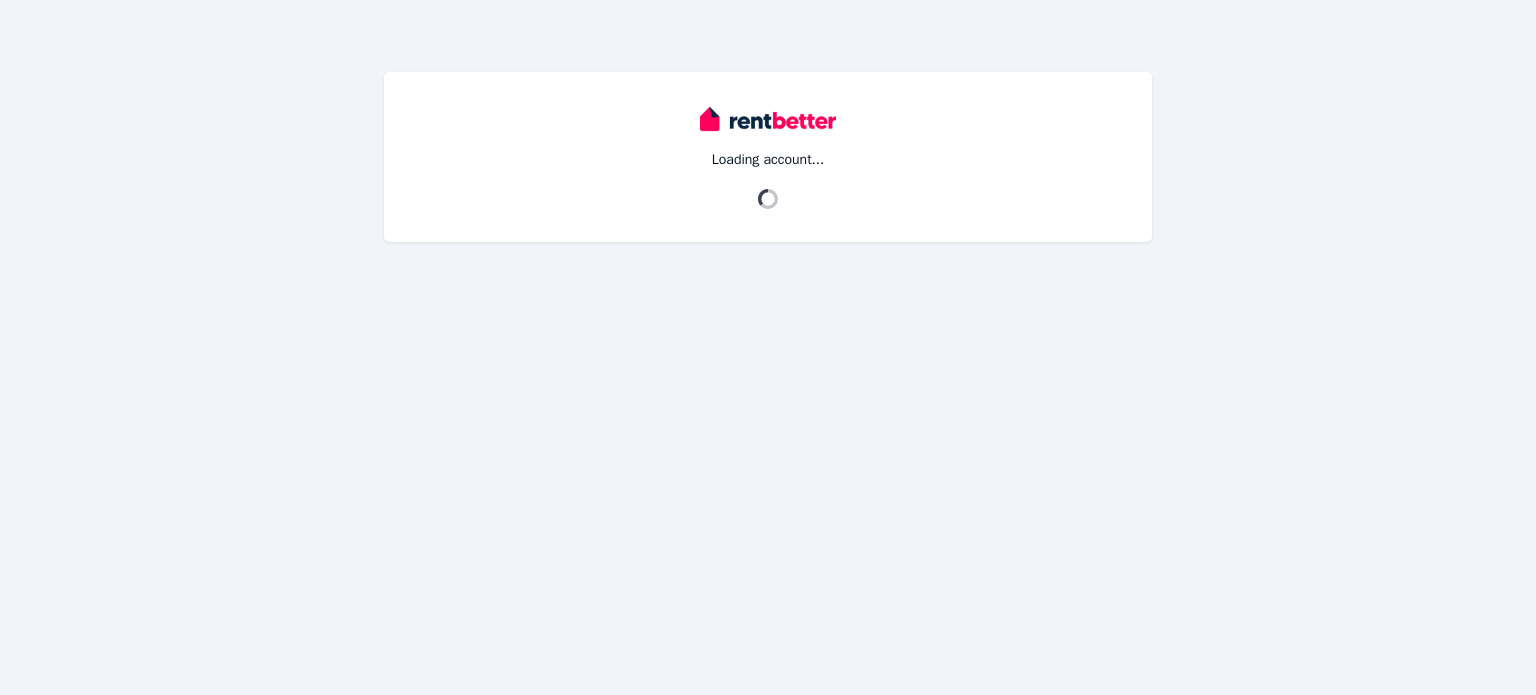 scroll, scrollTop: 0, scrollLeft: 0, axis: both 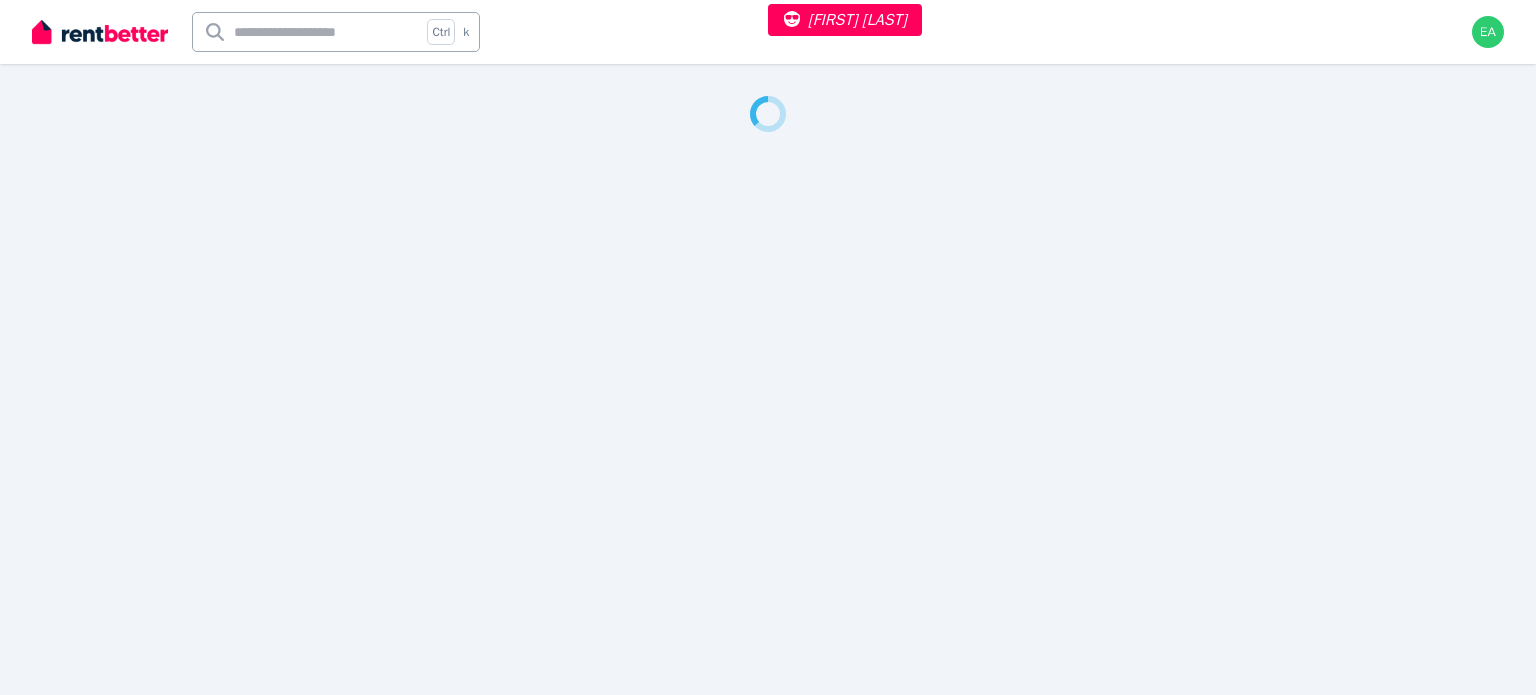 select on "***" 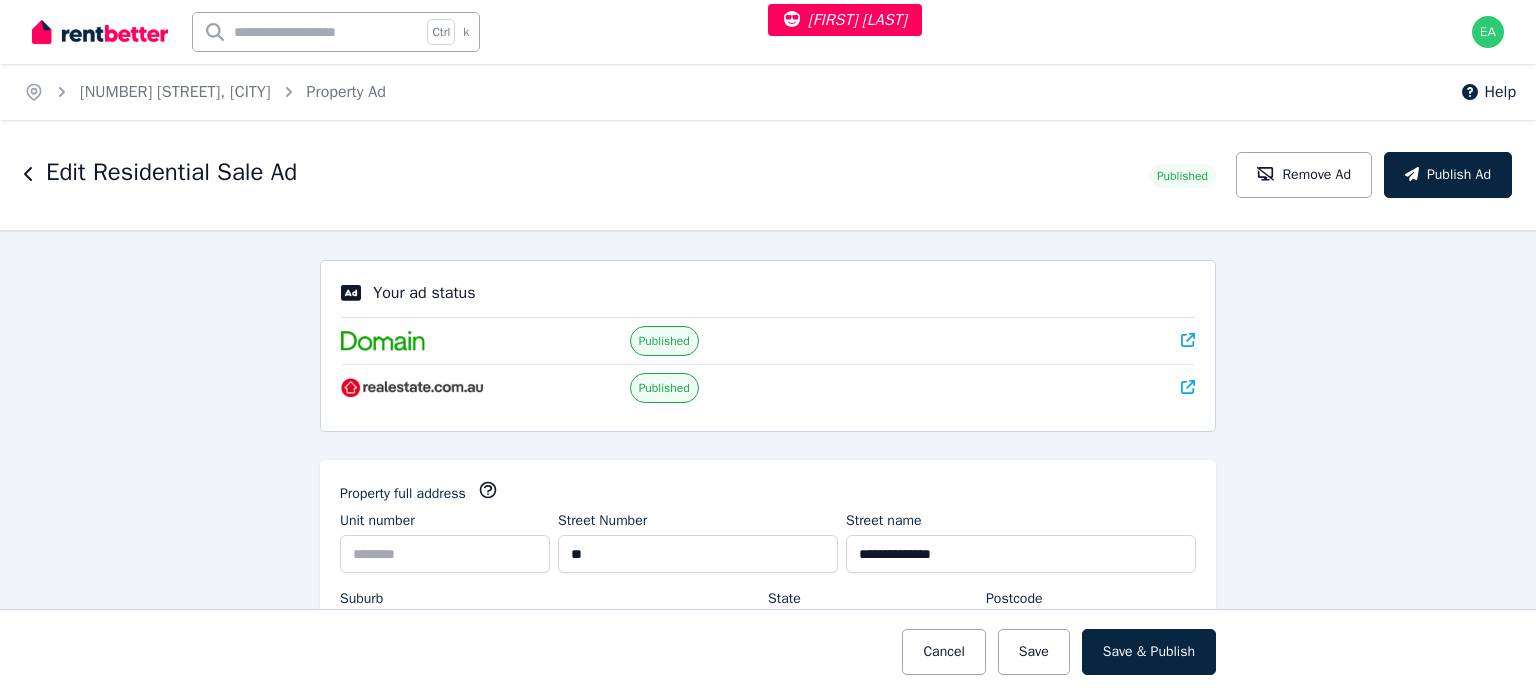 type on "**********" 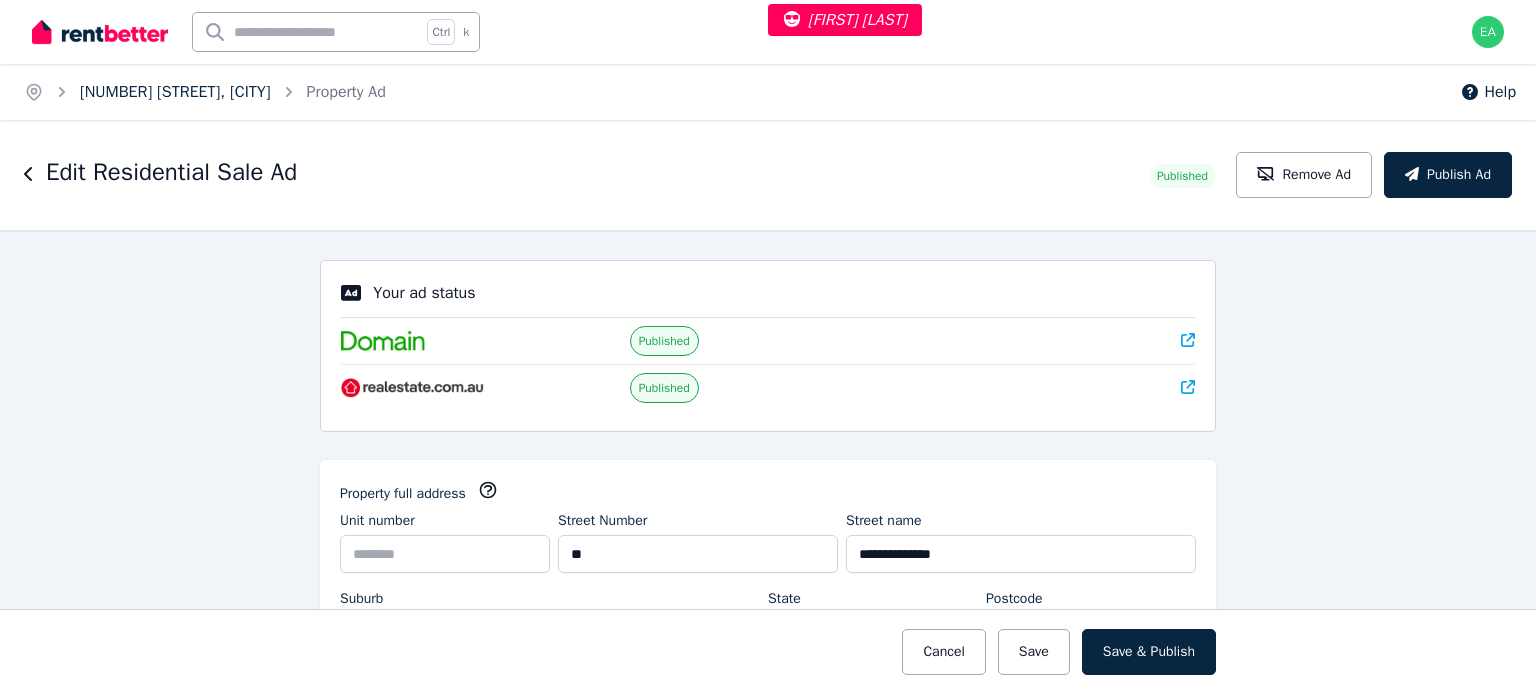 click on "33 Pioneer Street, Gregory Hills" at bounding box center [175, 92] 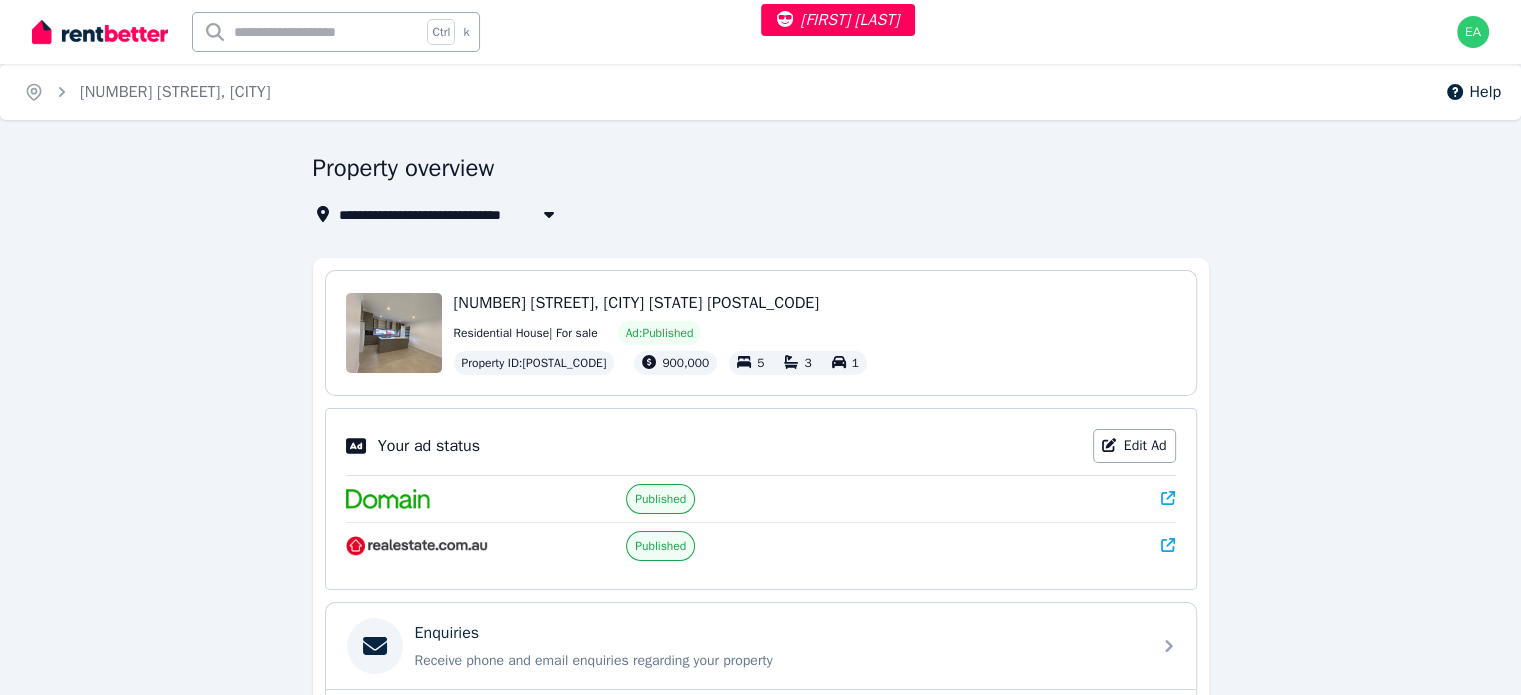 scroll, scrollTop: 130, scrollLeft: 0, axis: vertical 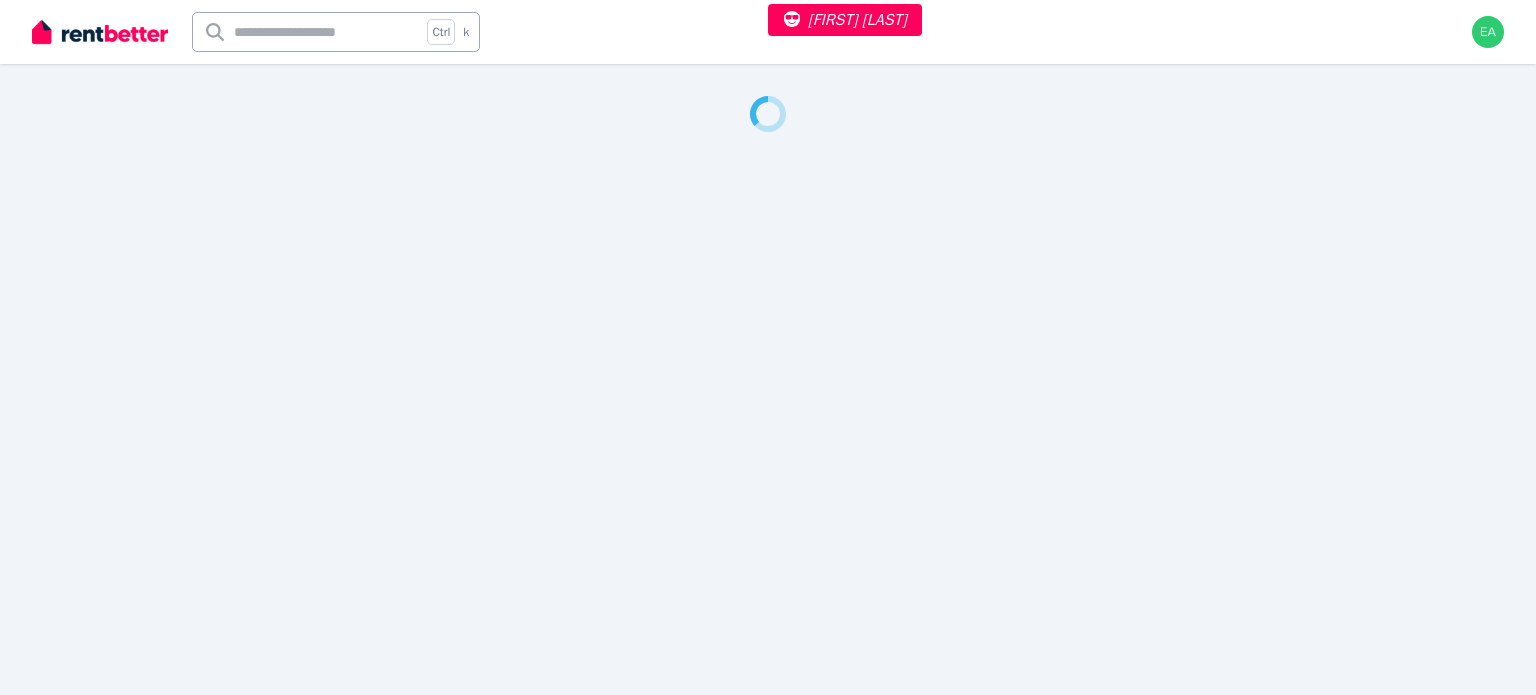 select on "**" 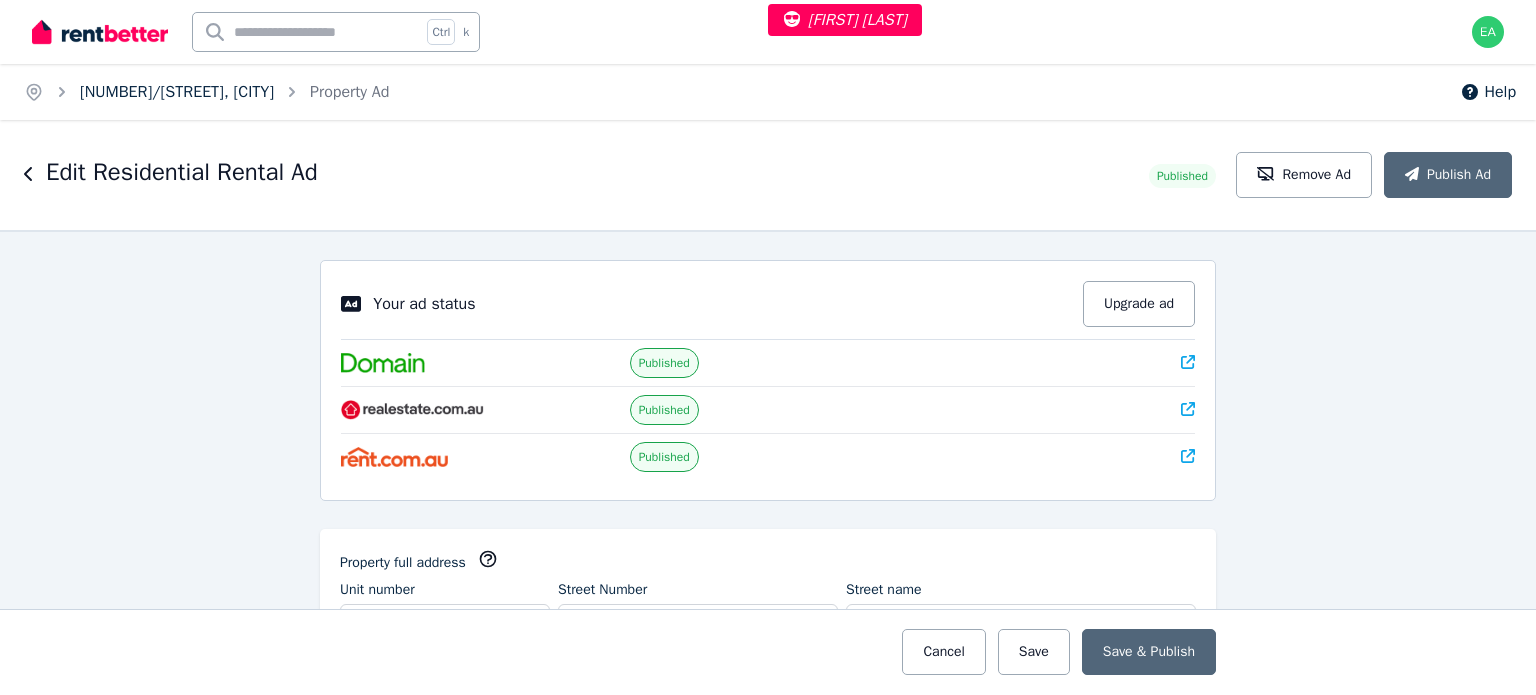 click on "U23/43 Duke St, Stuart Park" at bounding box center [177, 92] 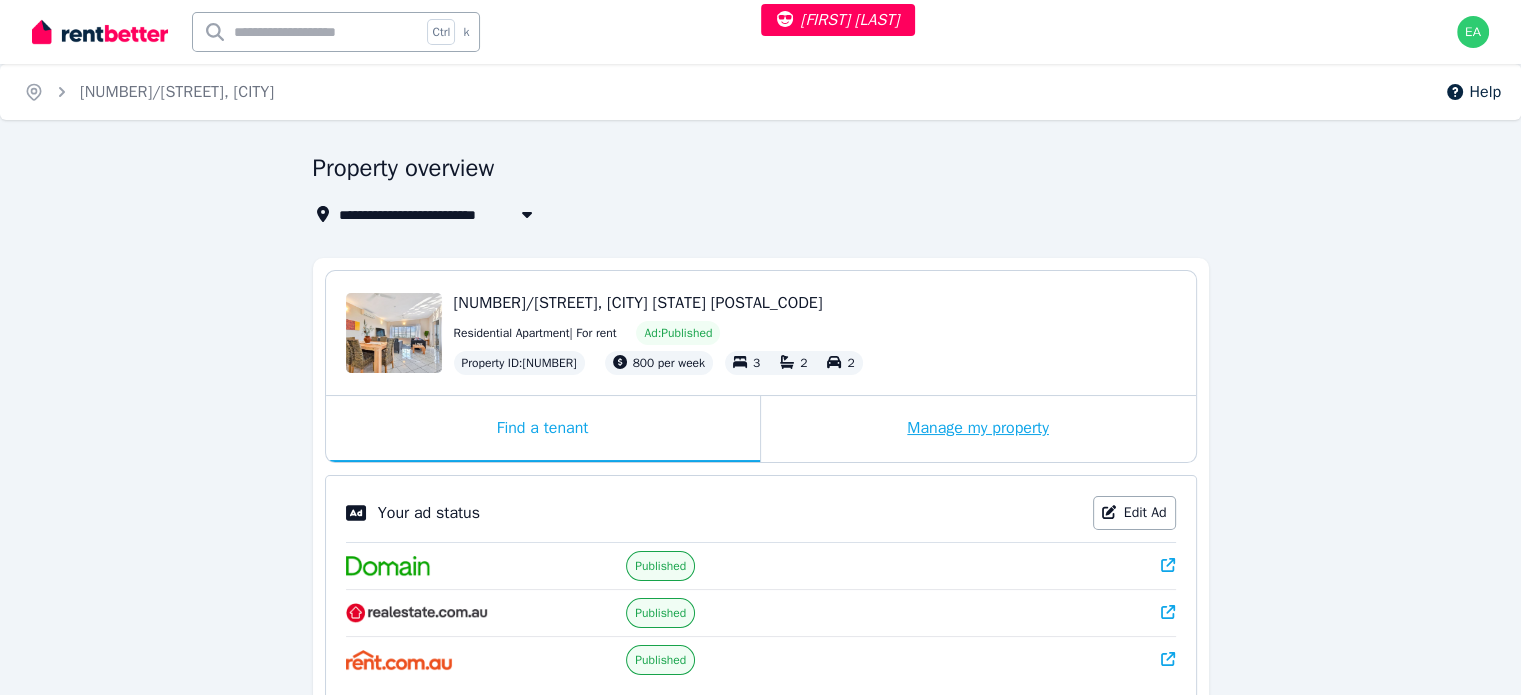 click on "Manage my property" at bounding box center [978, 429] 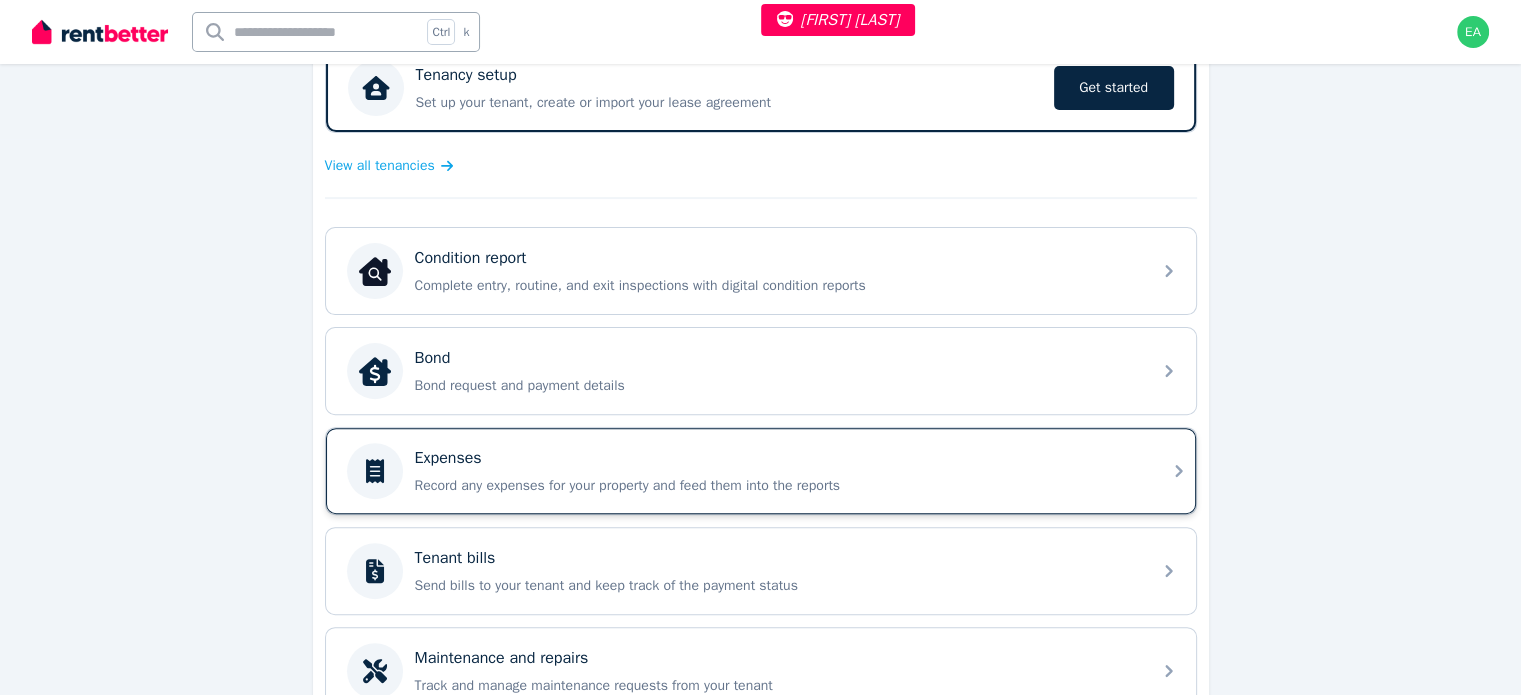 scroll, scrollTop: 356, scrollLeft: 0, axis: vertical 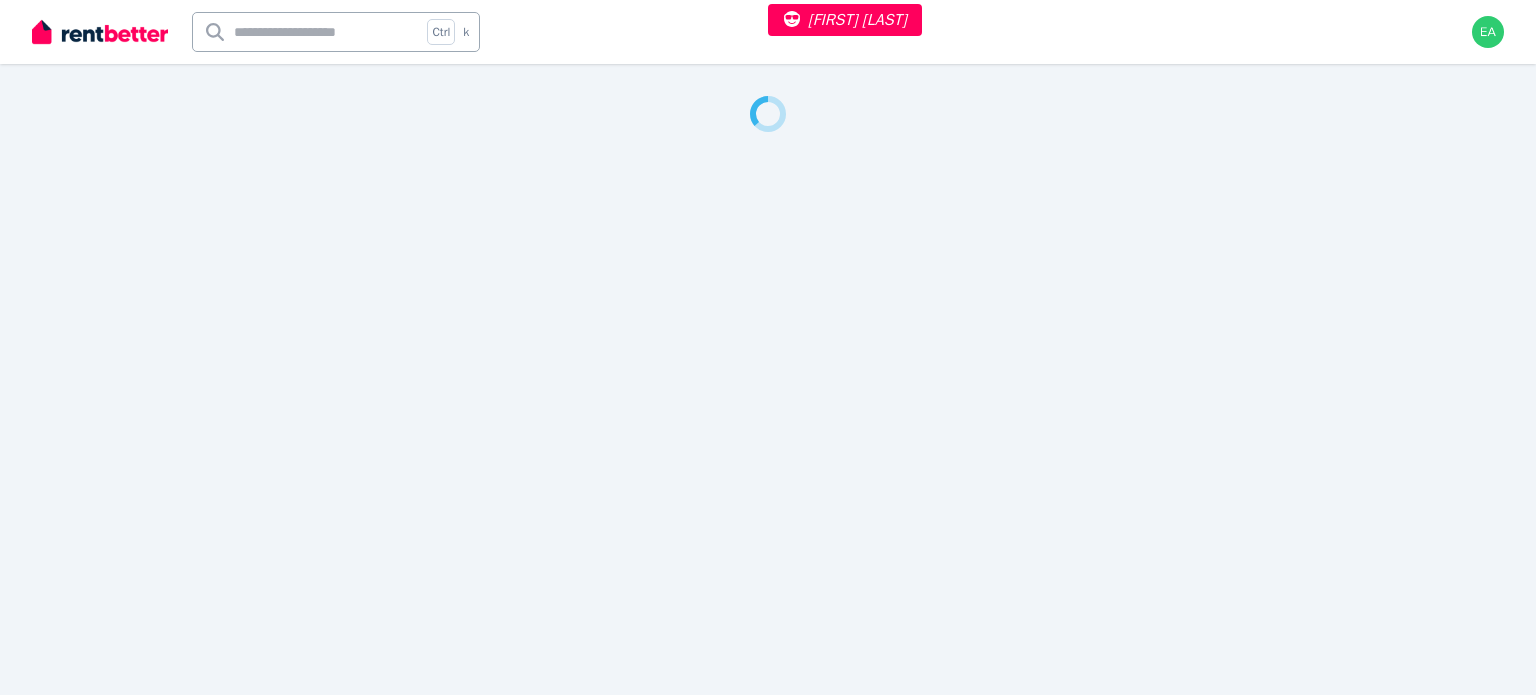 select on "**" 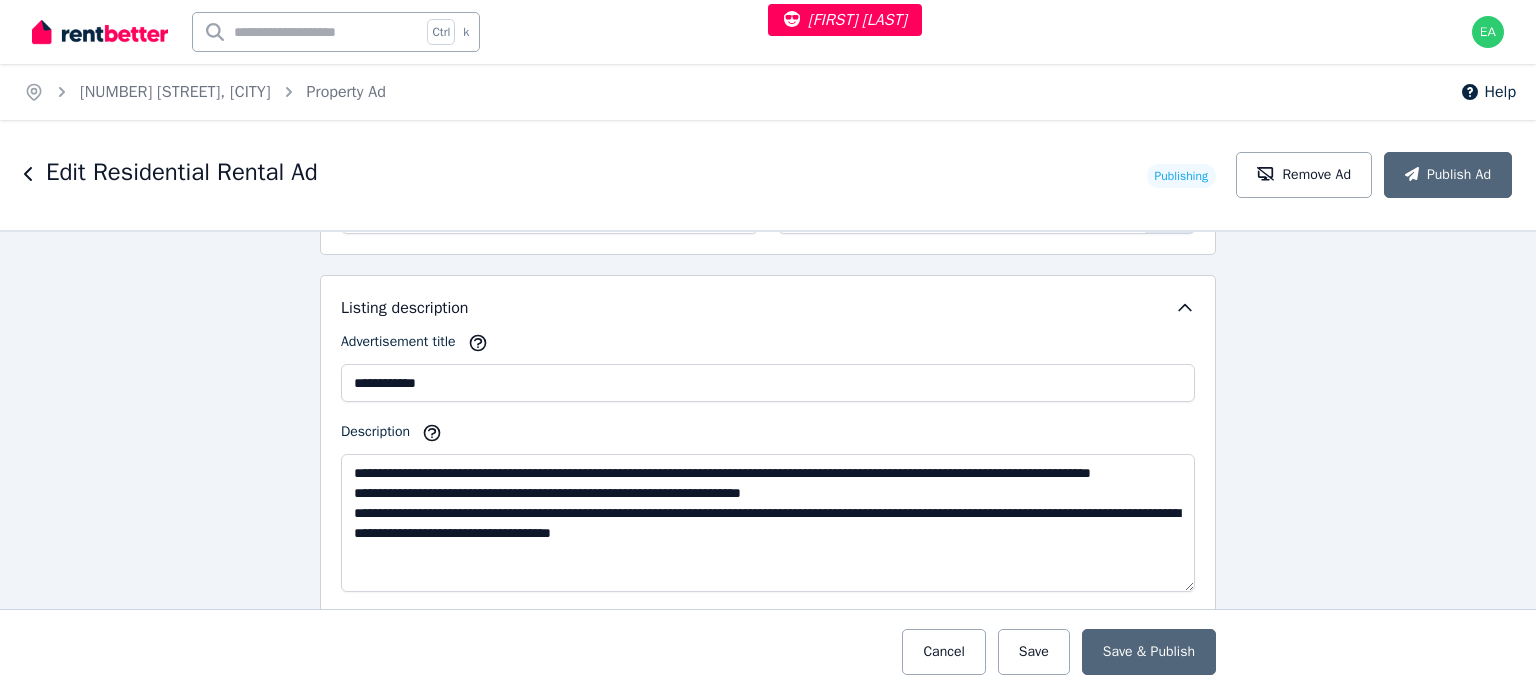 scroll, scrollTop: 1321, scrollLeft: 0, axis: vertical 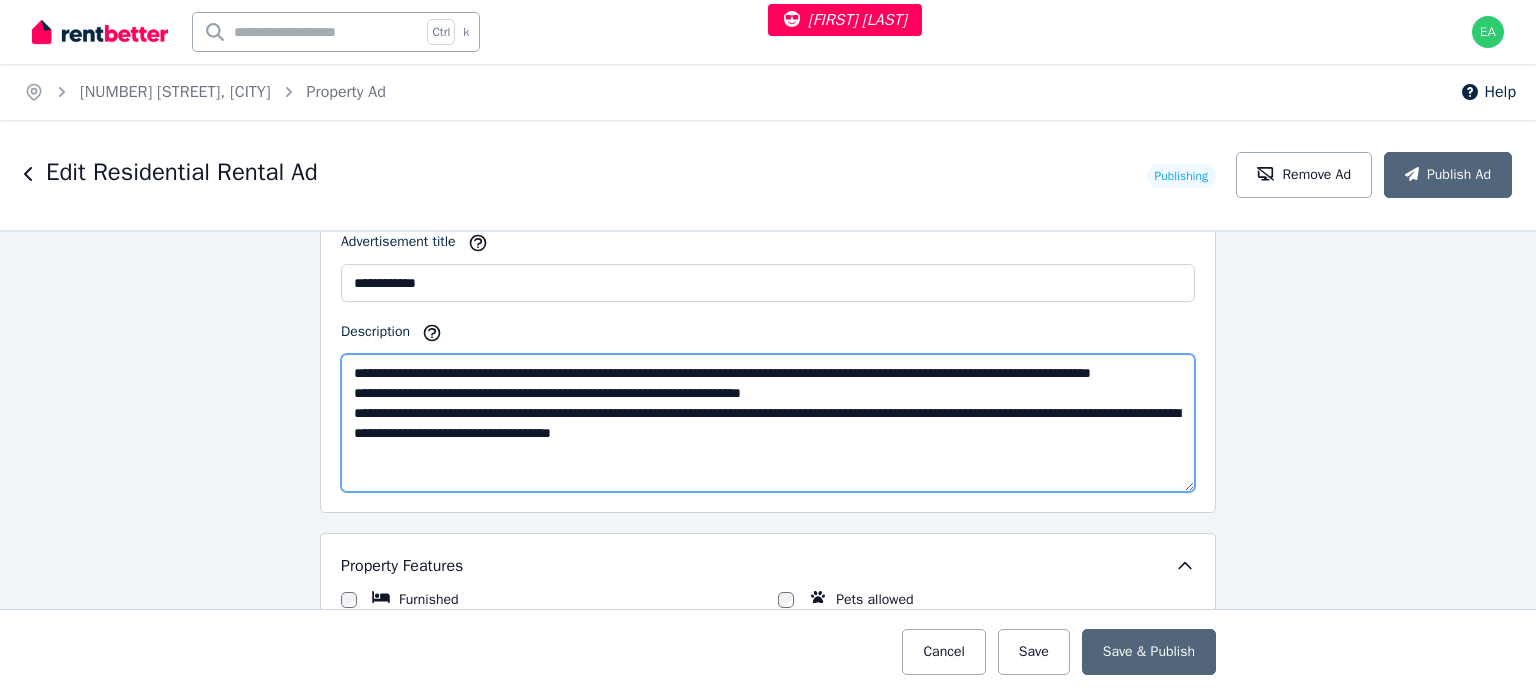 click on "**********" at bounding box center [768, 423] 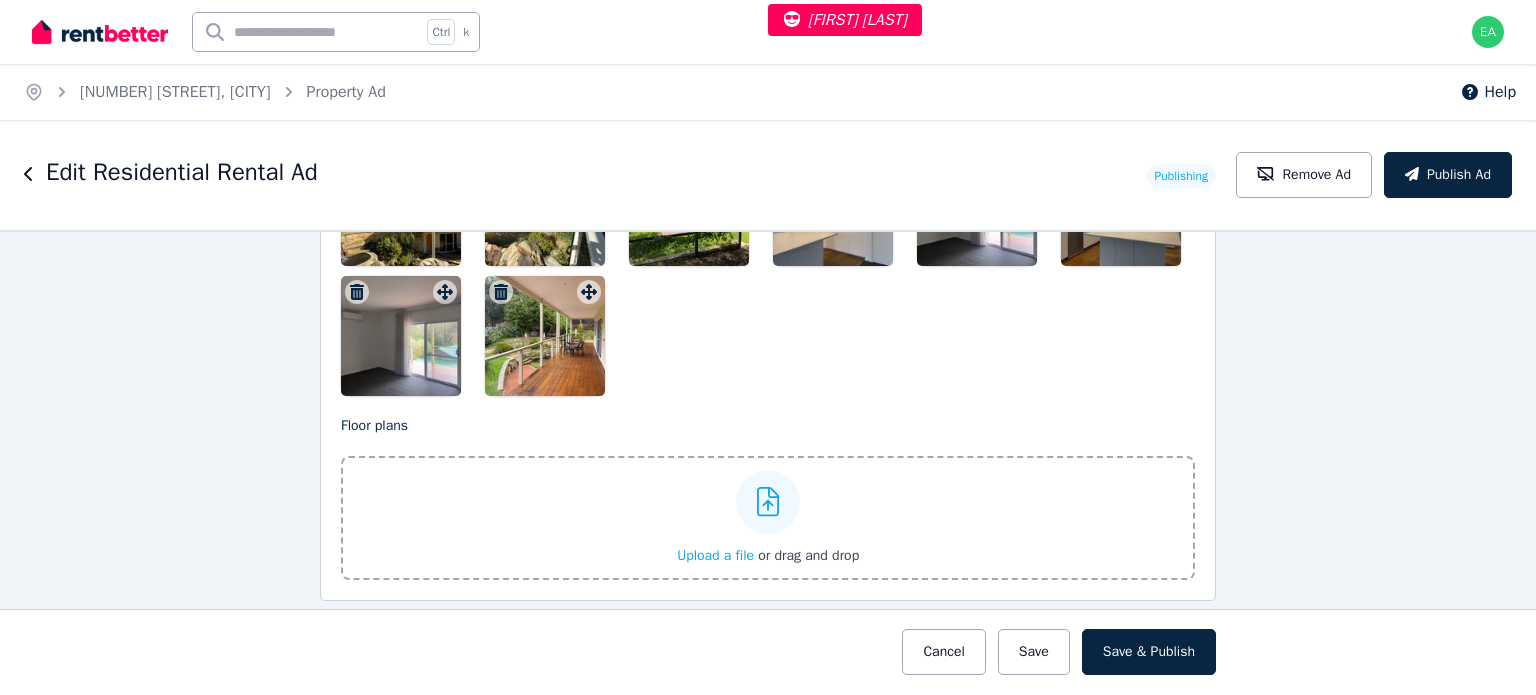 scroll, scrollTop: 2621, scrollLeft: 0, axis: vertical 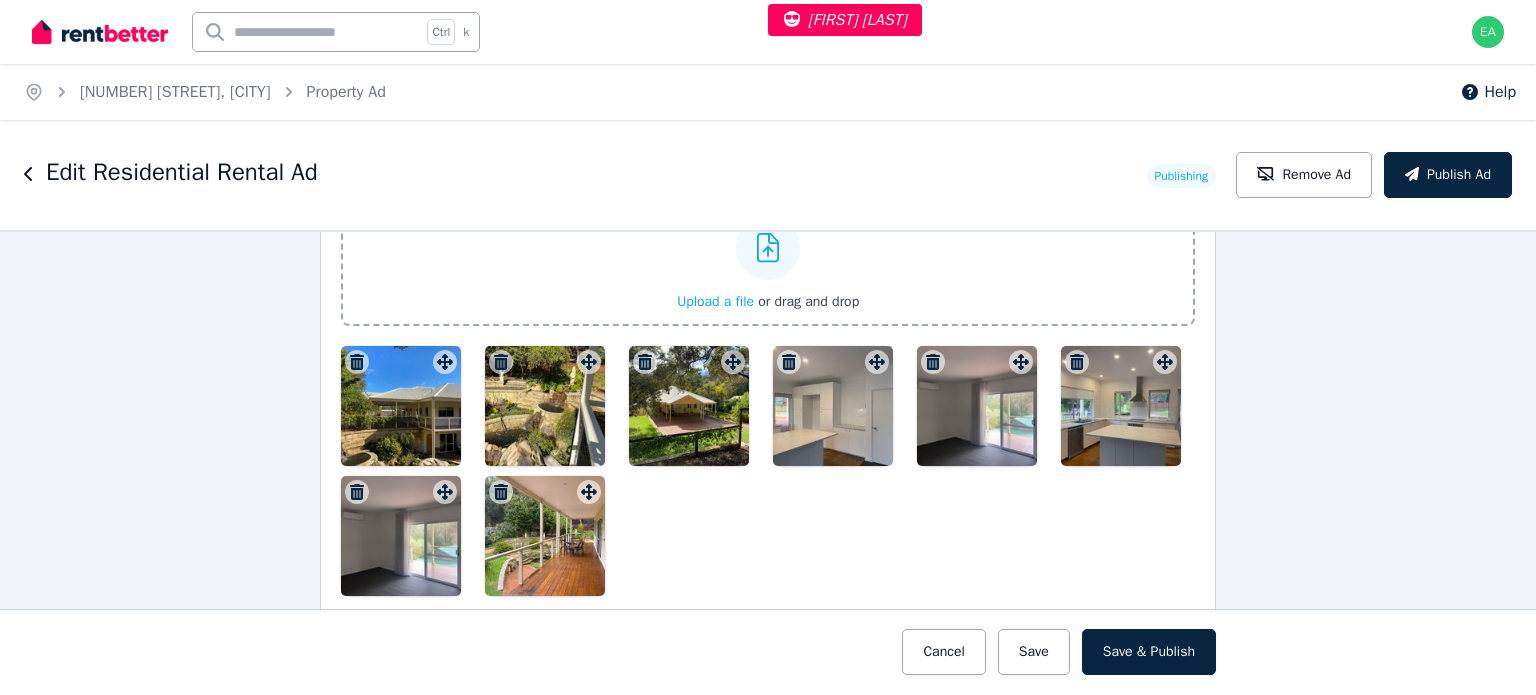 type on "**********" 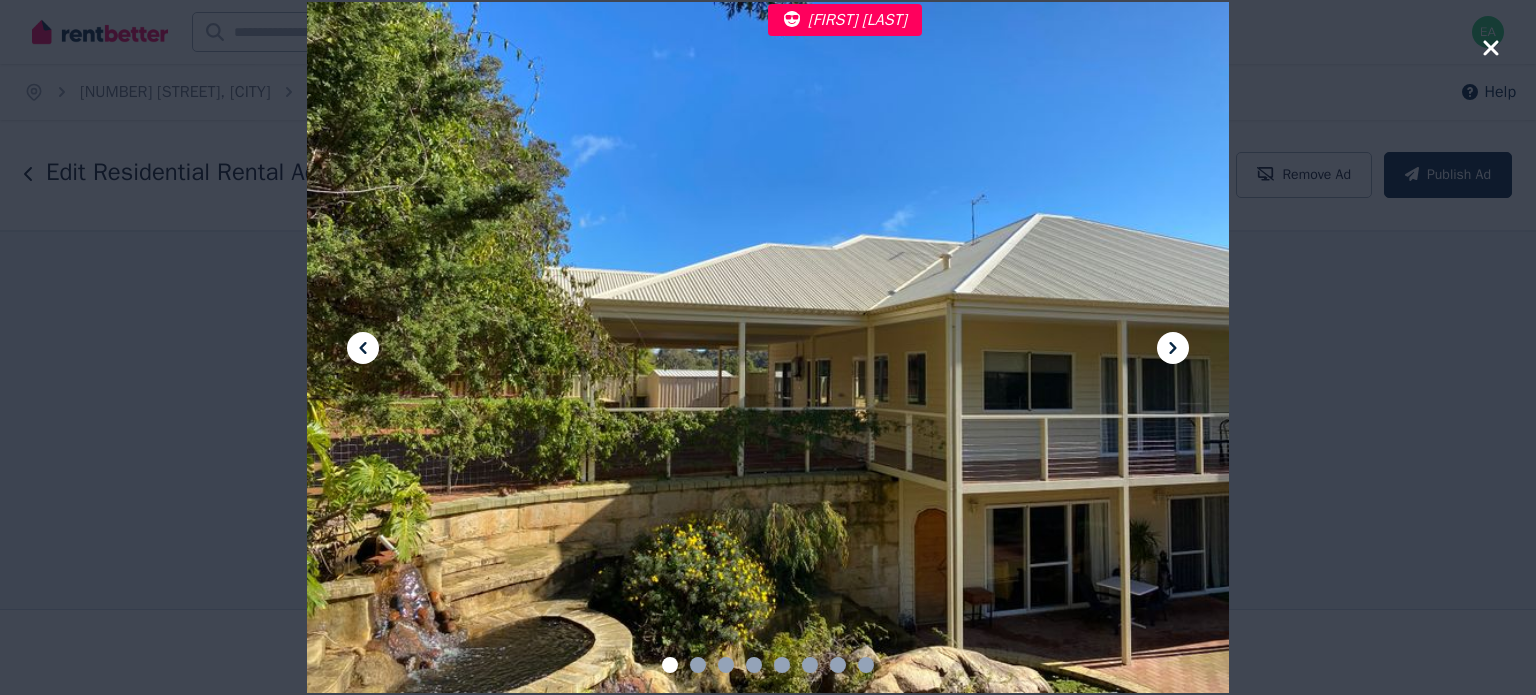 click 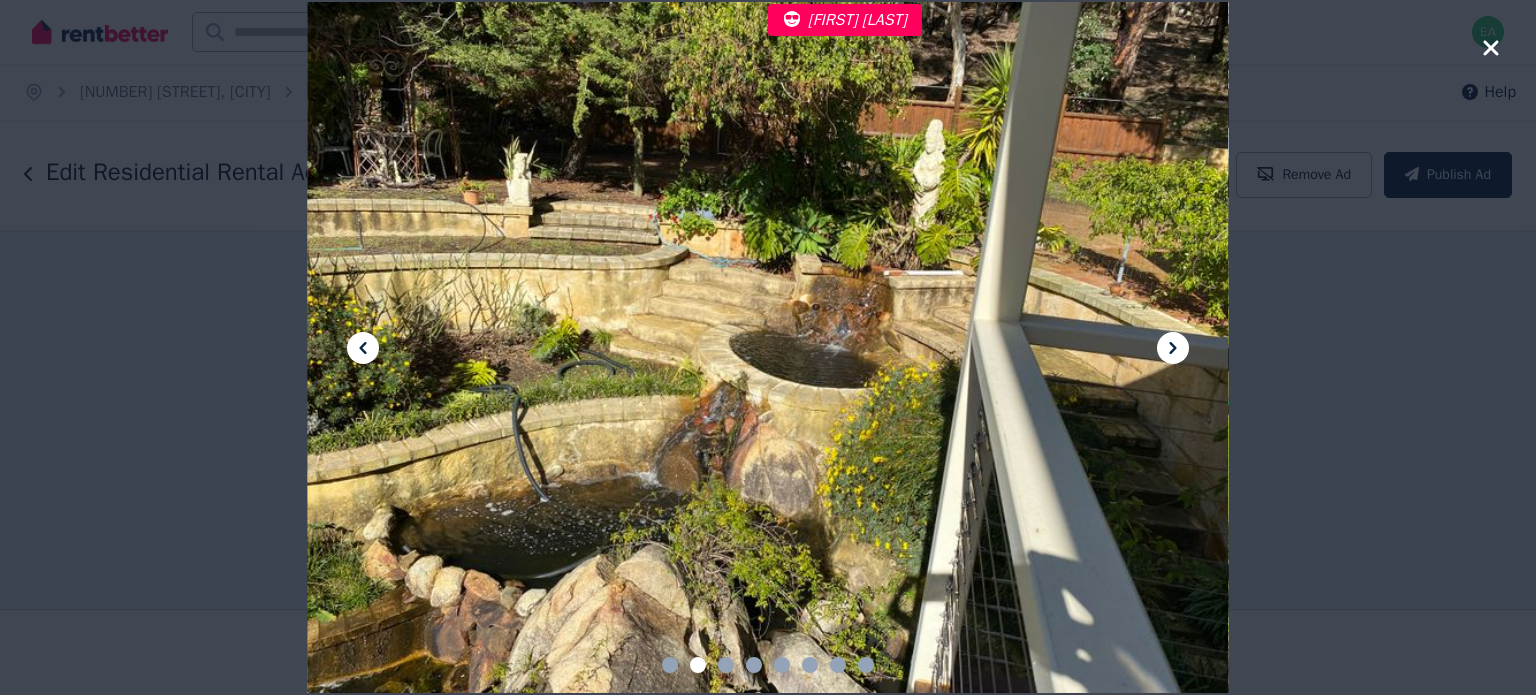 click 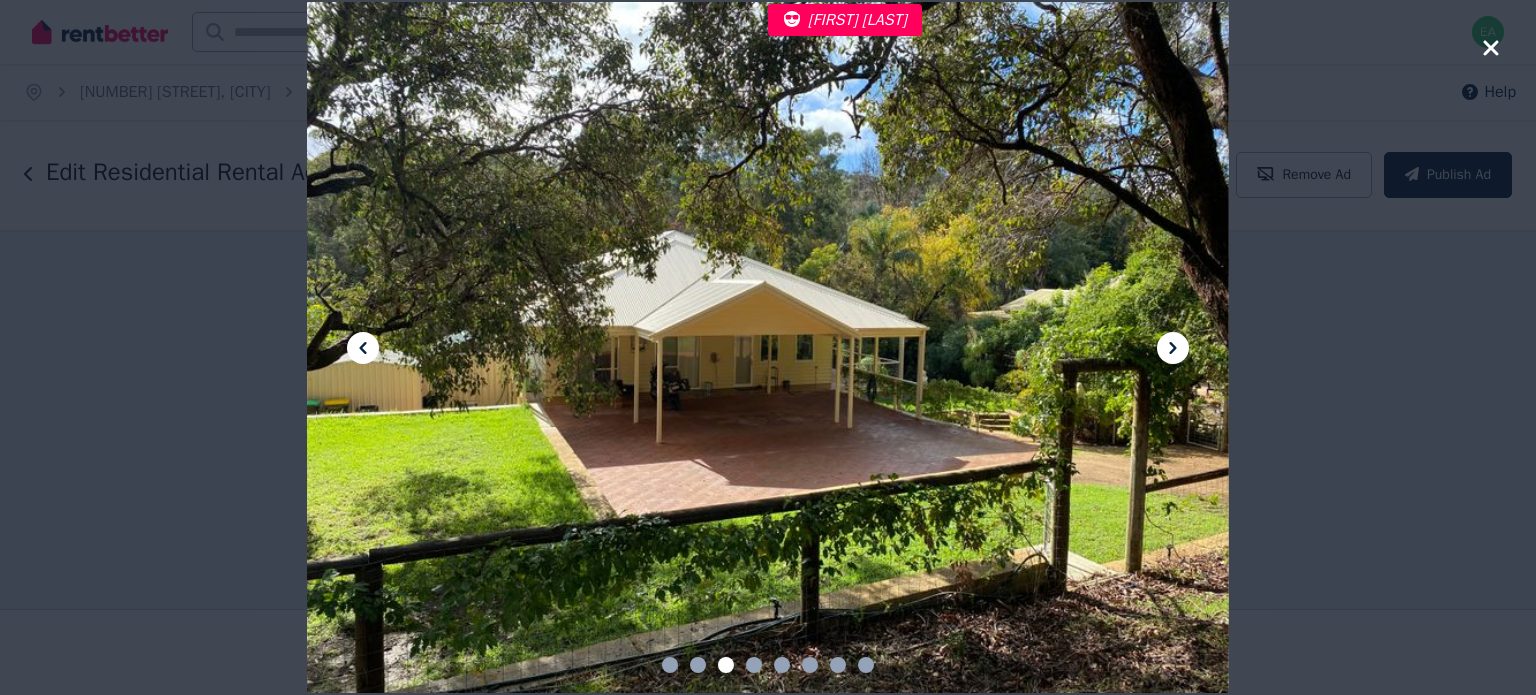 click 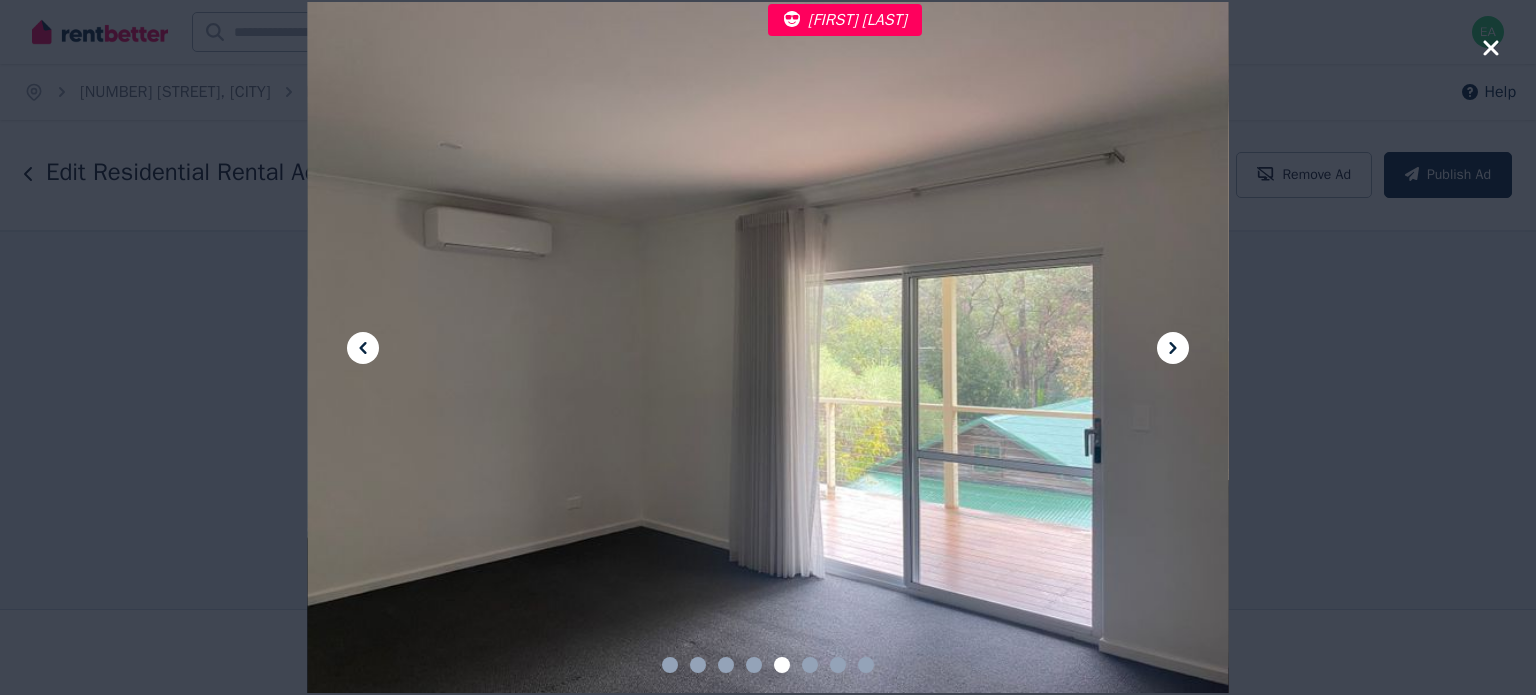 click 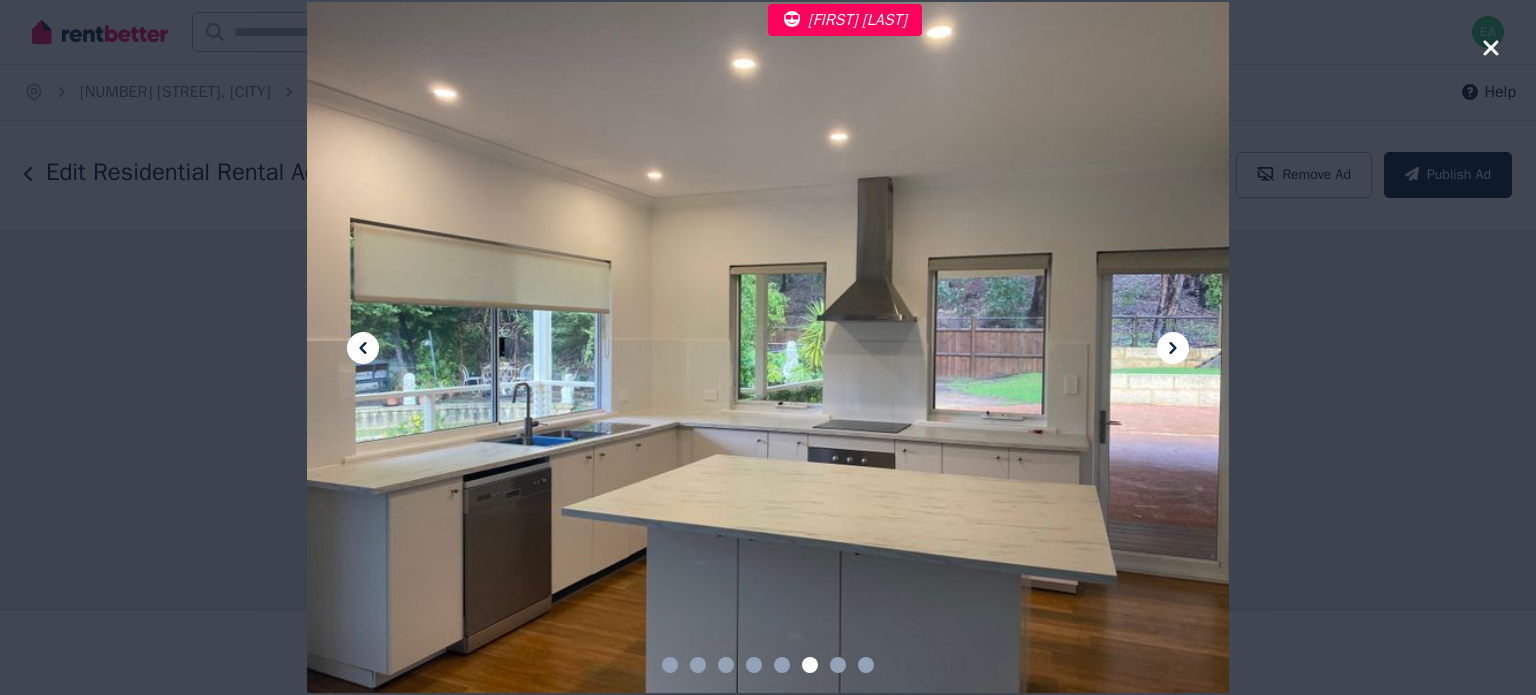 click 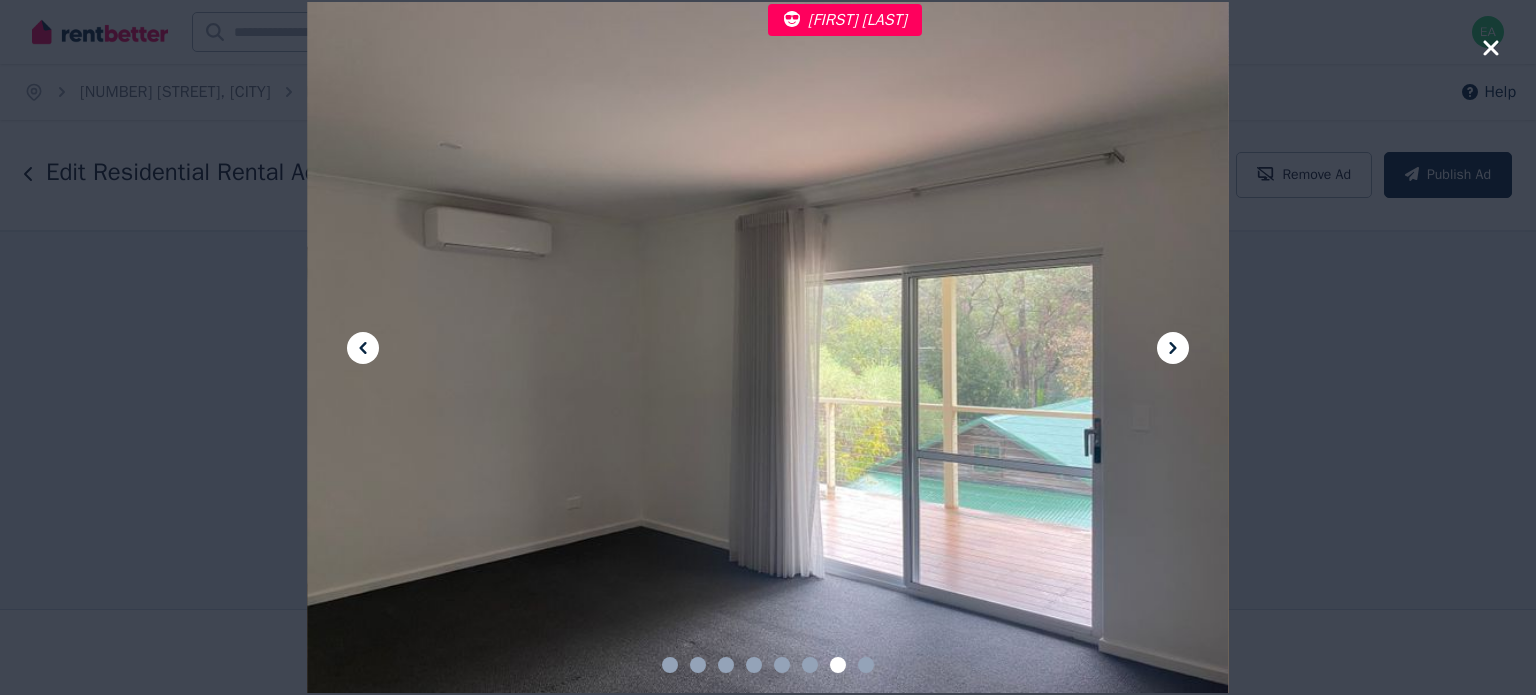 click 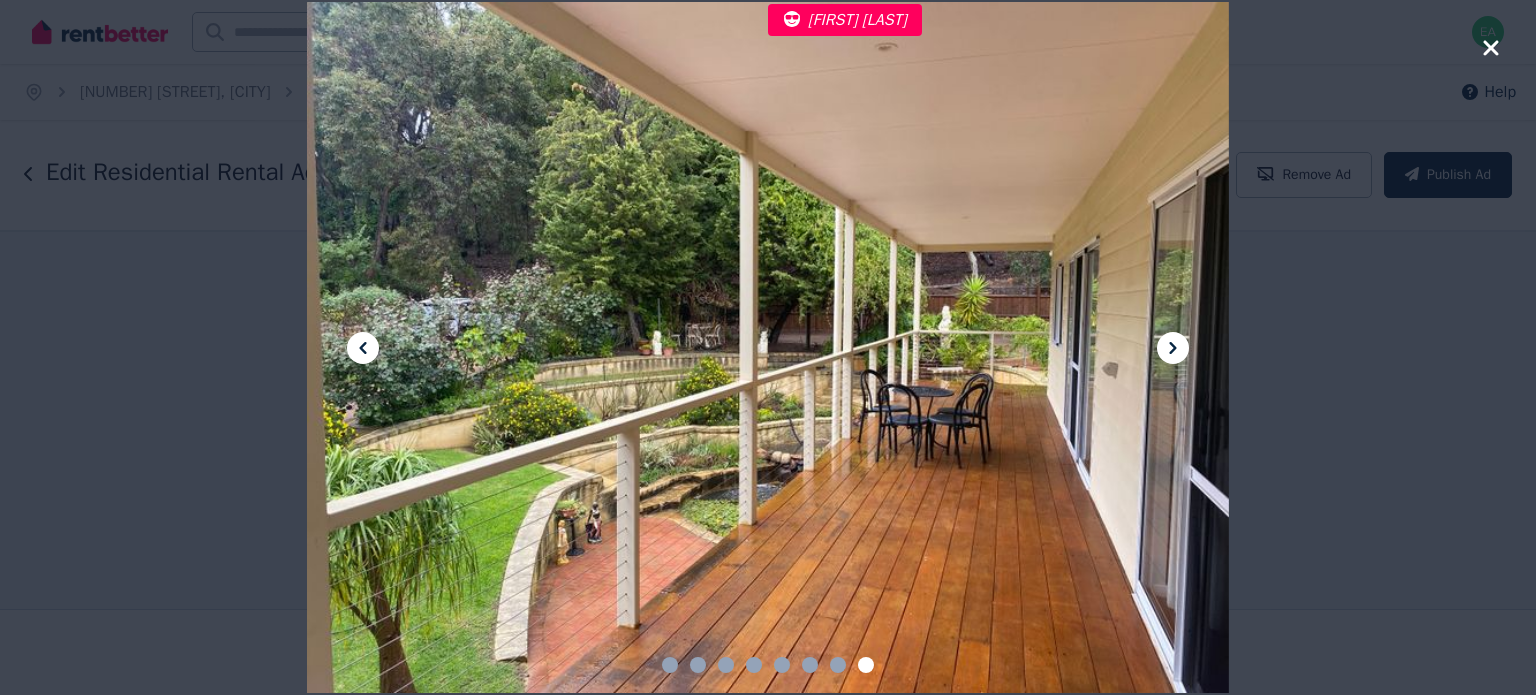 drag, startPoint x: 1489, startPoint y: 51, endPoint x: 1408, endPoint y: 92, distance: 90.78546 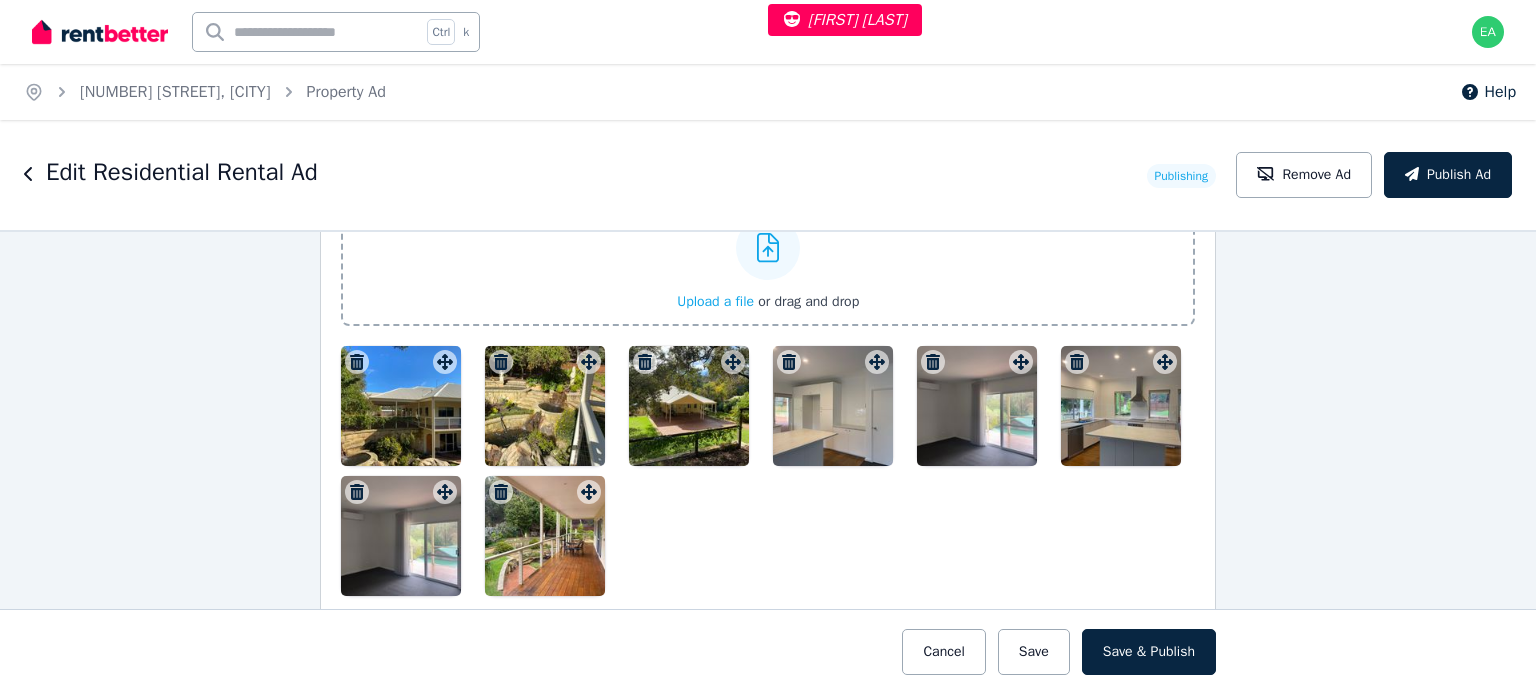 scroll, scrollTop: 2921, scrollLeft: 0, axis: vertical 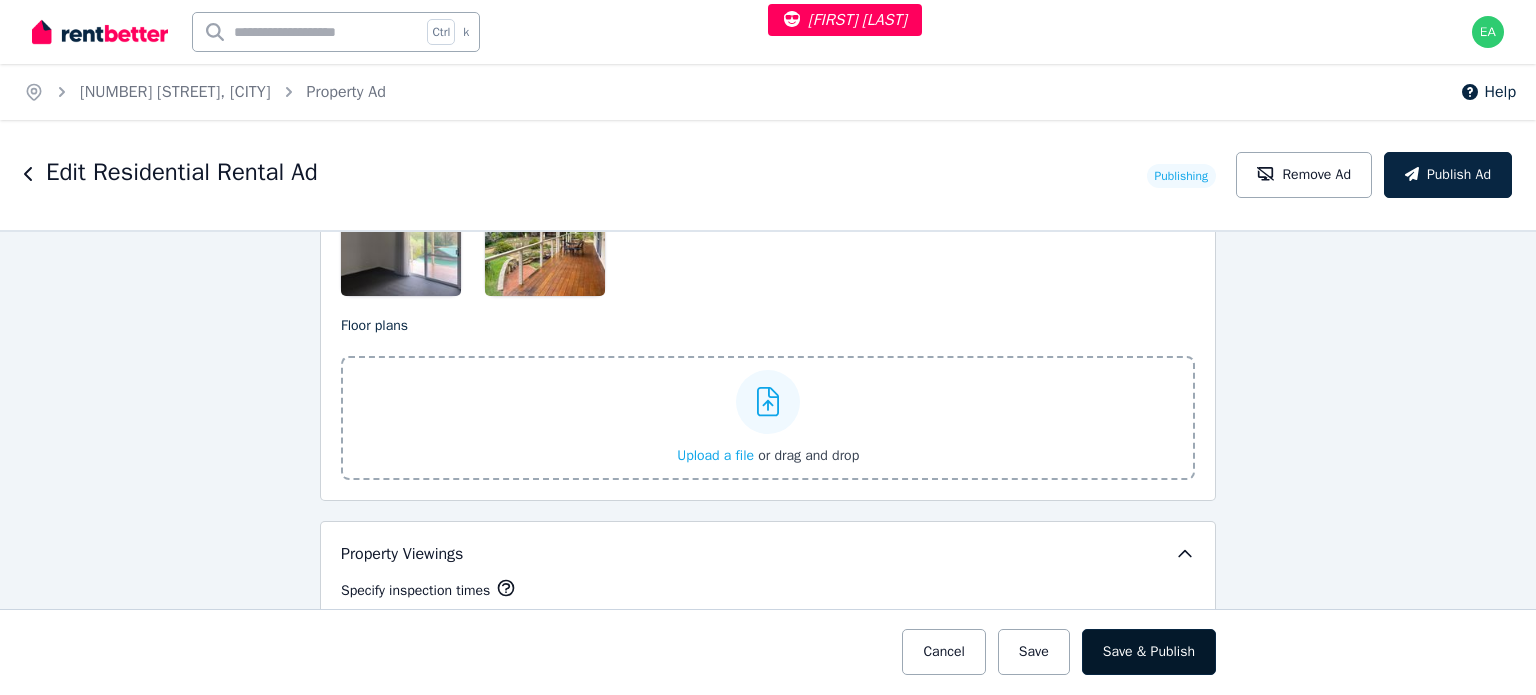 click on "Save & Publish" at bounding box center [1149, 652] 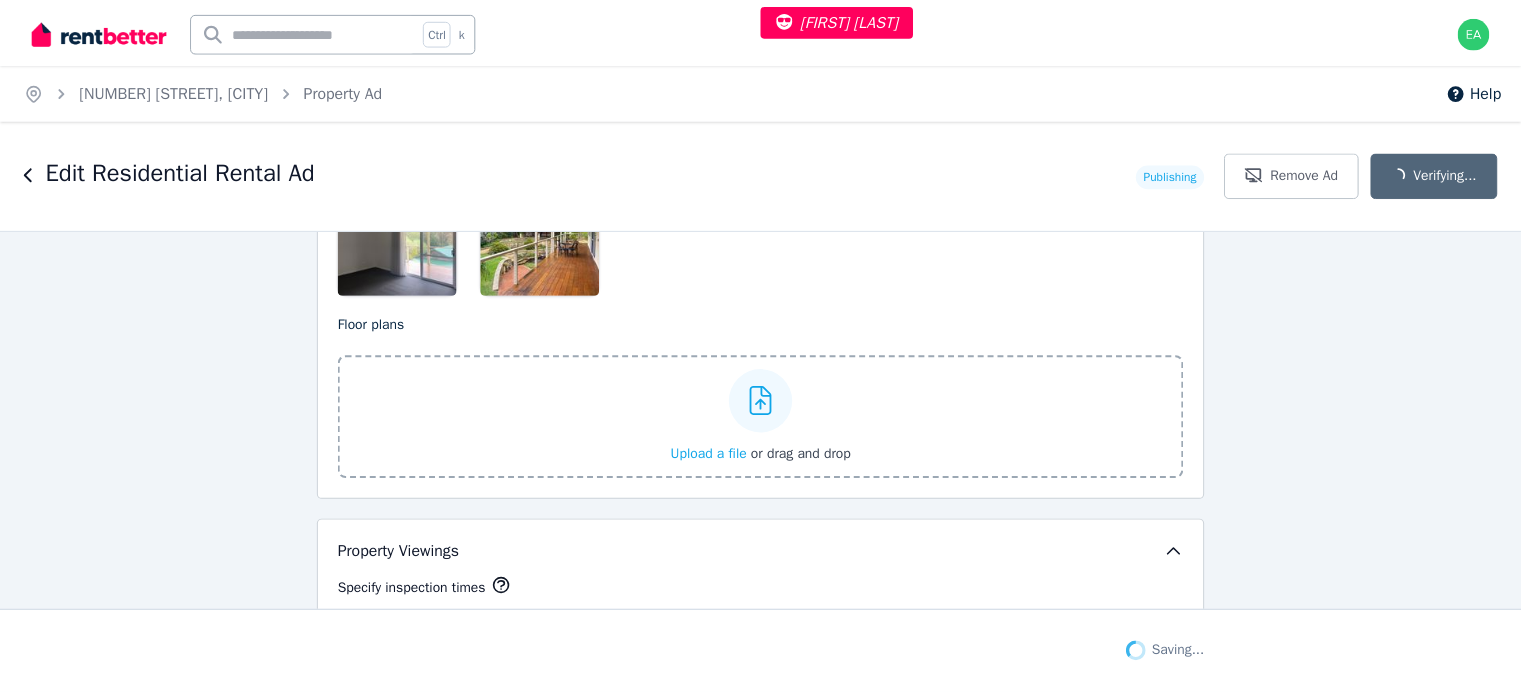 scroll, scrollTop: 3077, scrollLeft: 0, axis: vertical 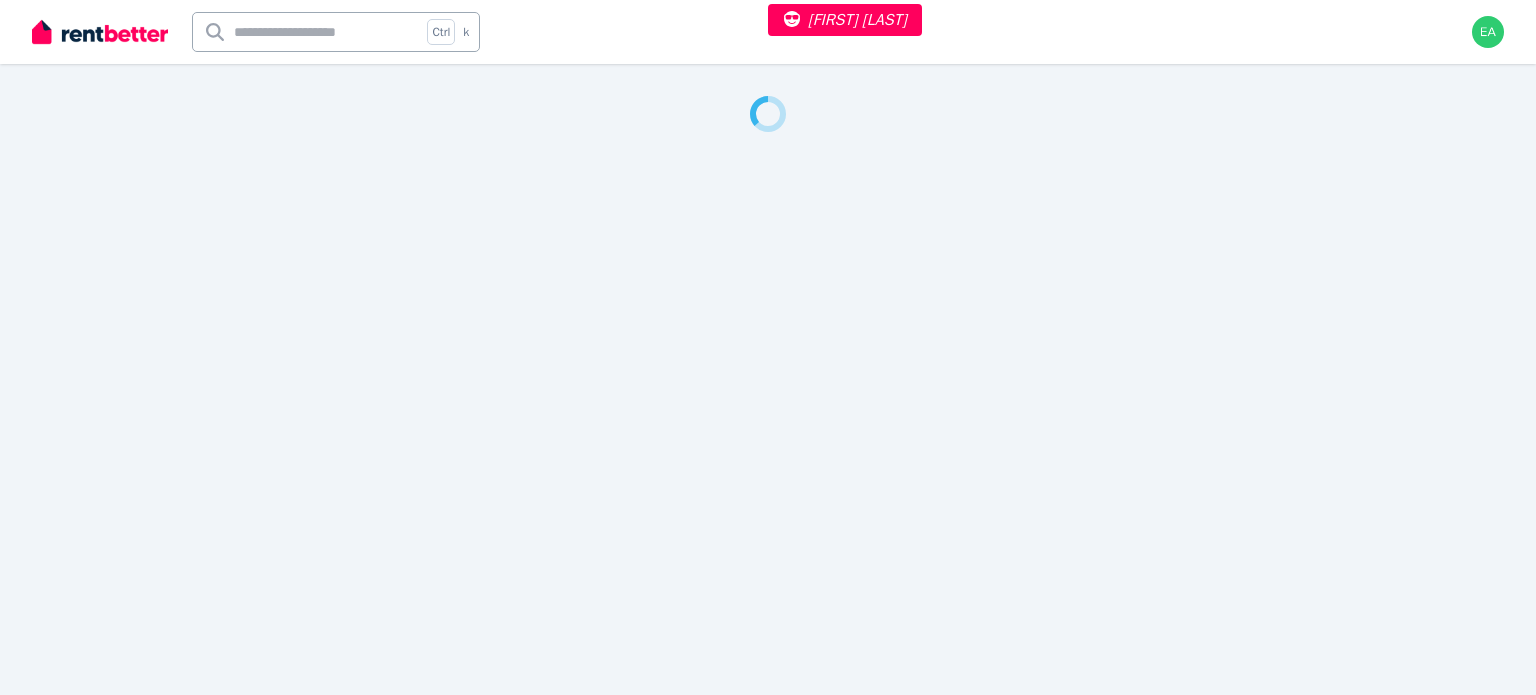 select on "***" 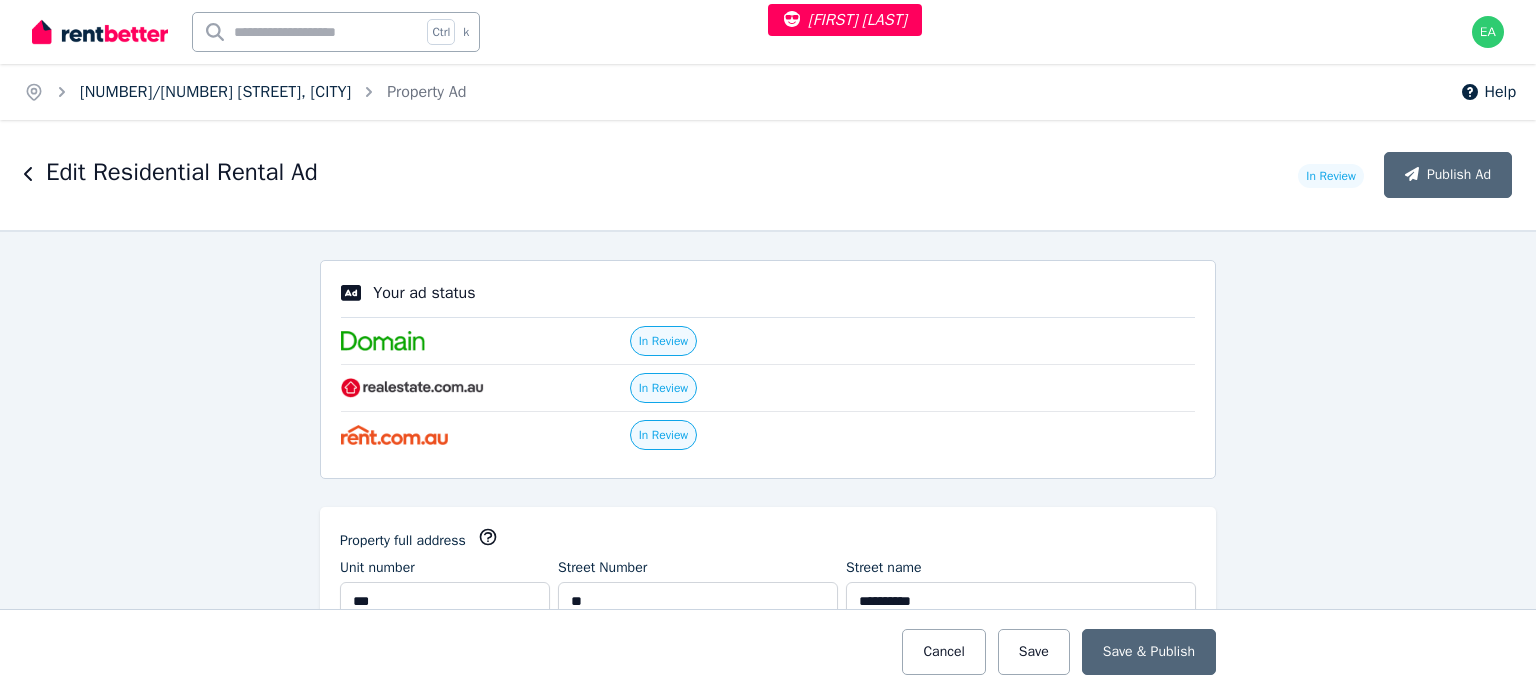 click on "207/10 Pidgeon Cl, West End" at bounding box center (215, 92) 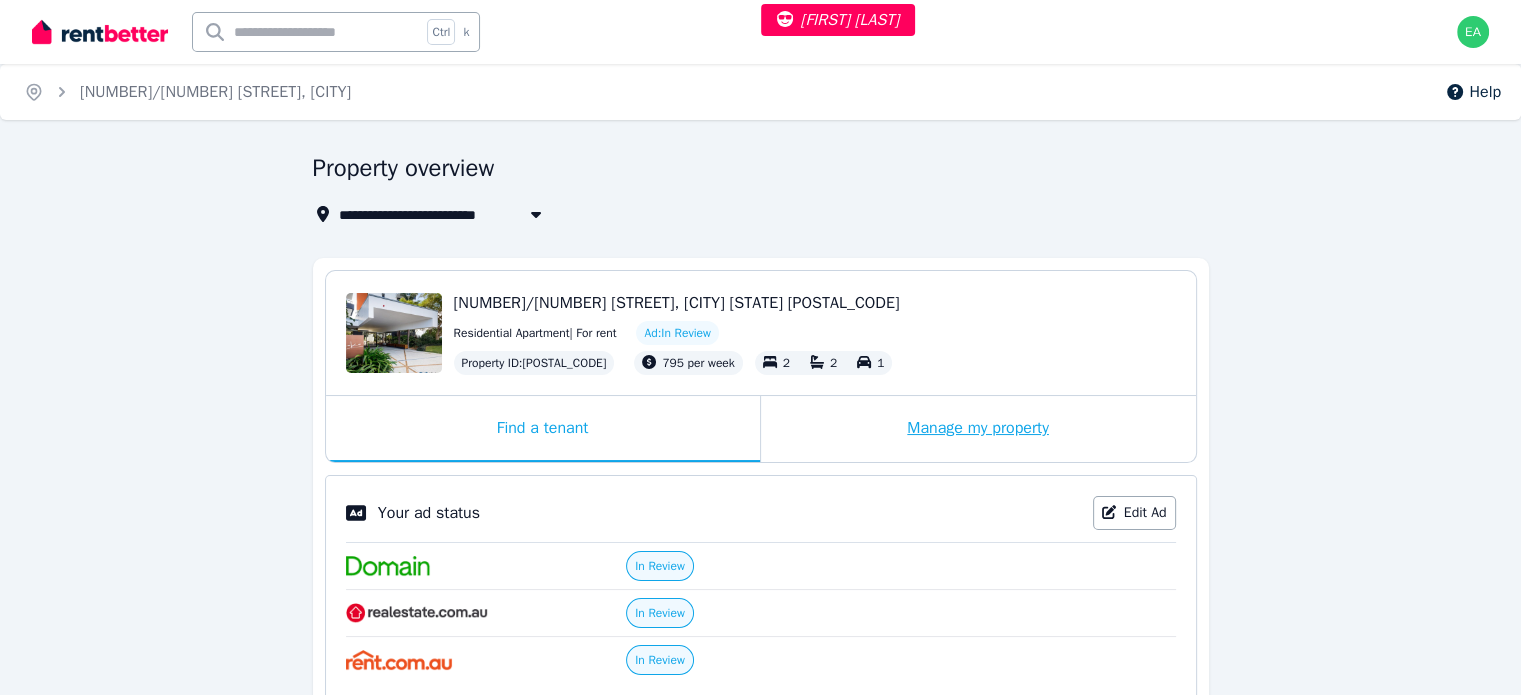 click on "Manage my property" at bounding box center [978, 429] 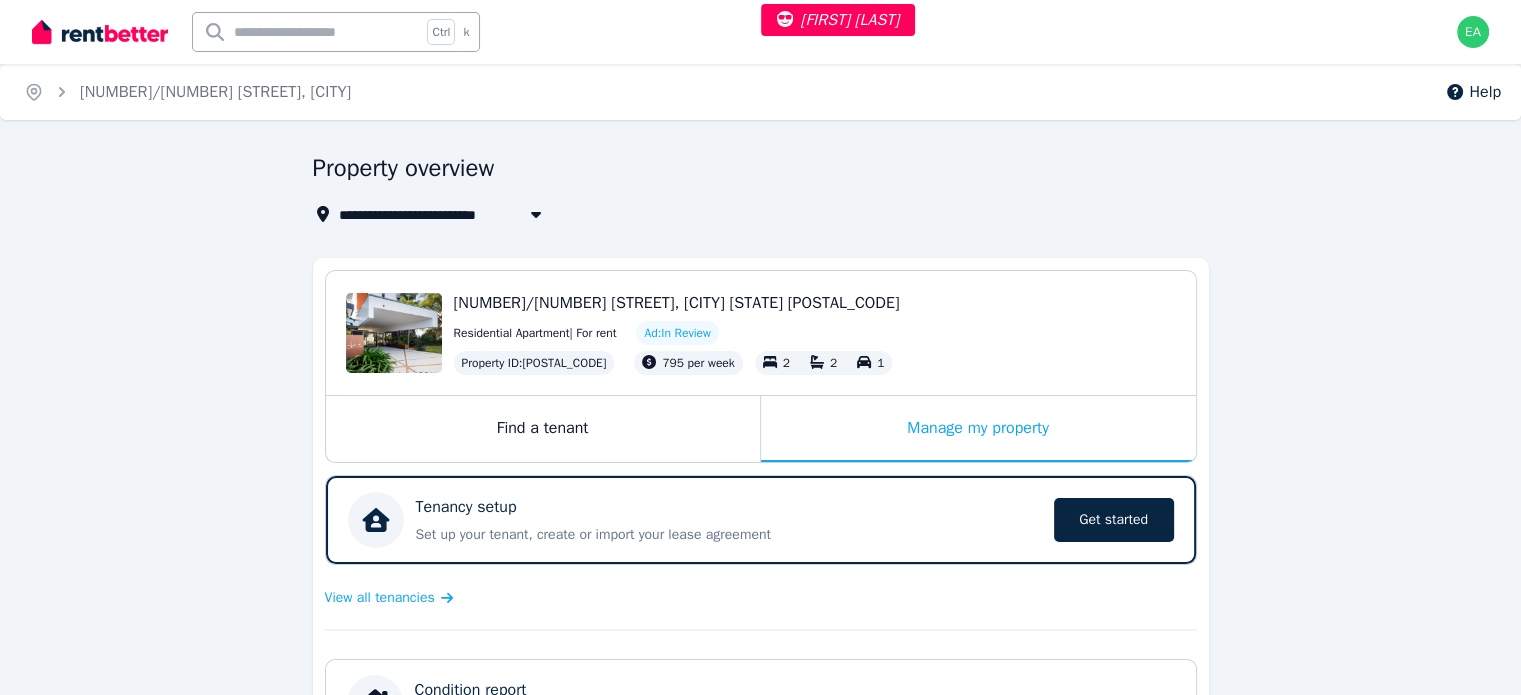 scroll, scrollTop: 400, scrollLeft: 0, axis: vertical 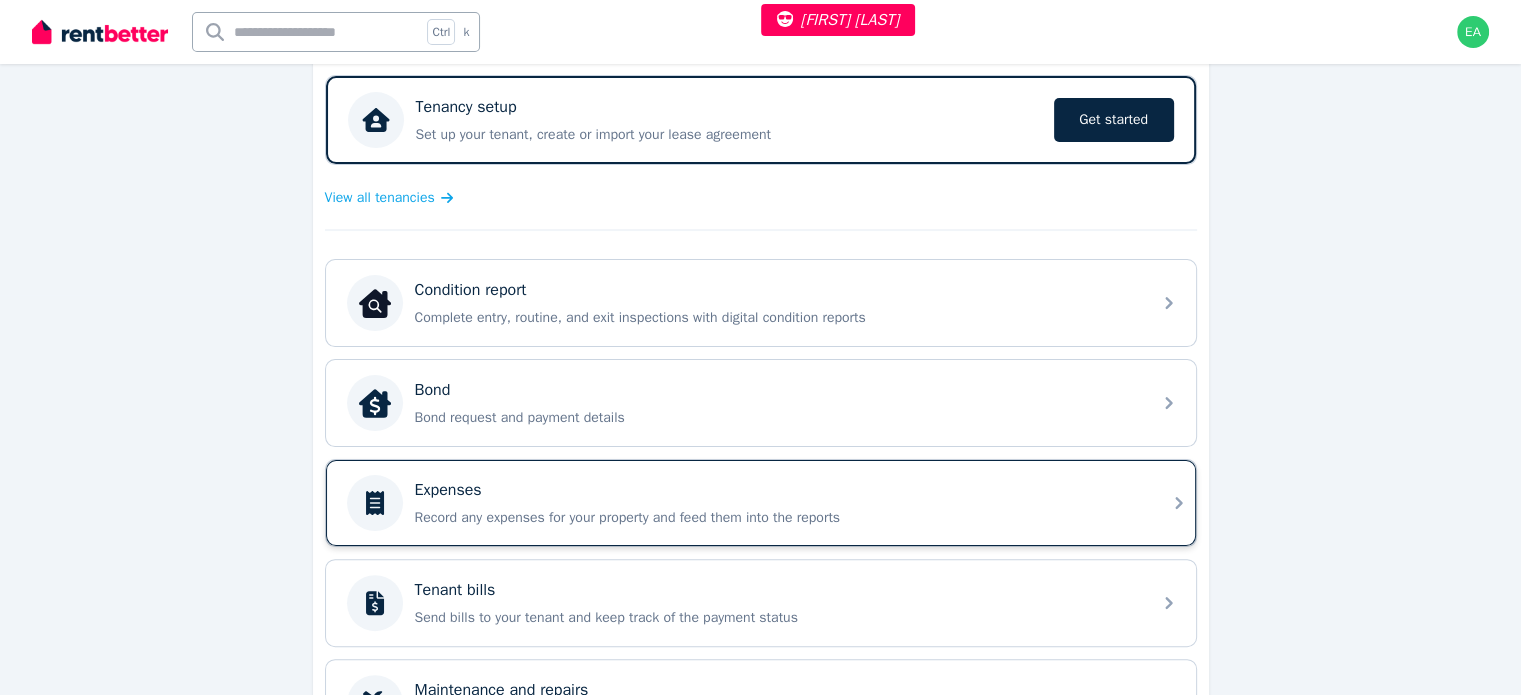 click on "Expenses Record any expenses for your property and feed them into the reports" at bounding box center [777, 503] 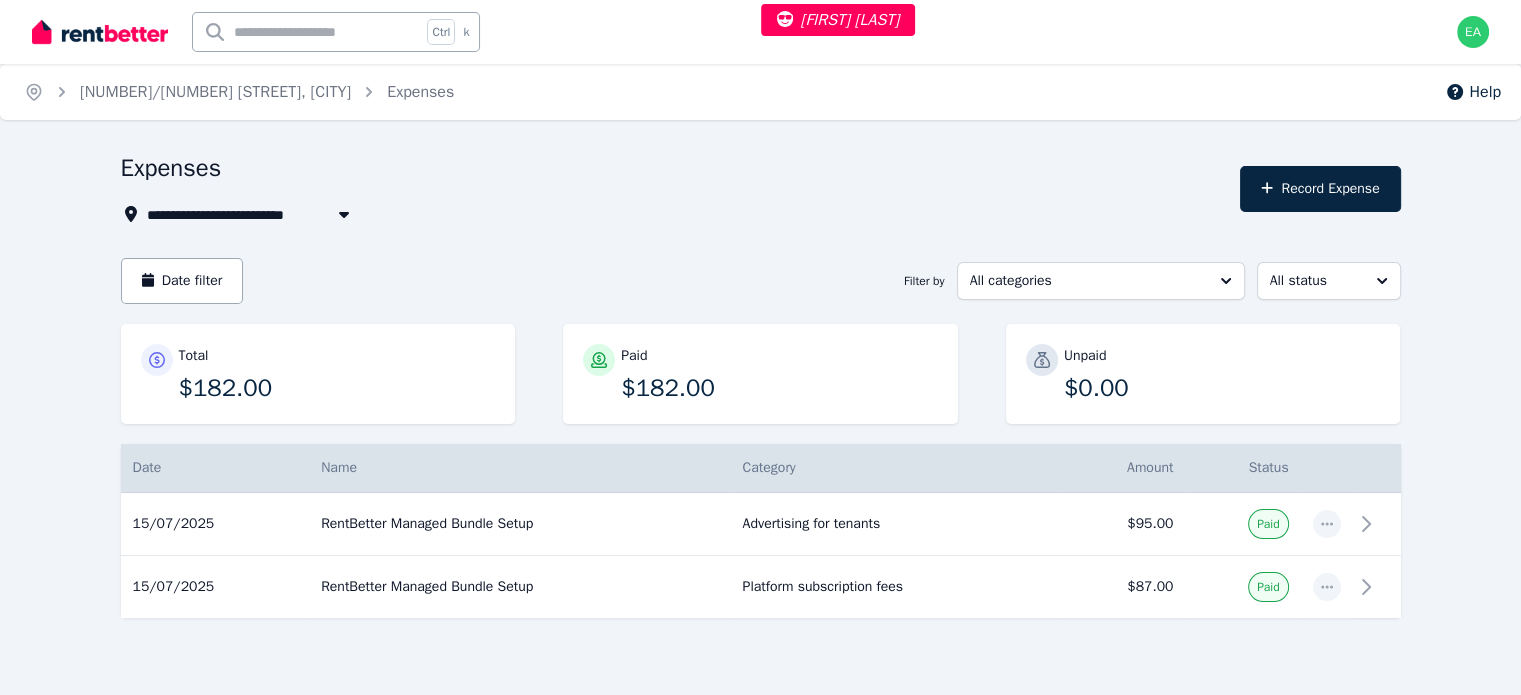 scroll, scrollTop: 29, scrollLeft: 0, axis: vertical 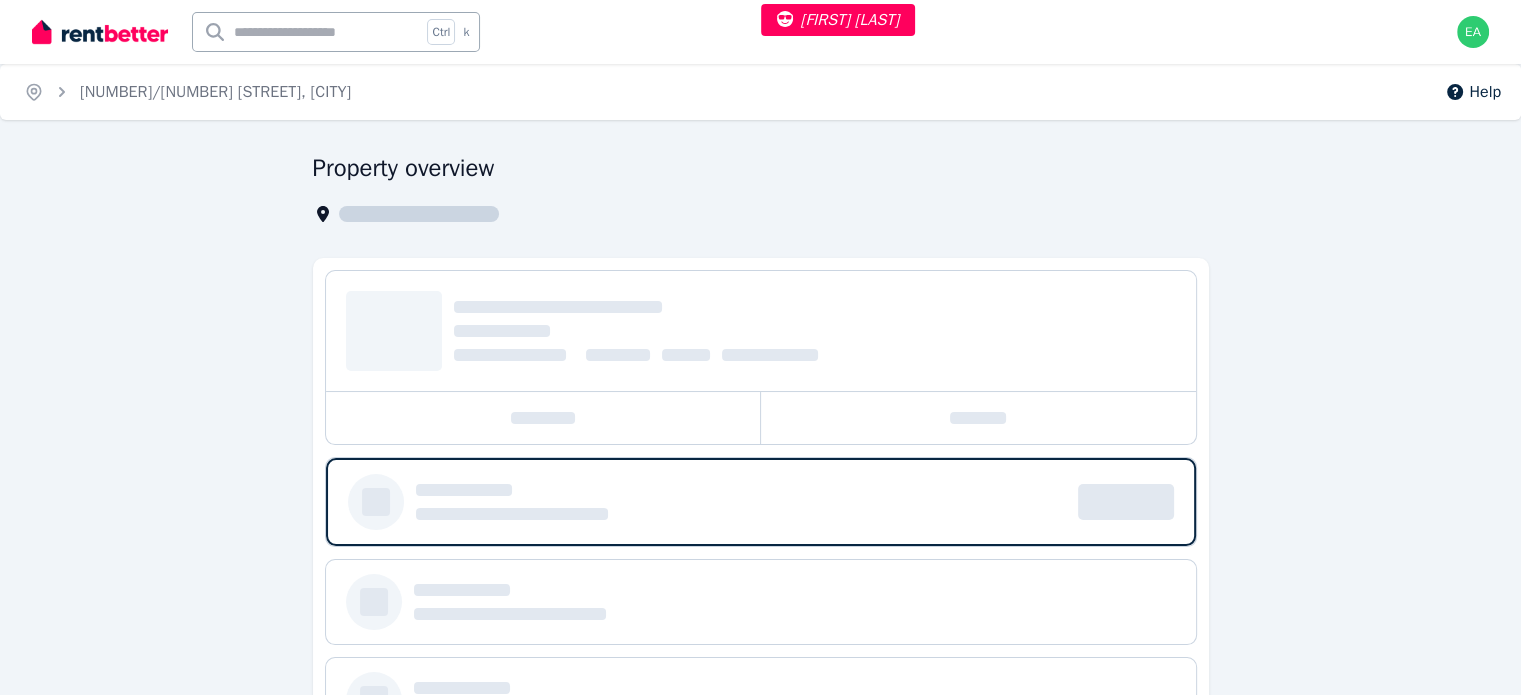 select on "***" 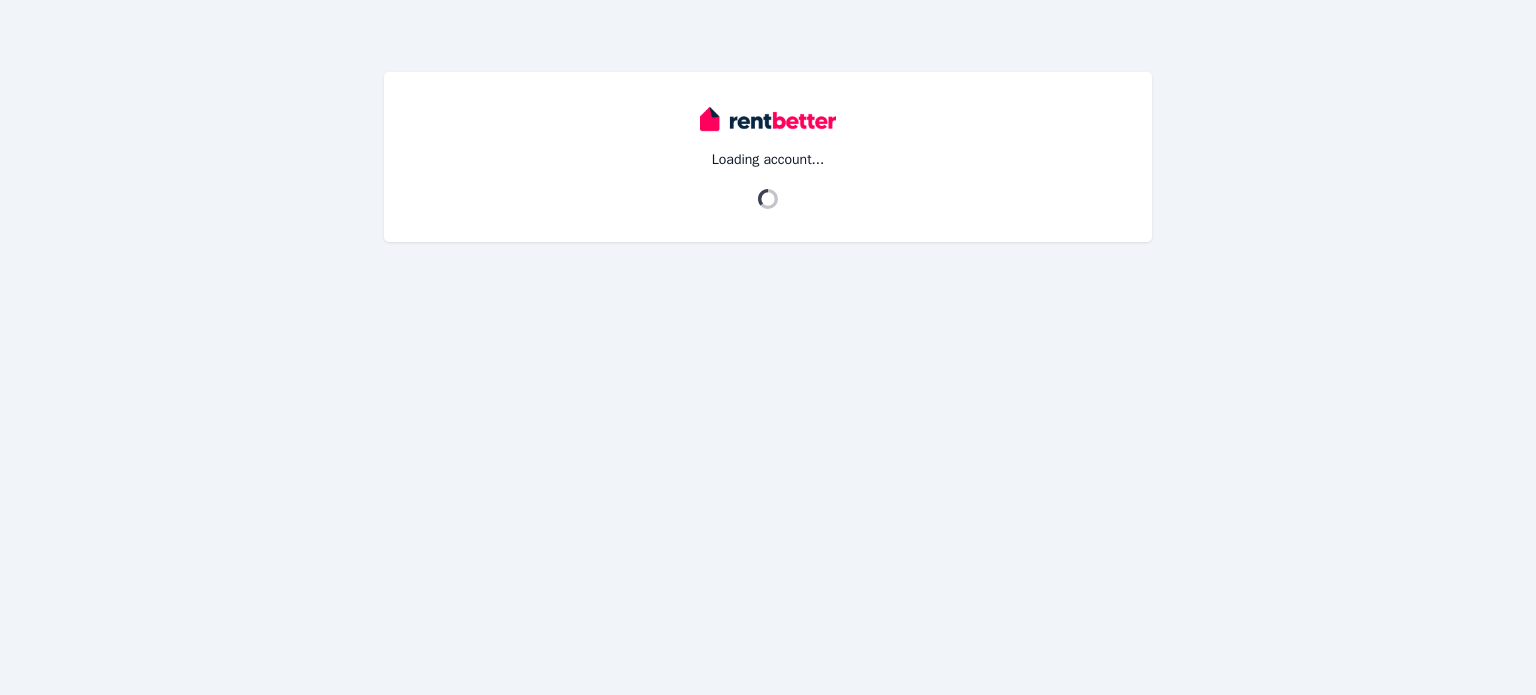 scroll, scrollTop: 0, scrollLeft: 0, axis: both 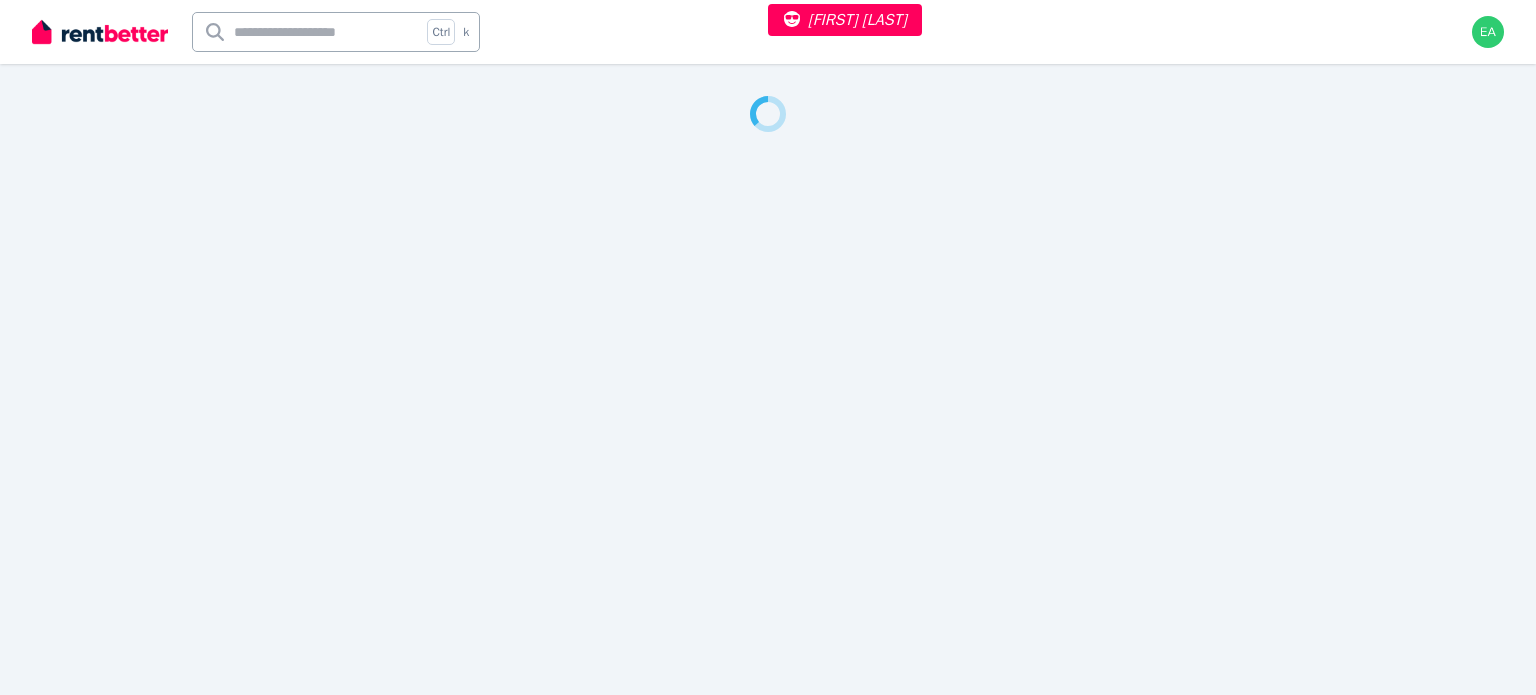 select on "***" 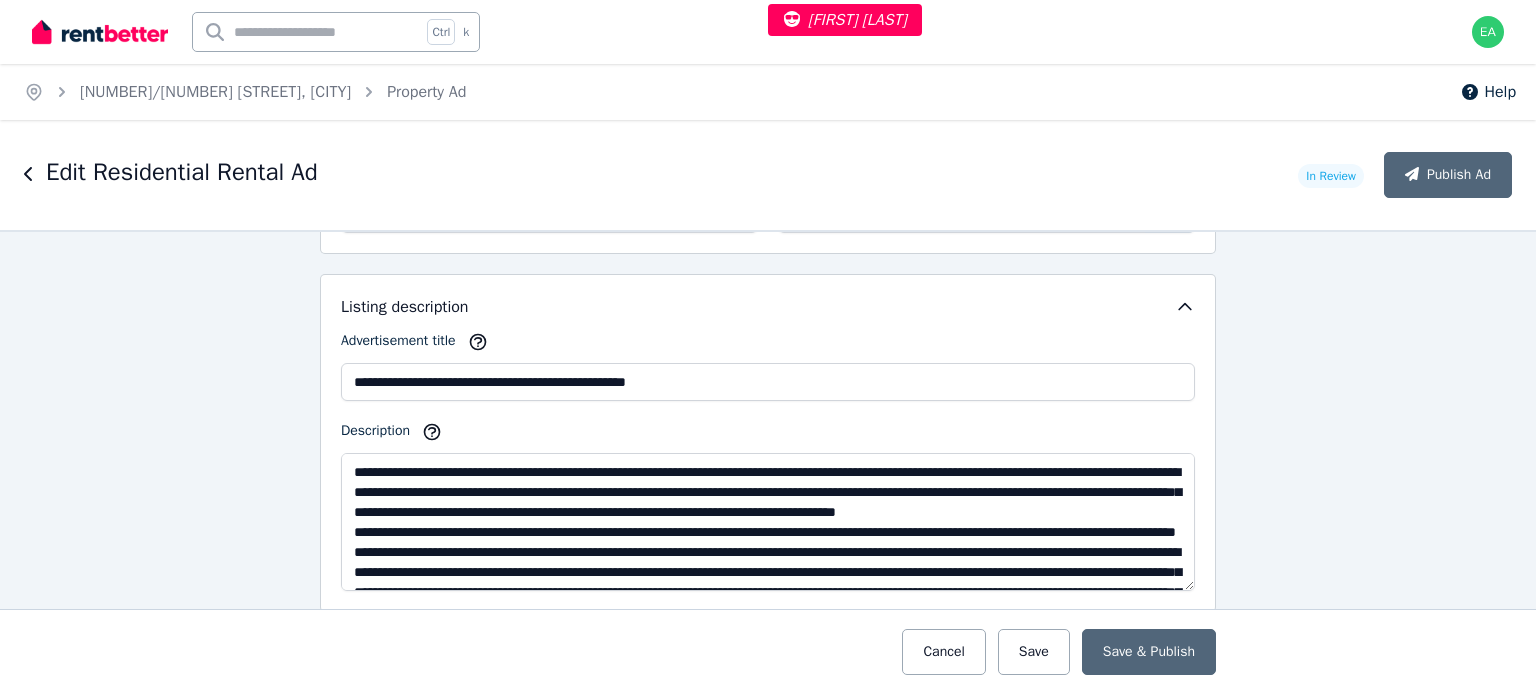 scroll, scrollTop: 1300, scrollLeft: 0, axis: vertical 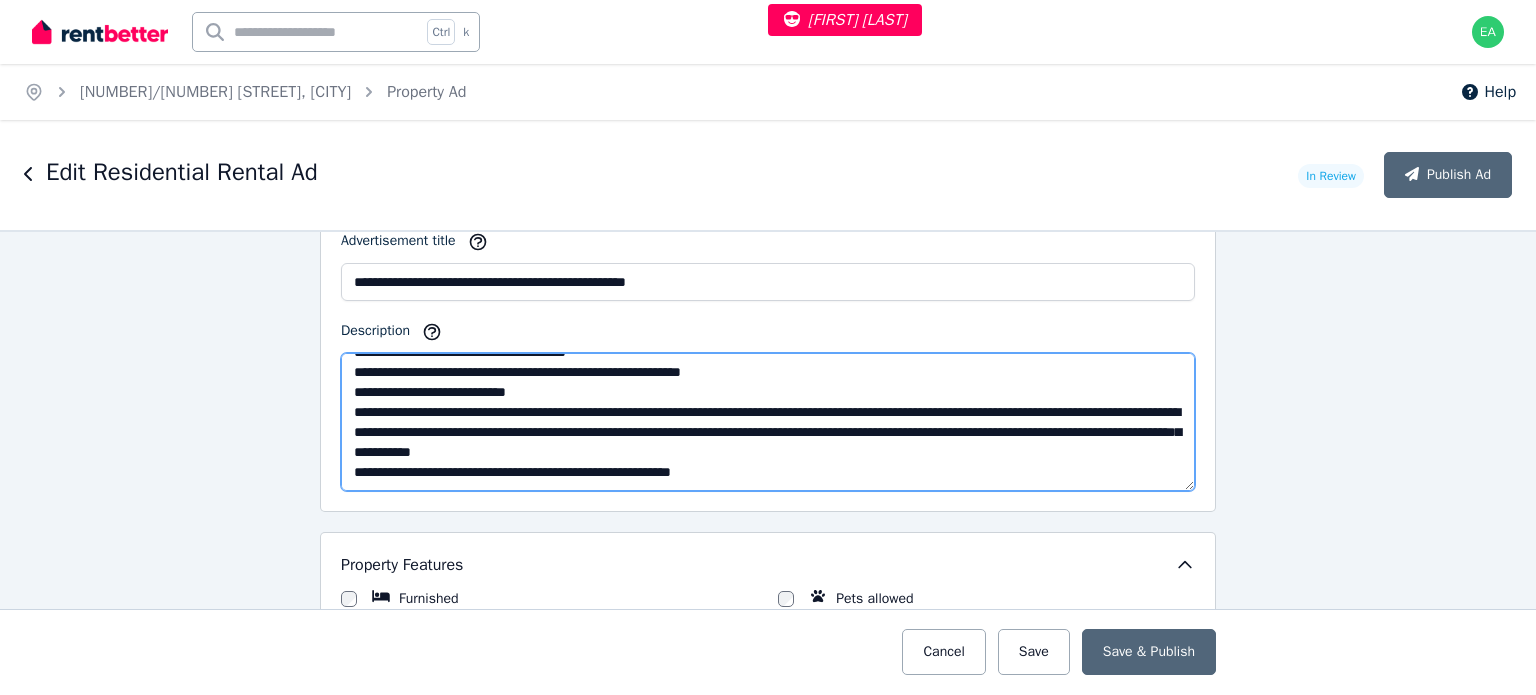 click on "Description" at bounding box center [768, 422] 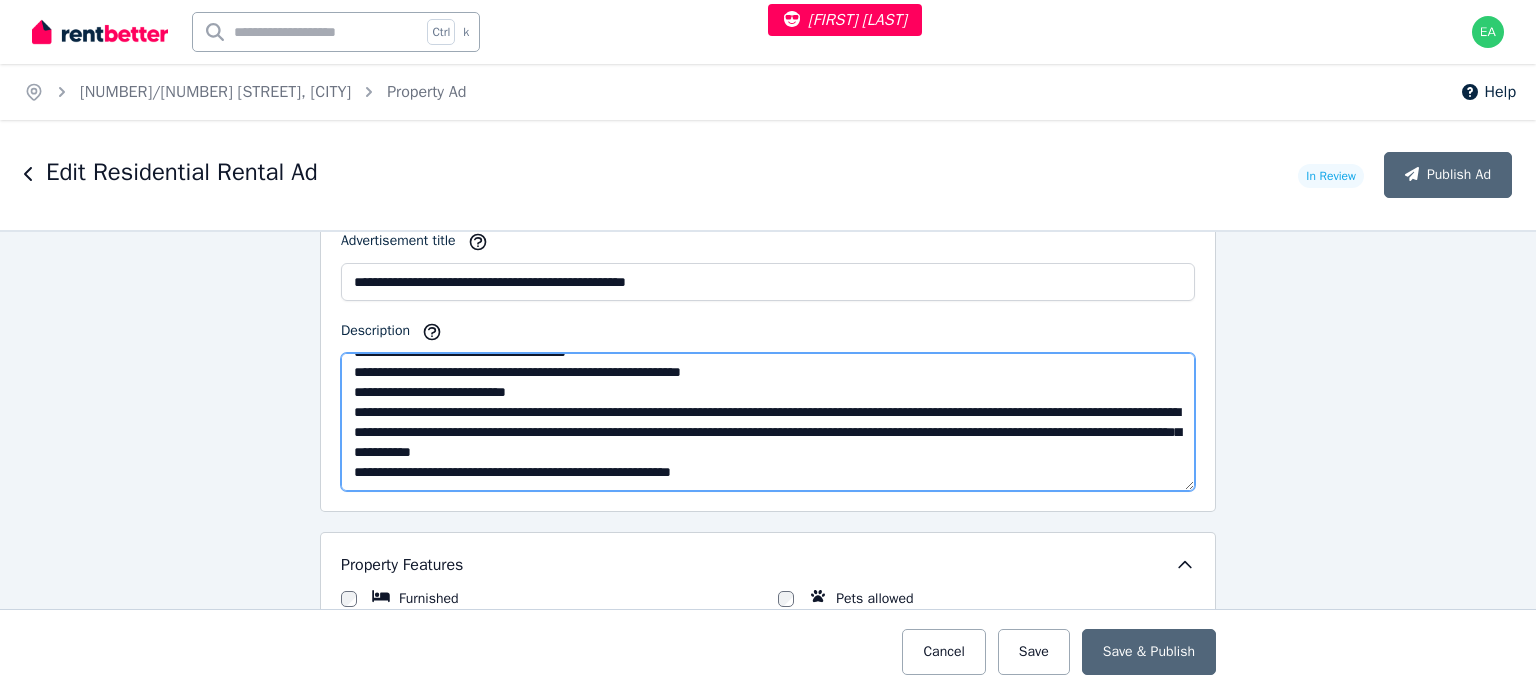 click on "Description" at bounding box center [768, 422] 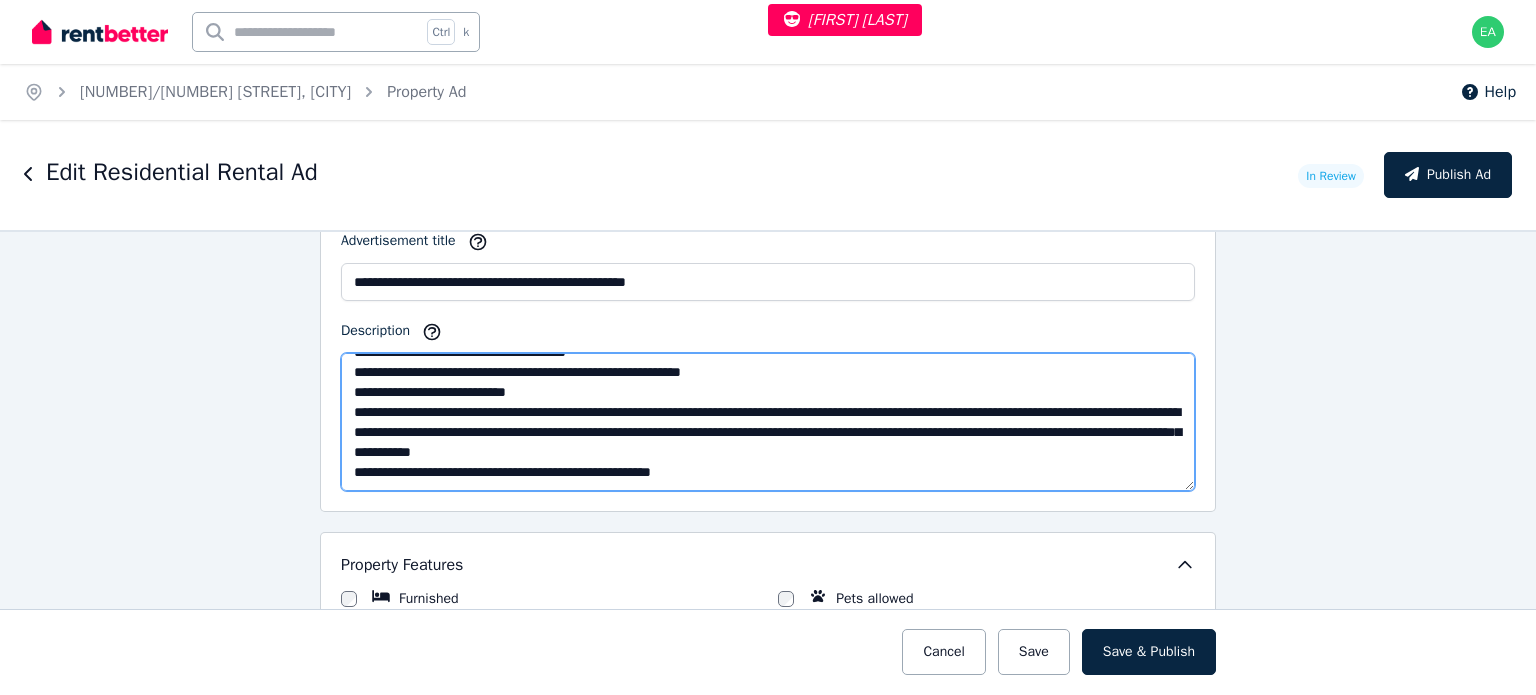 click on "Description" at bounding box center (768, 422) 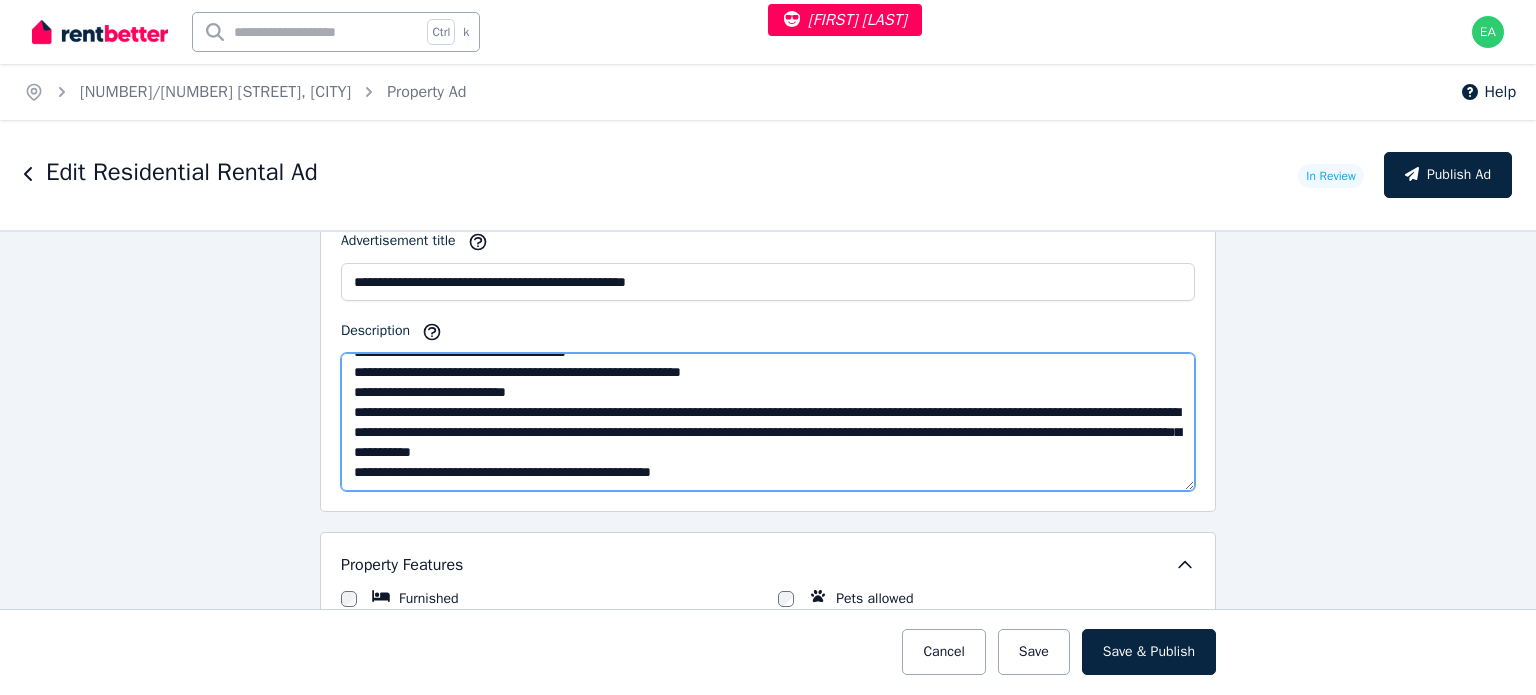 click on "Description" at bounding box center (768, 422) 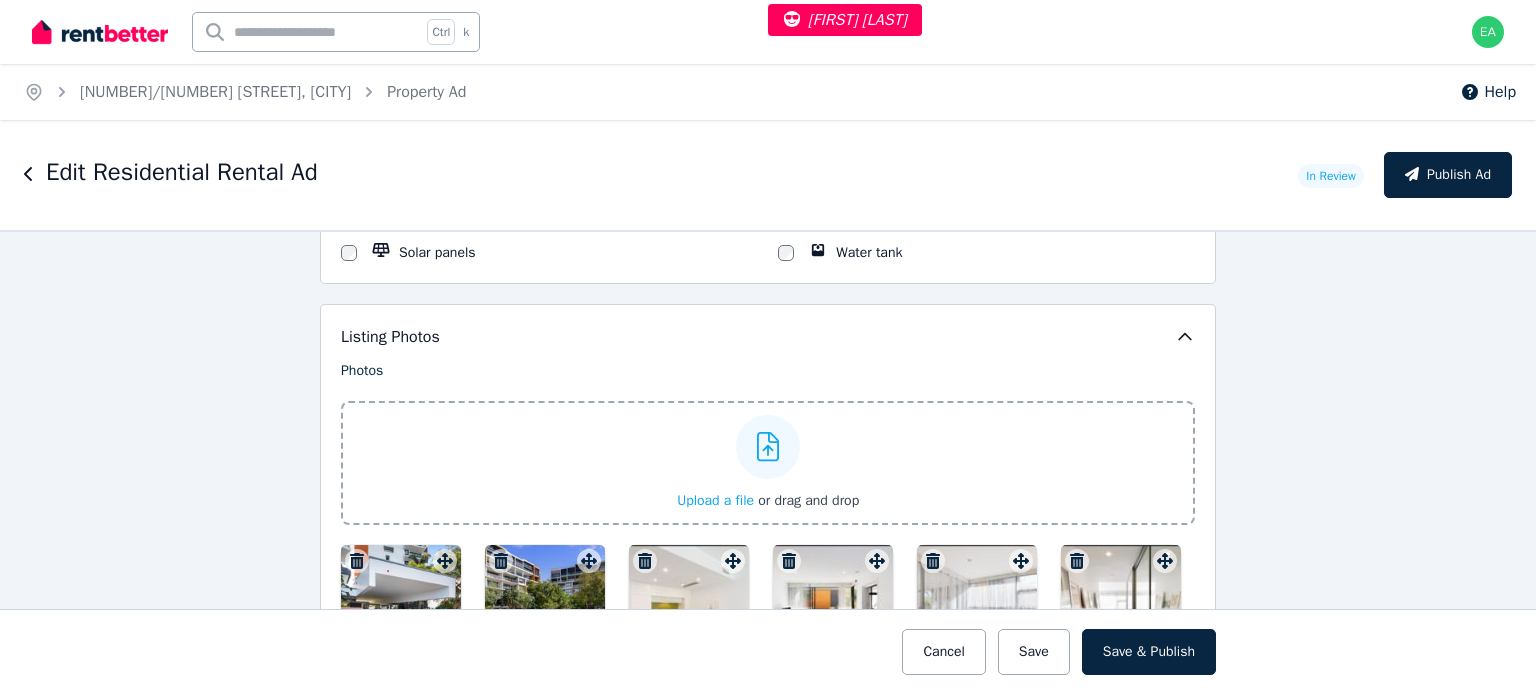 scroll, scrollTop: 2700, scrollLeft: 0, axis: vertical 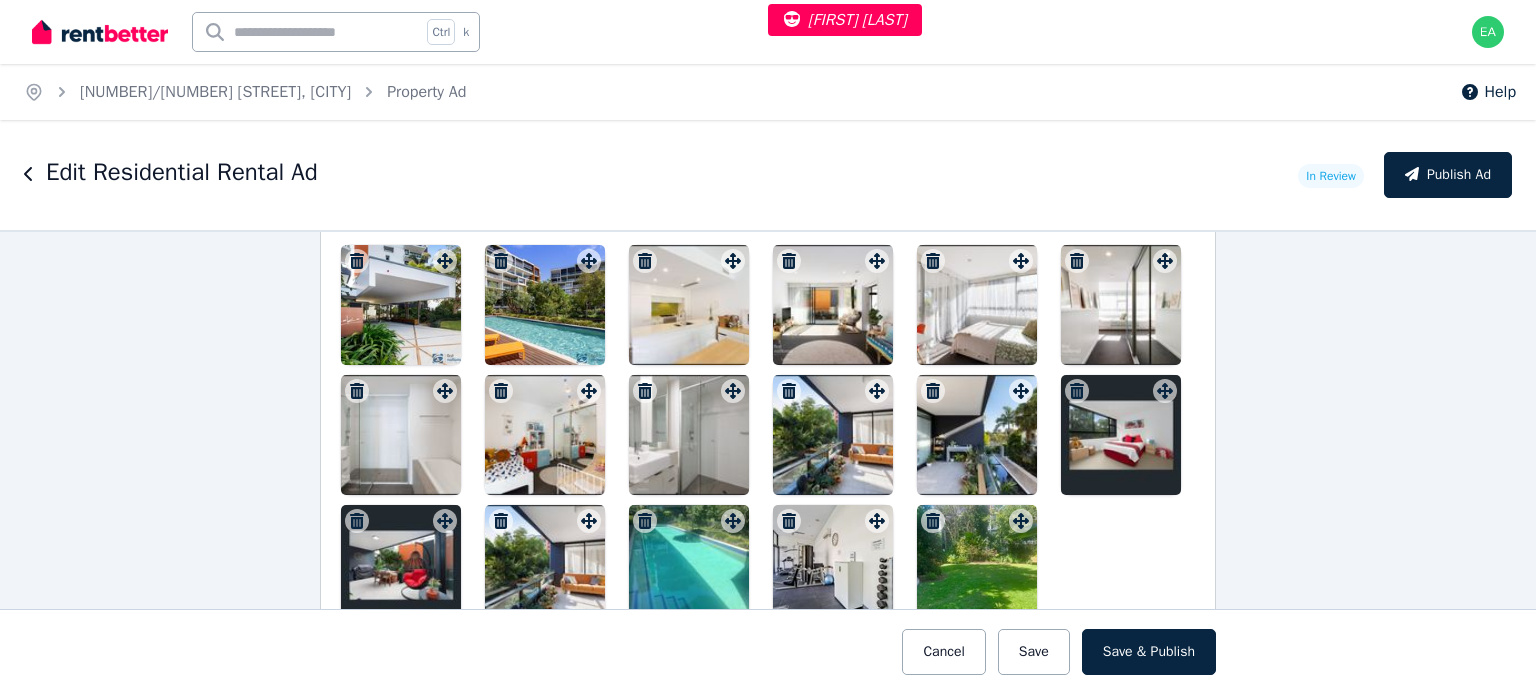 type on "**********" 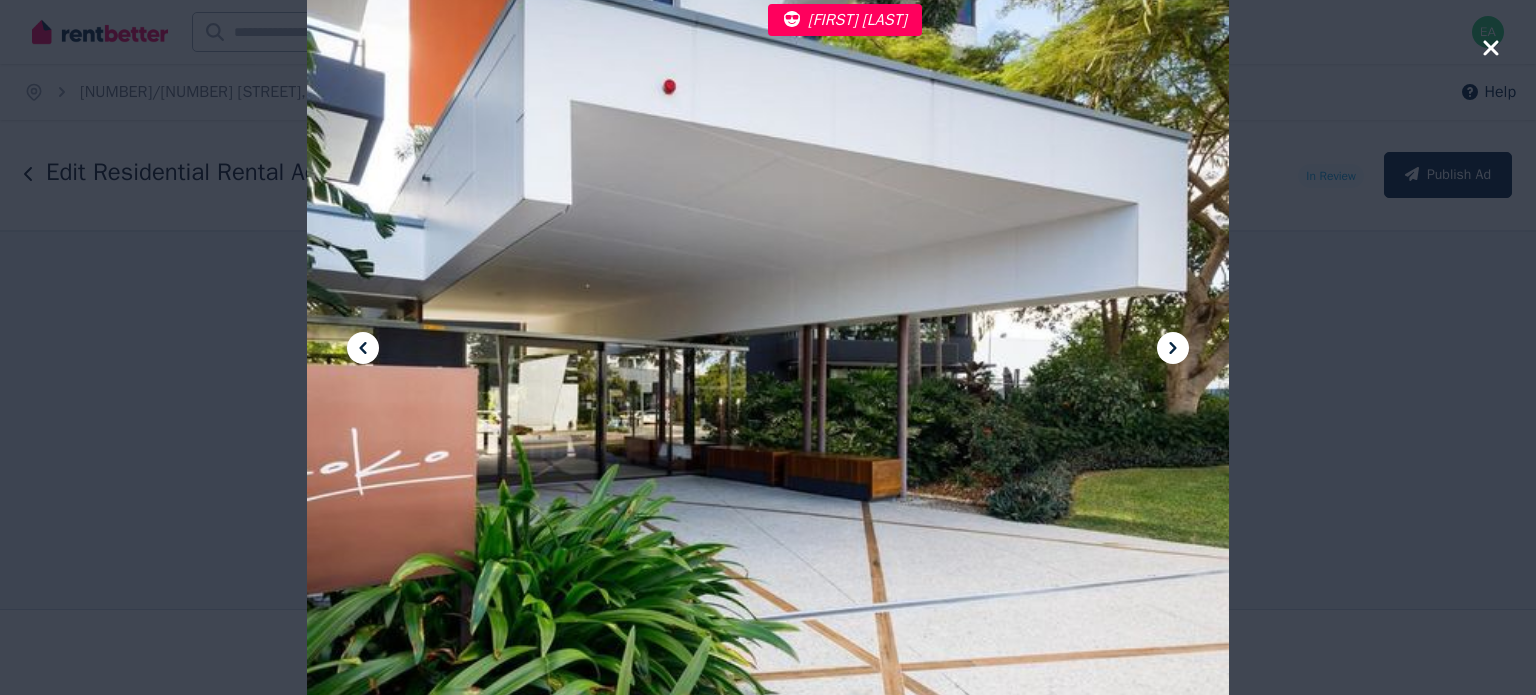 click 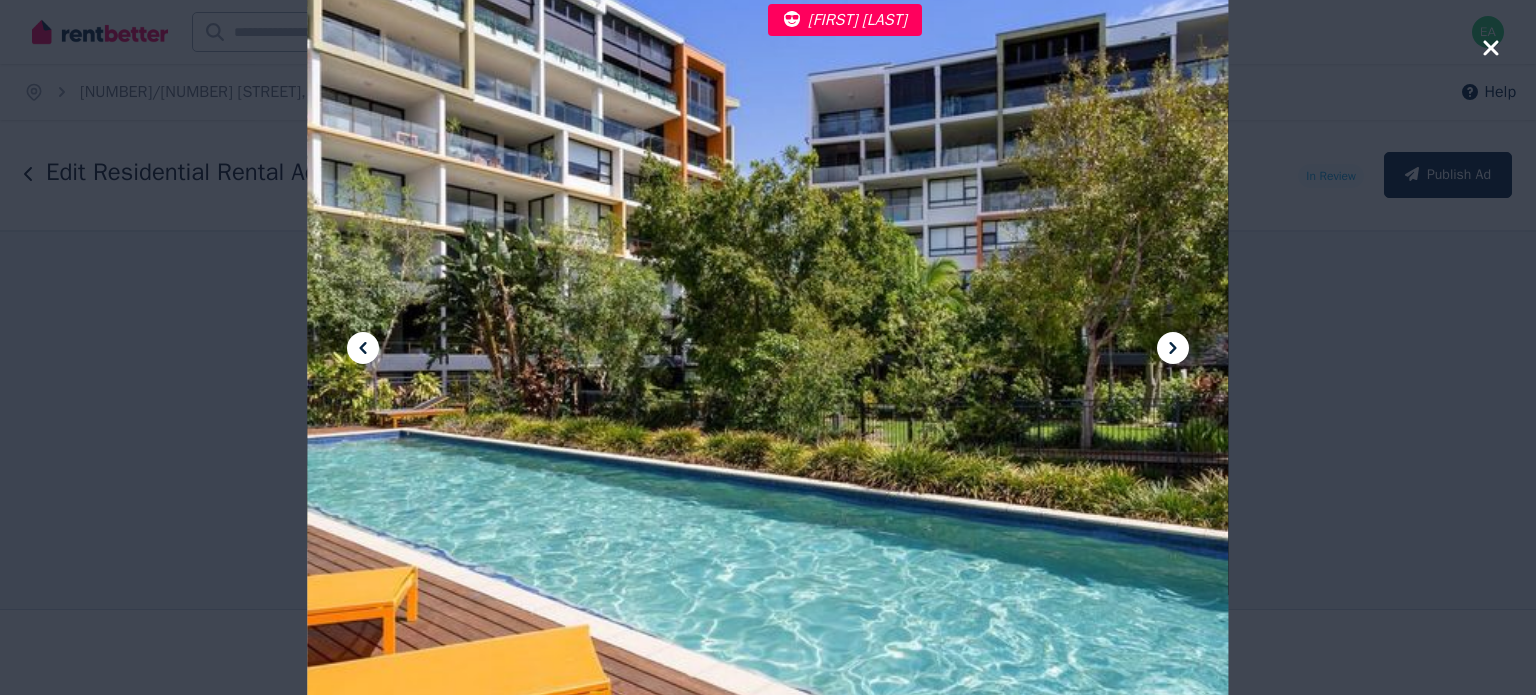 click 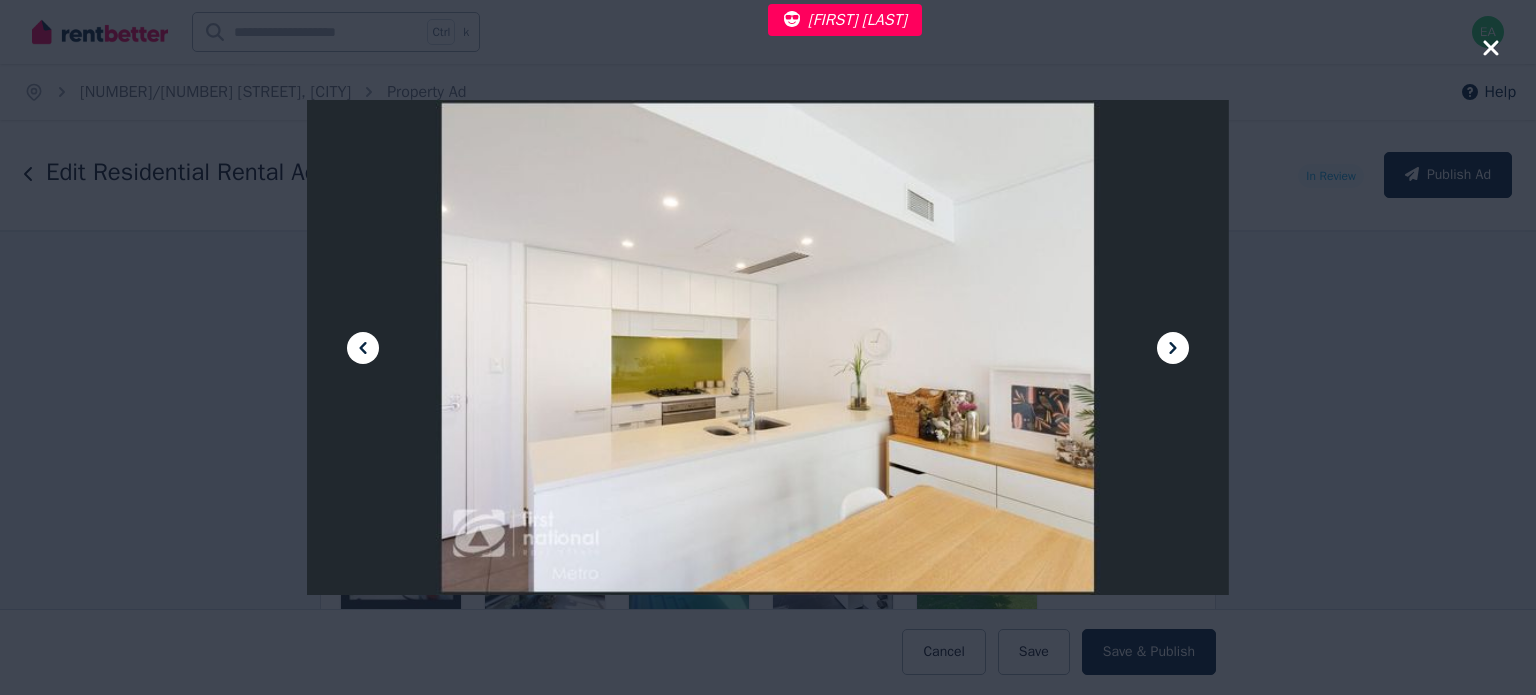 click 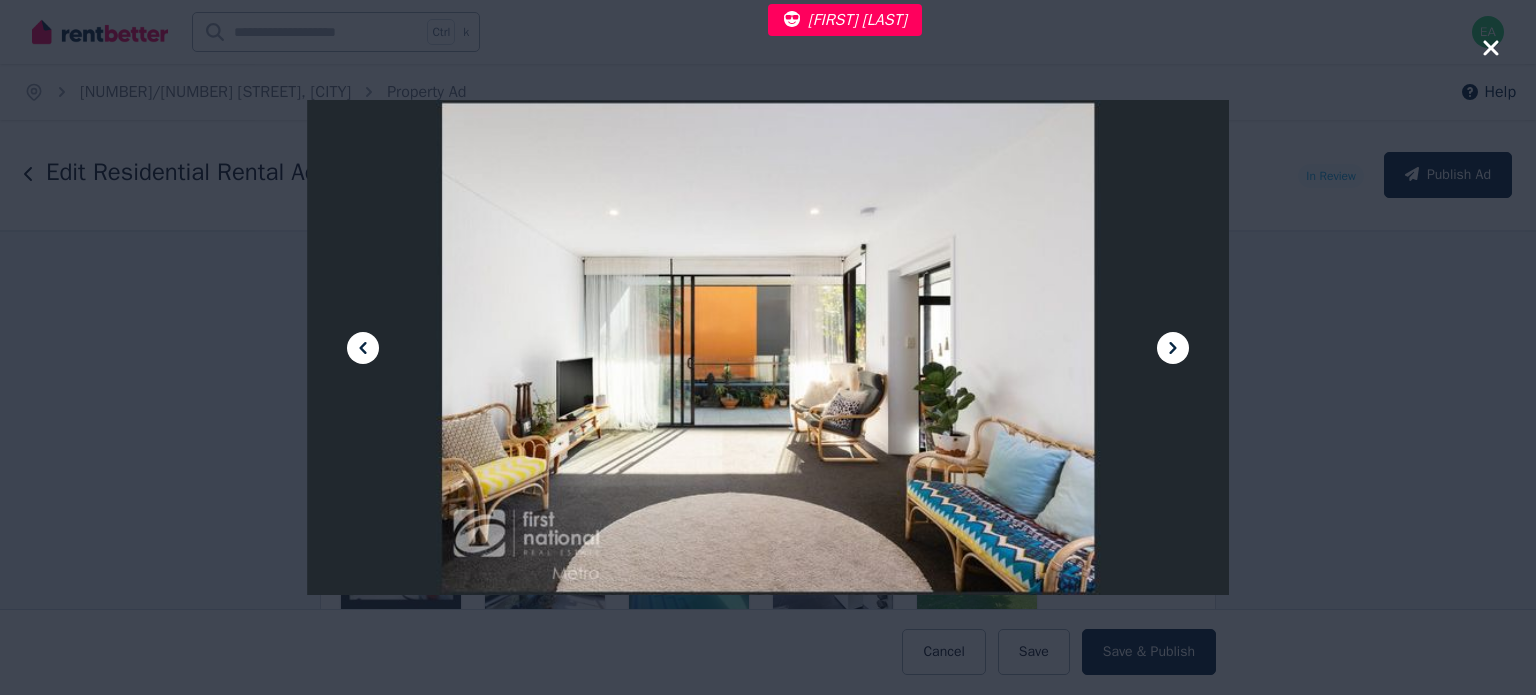 click 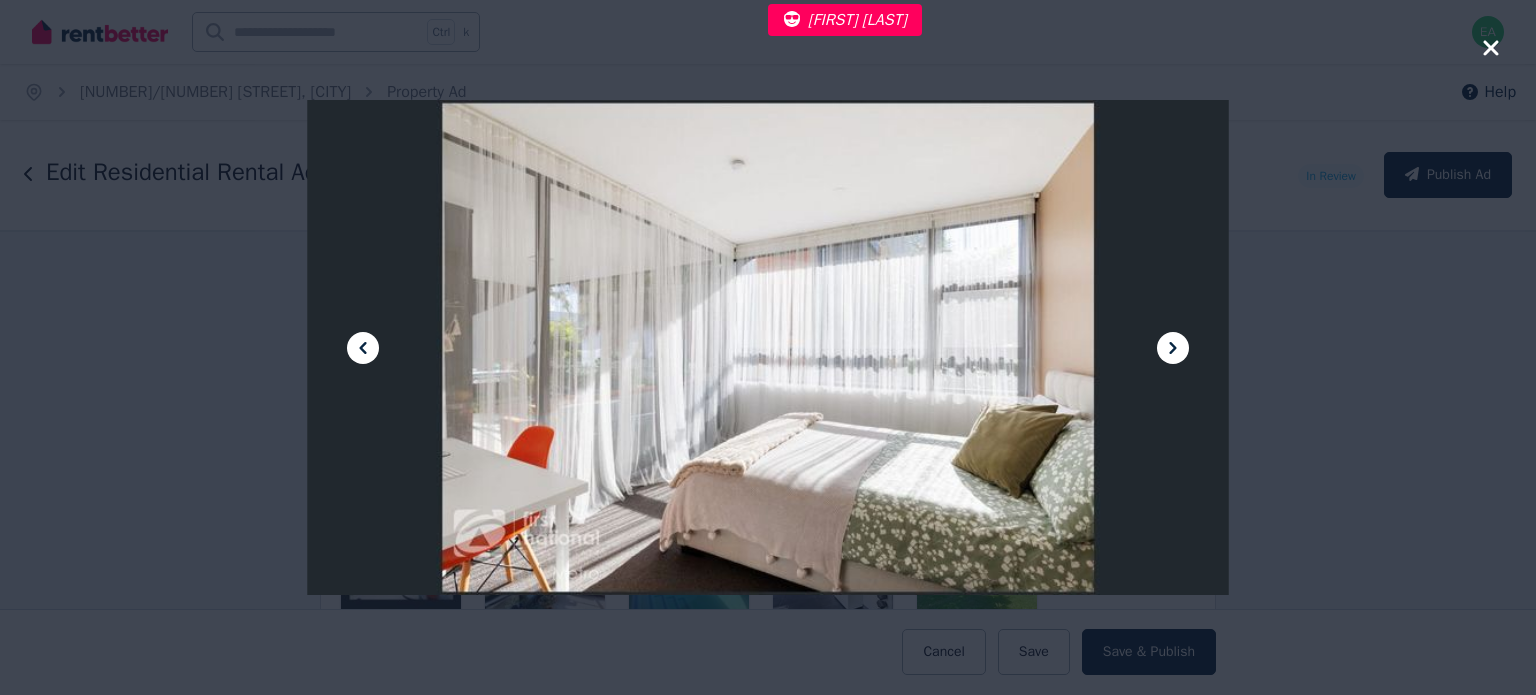 click 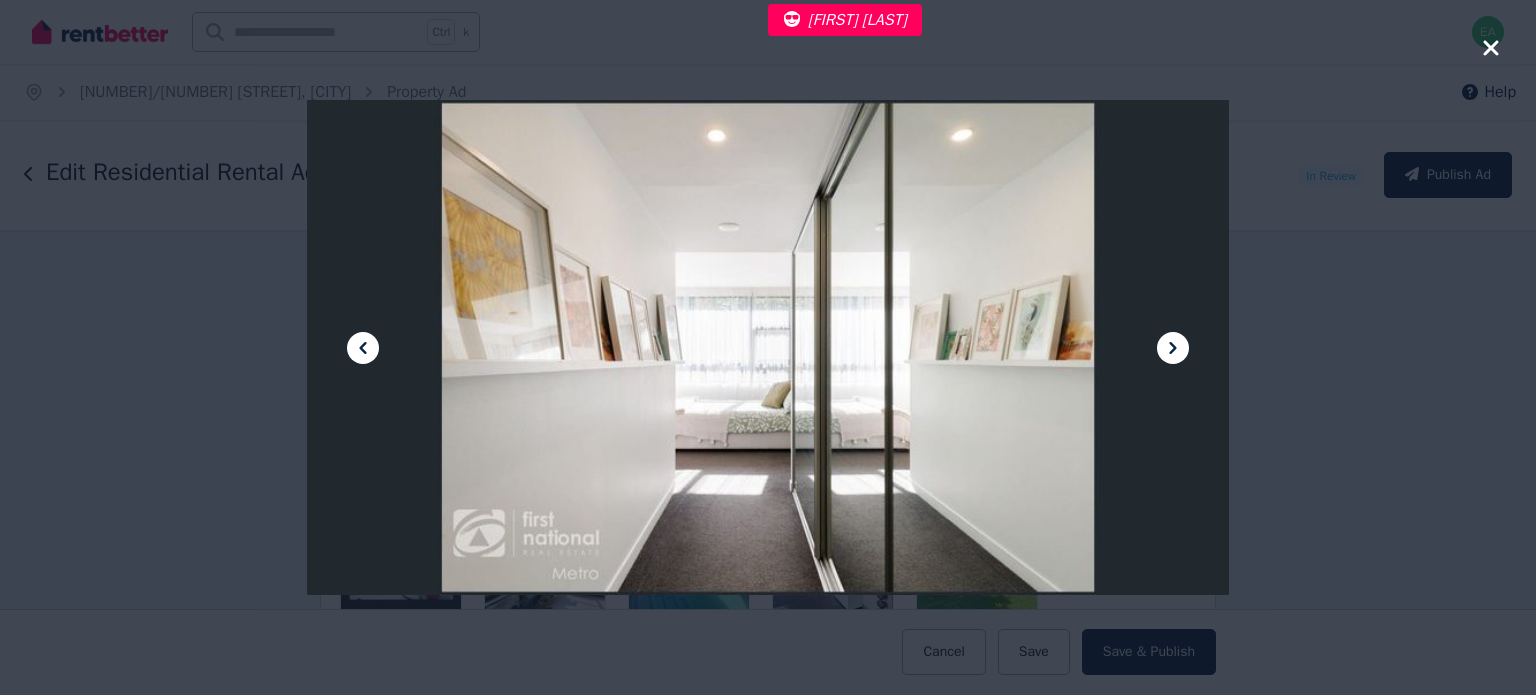 click 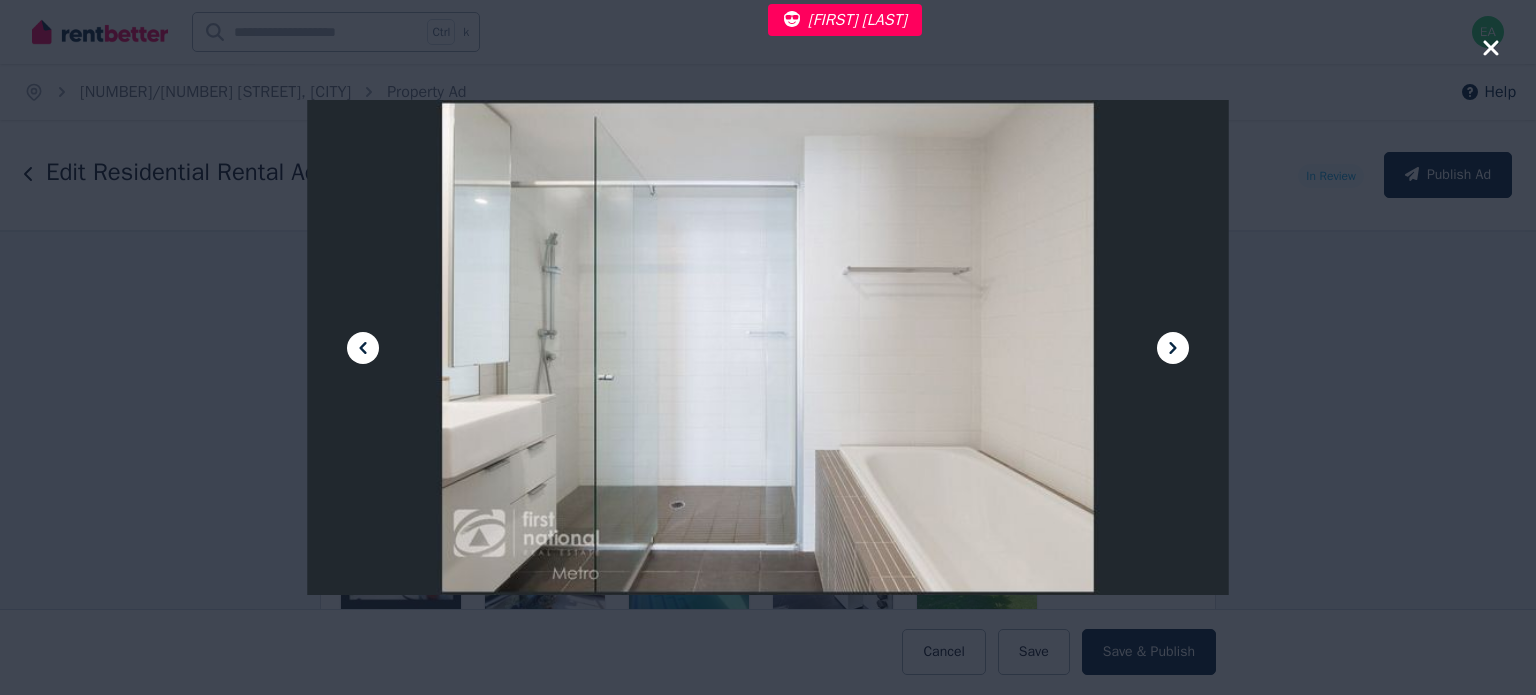 click 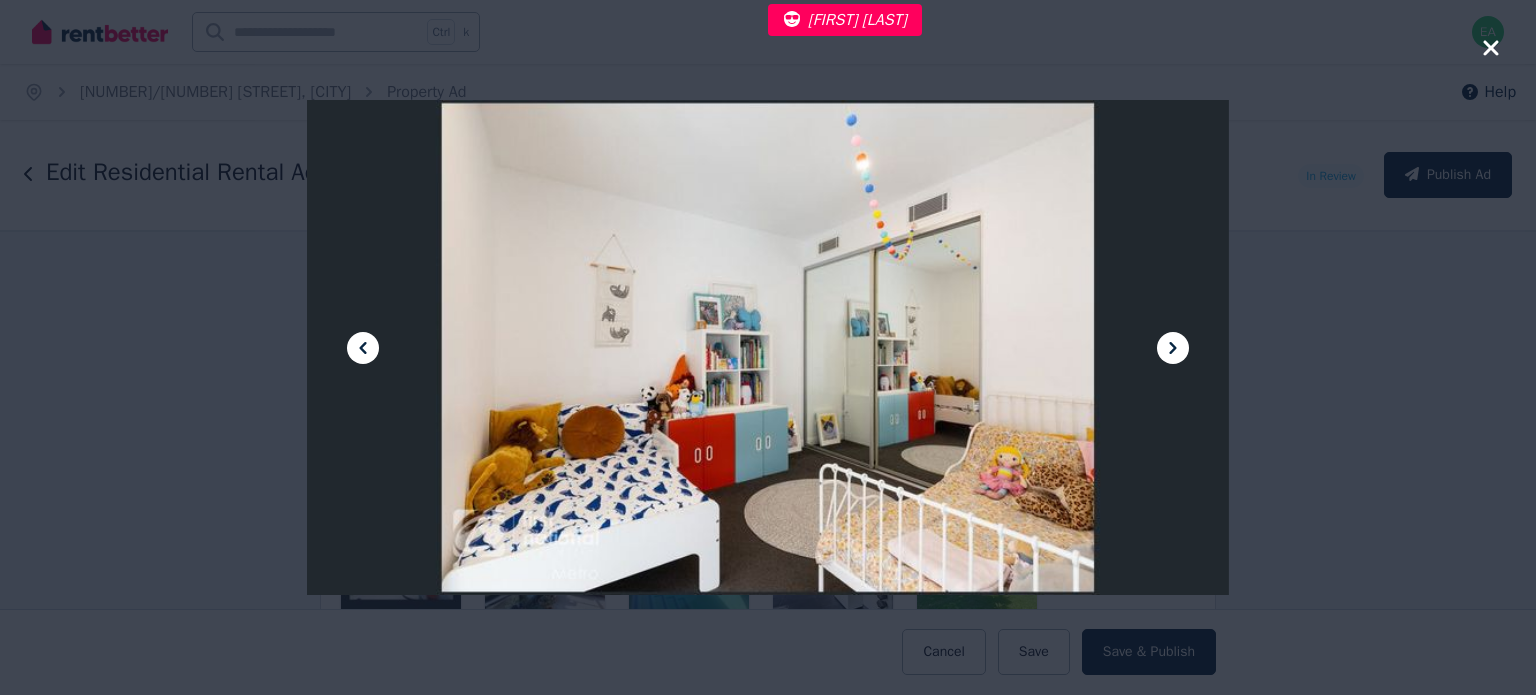 click 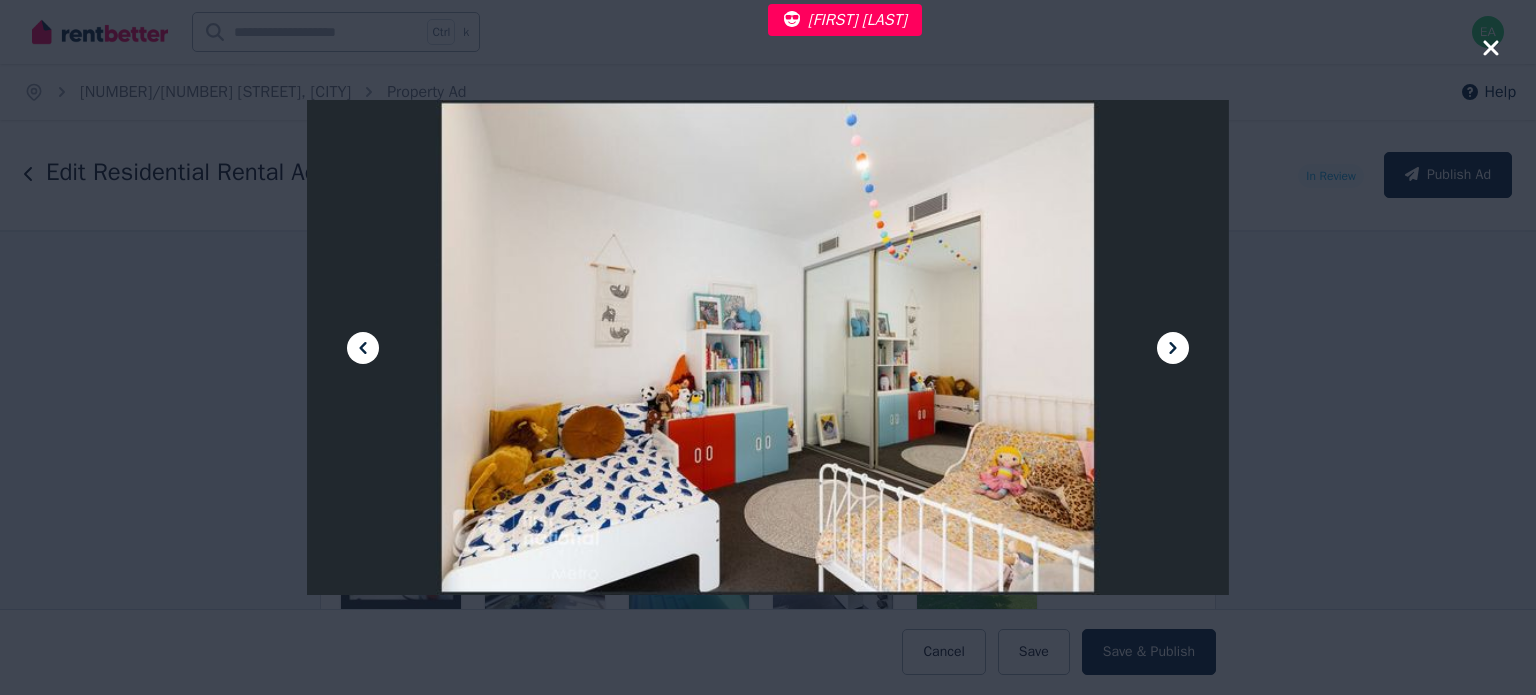 click 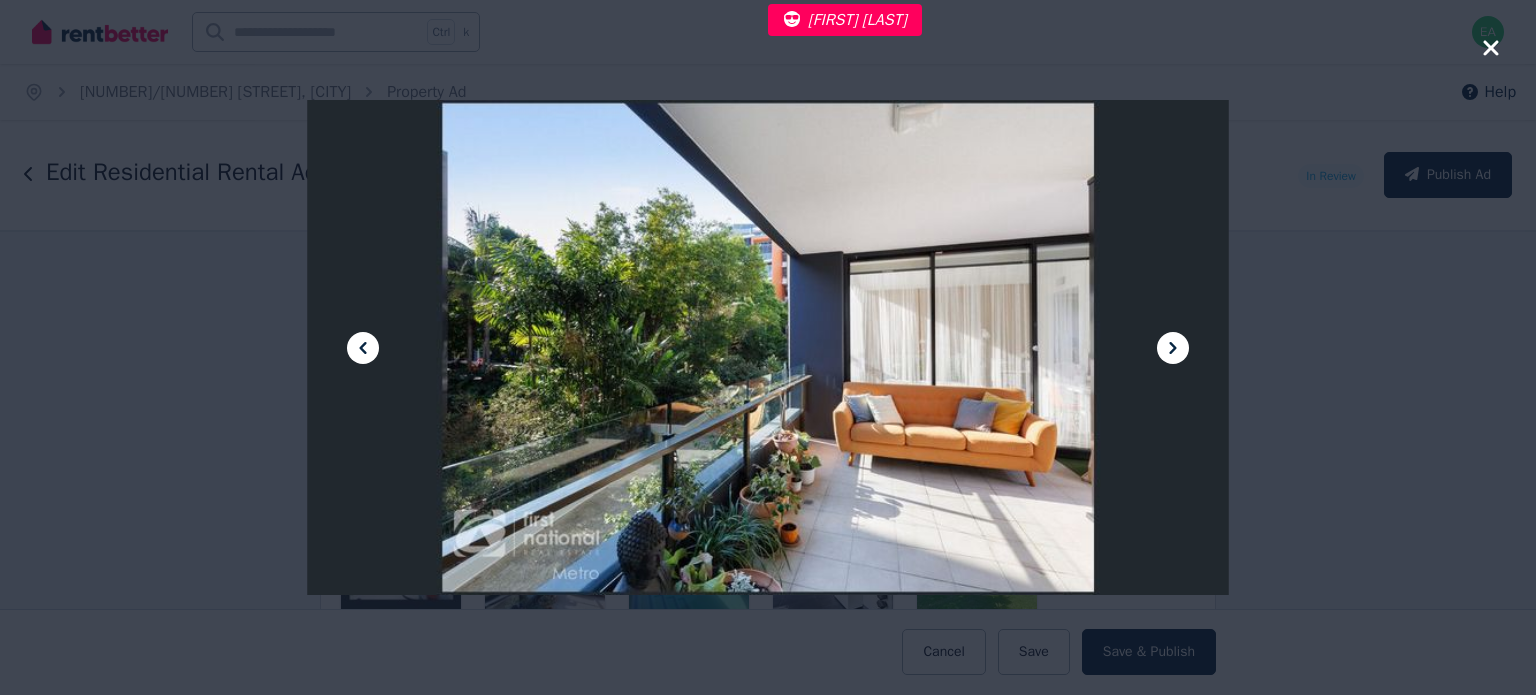 click 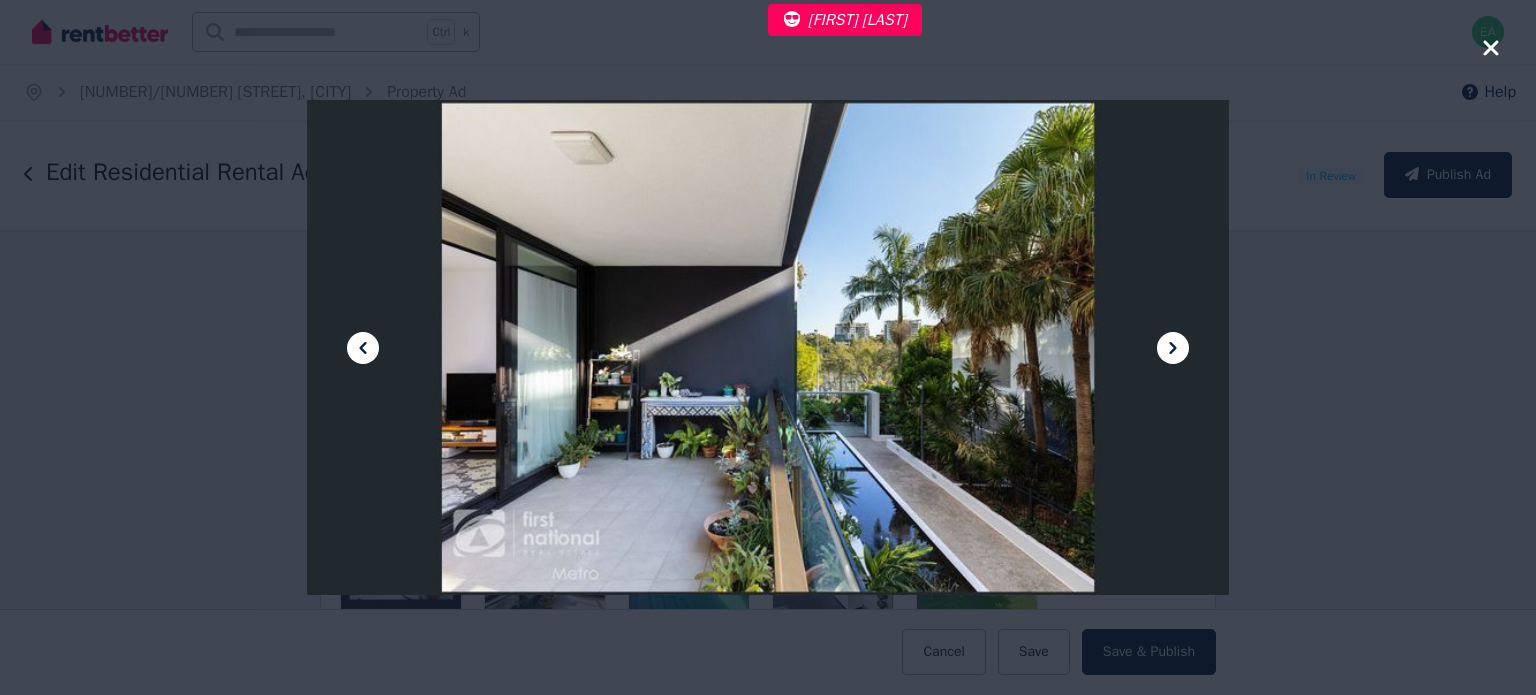 click 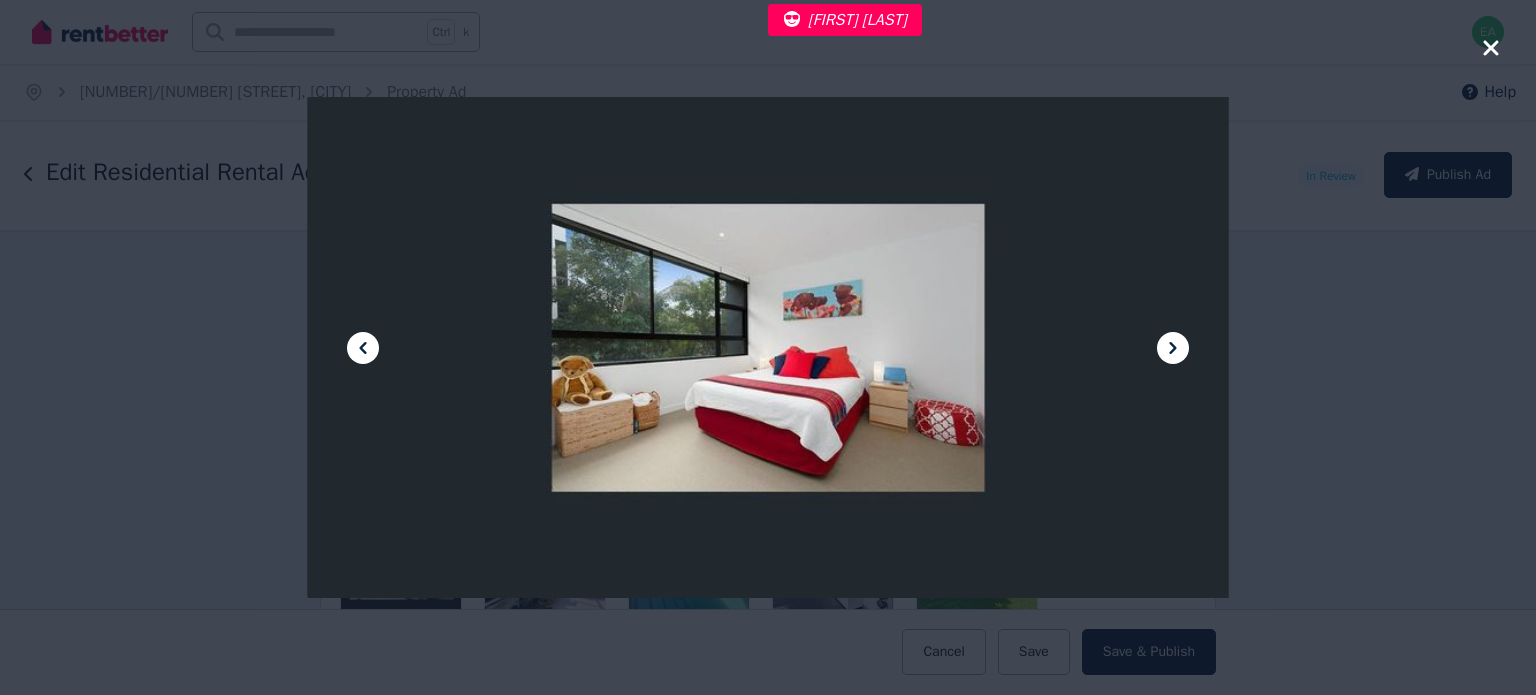 click 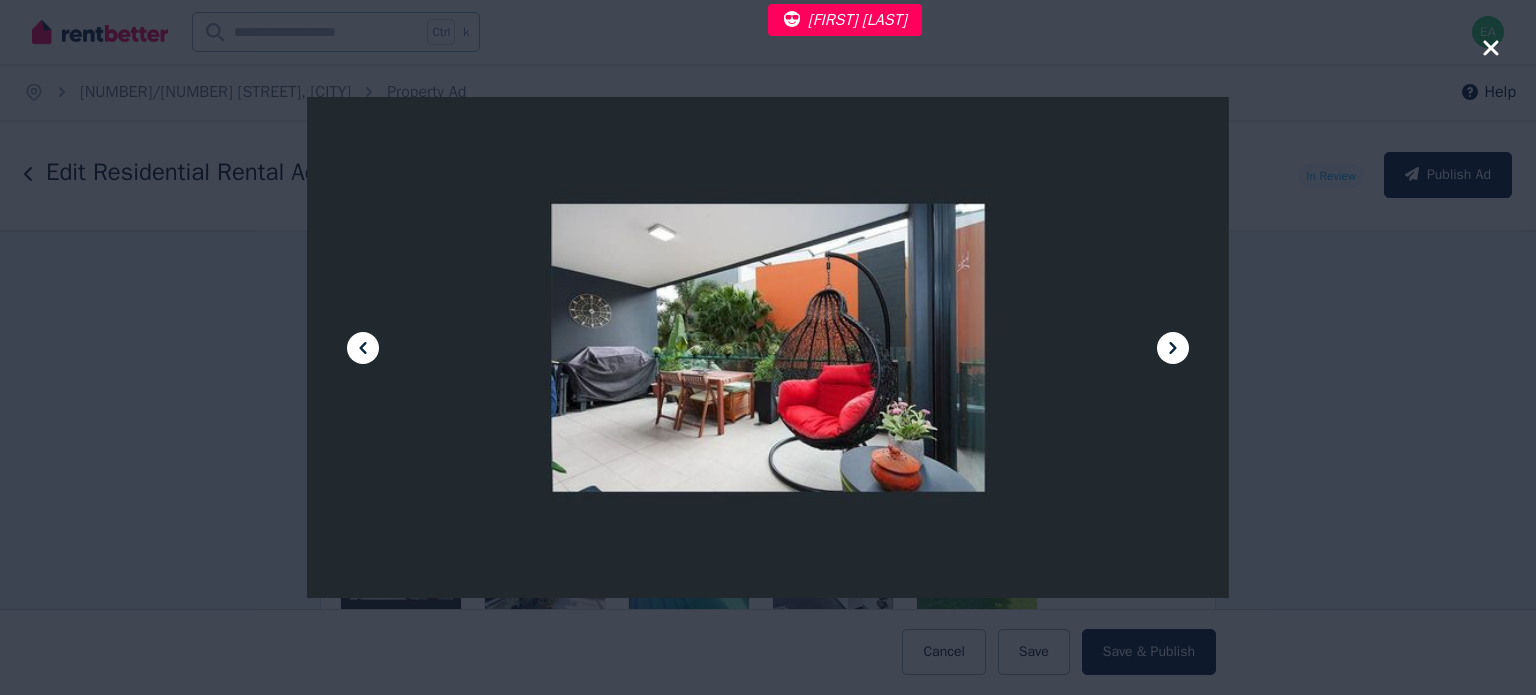click 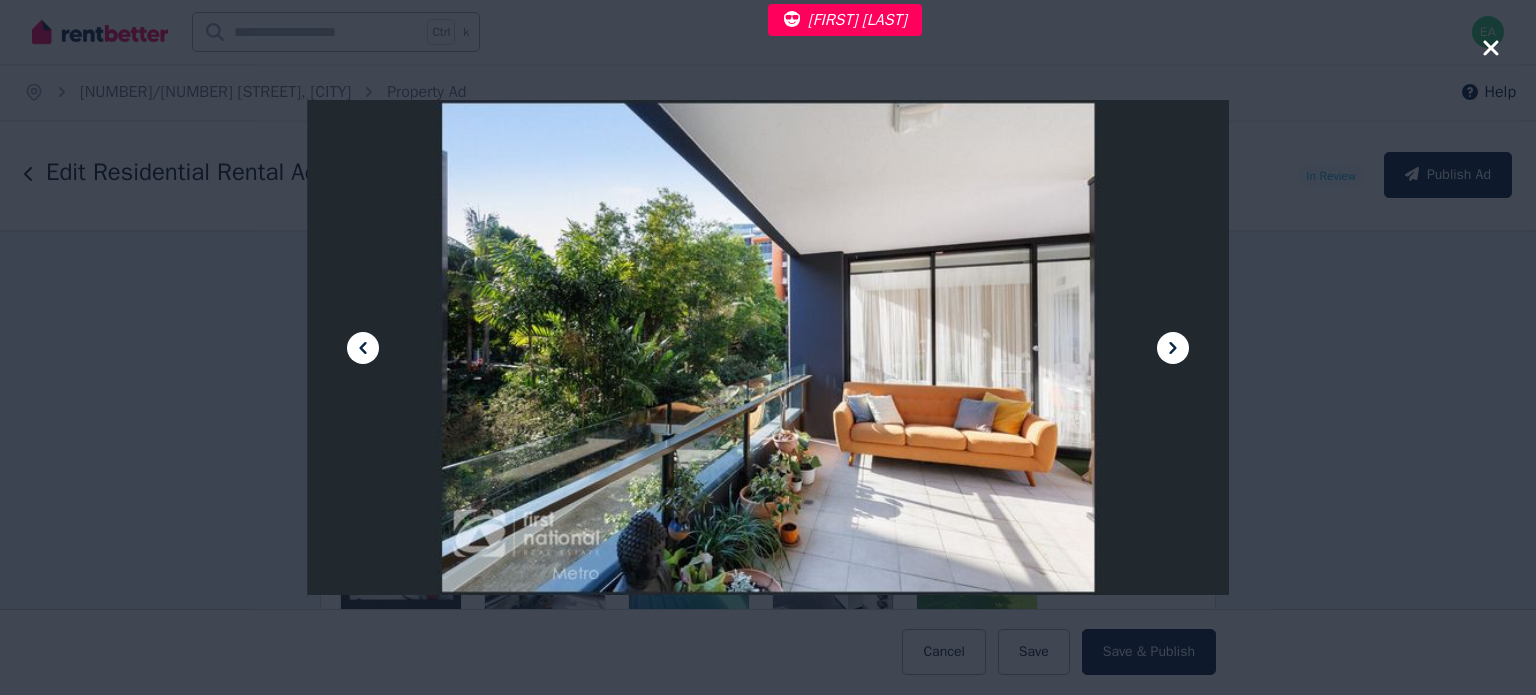 click 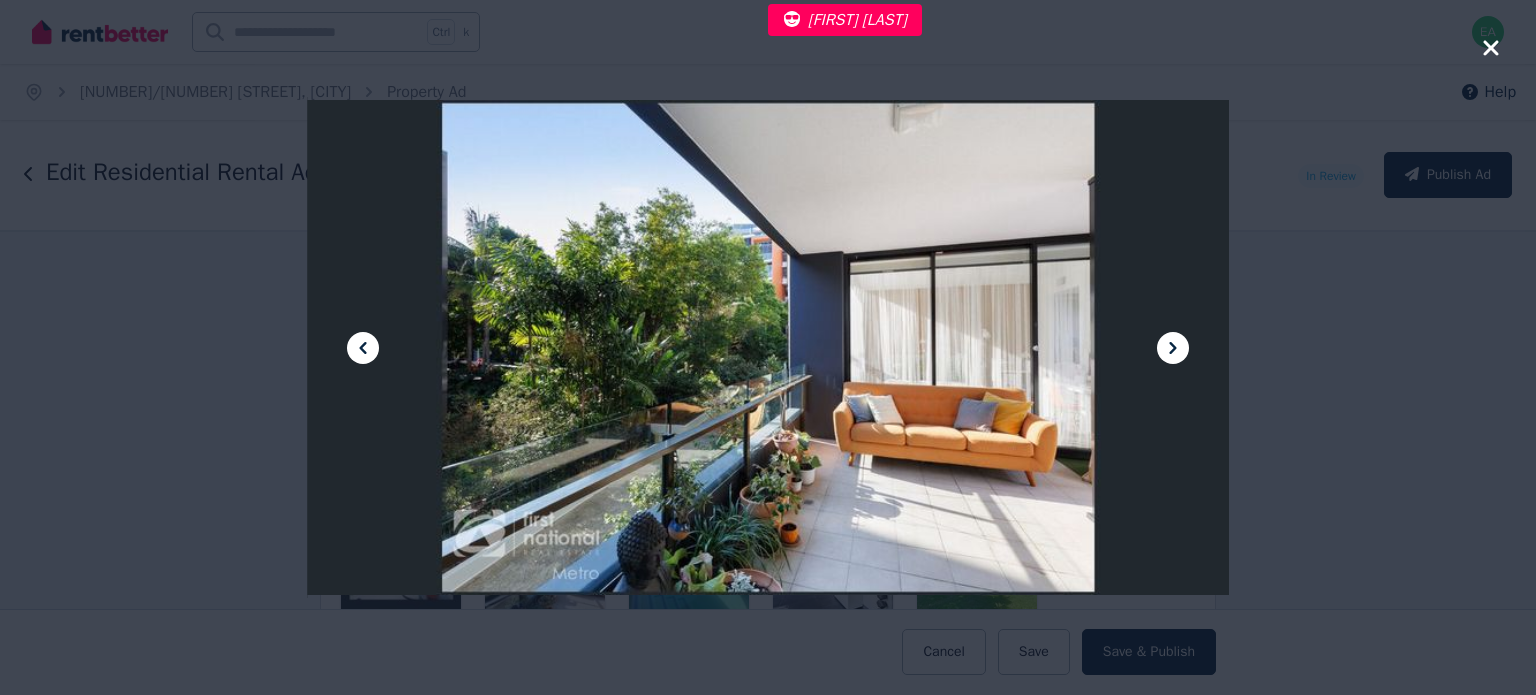 click 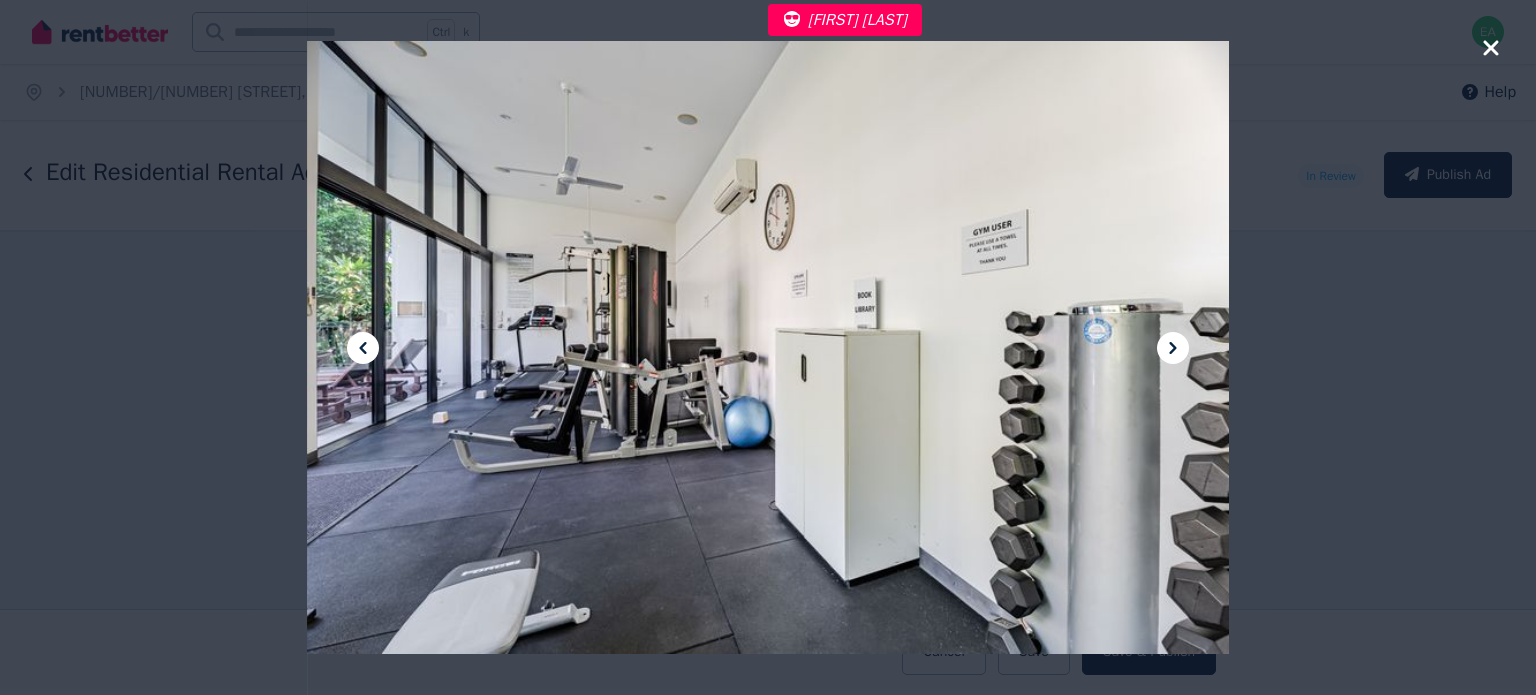 click 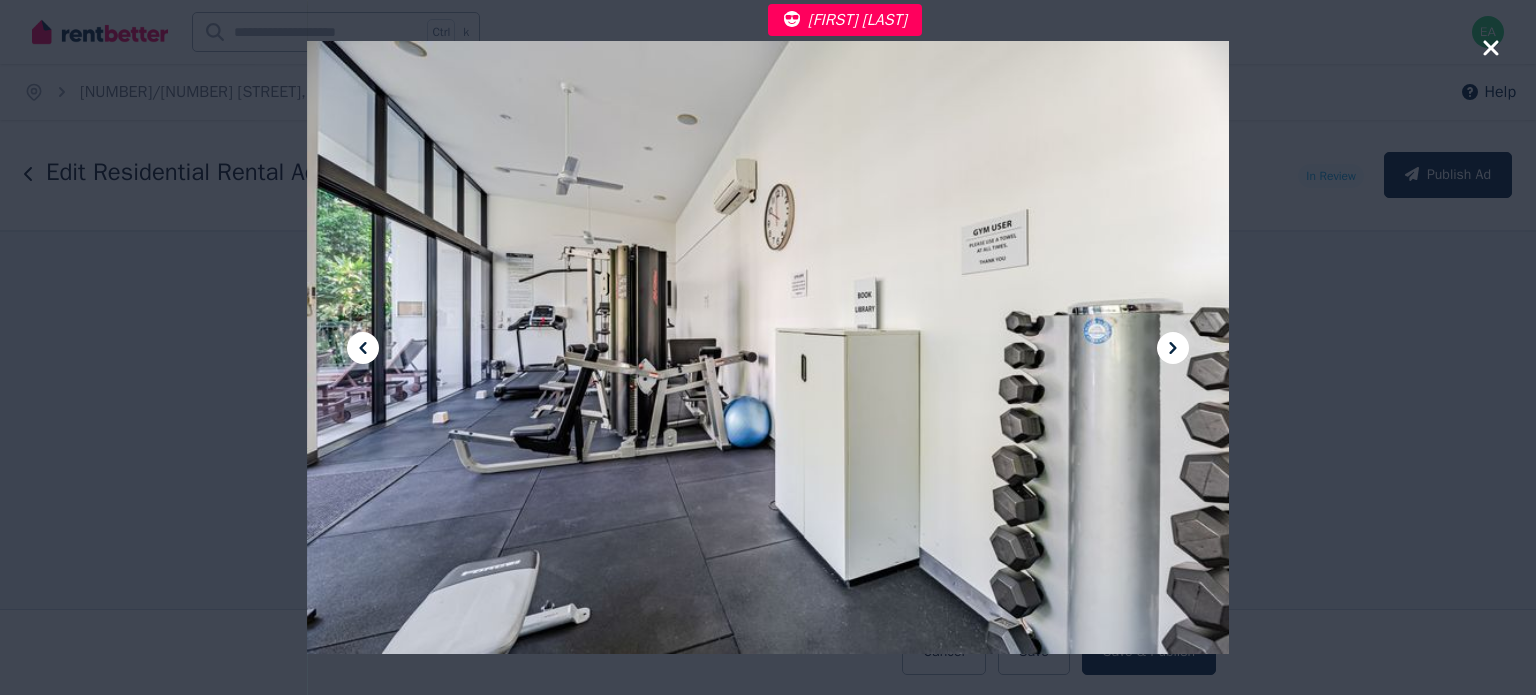 click 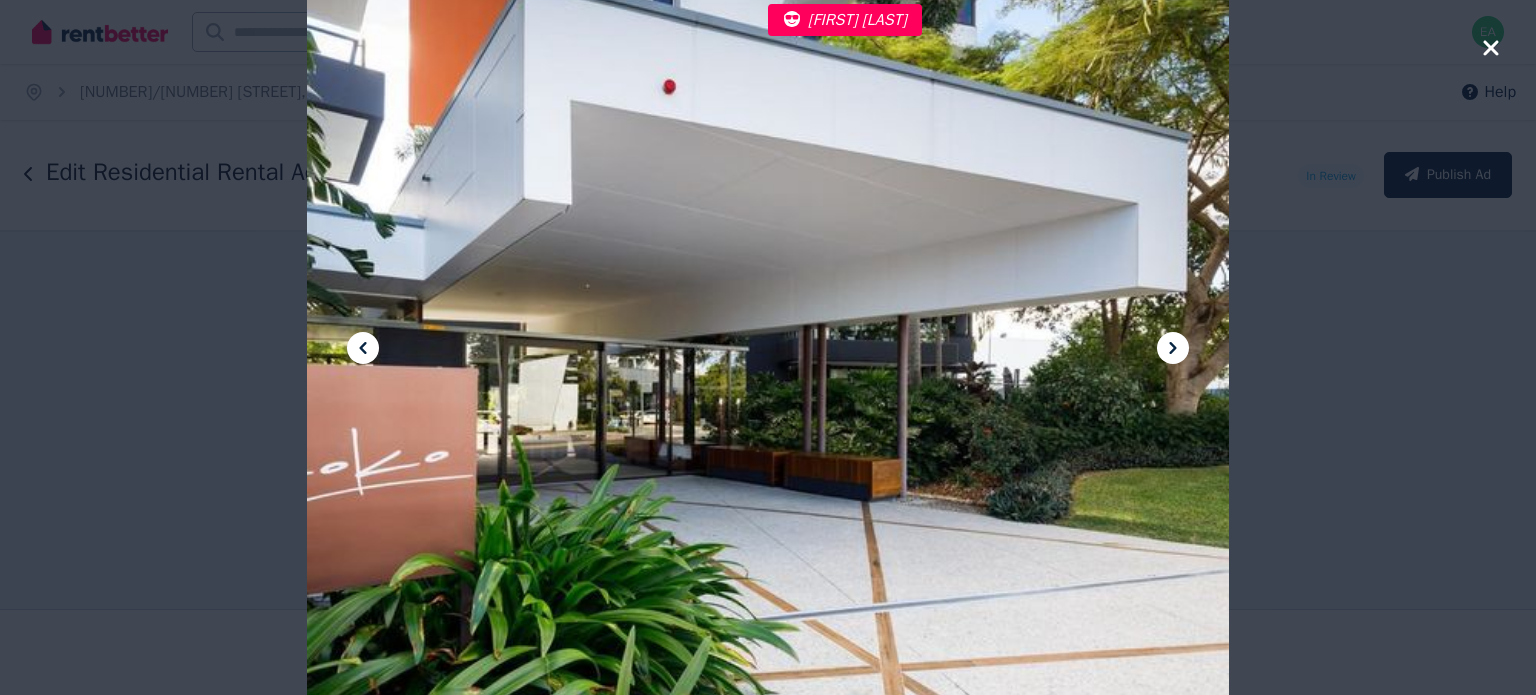 click 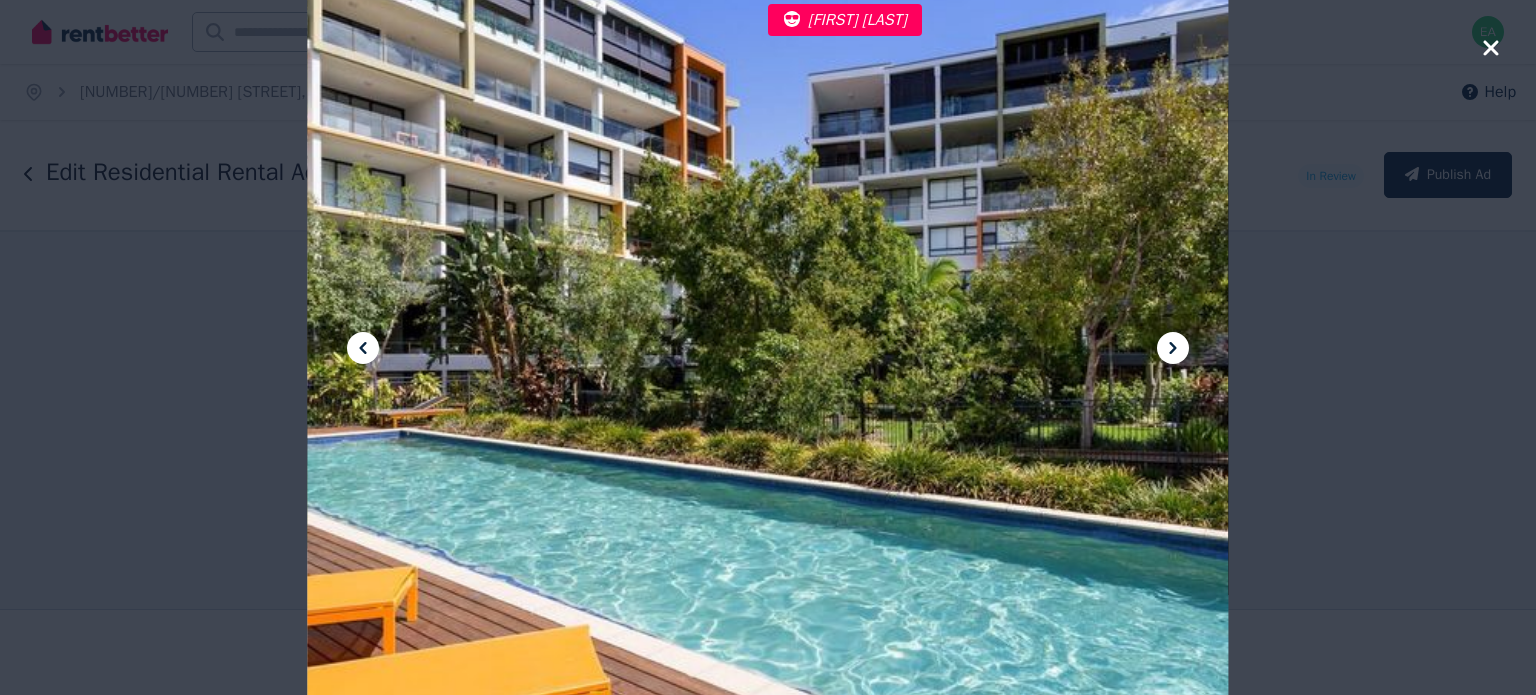 click 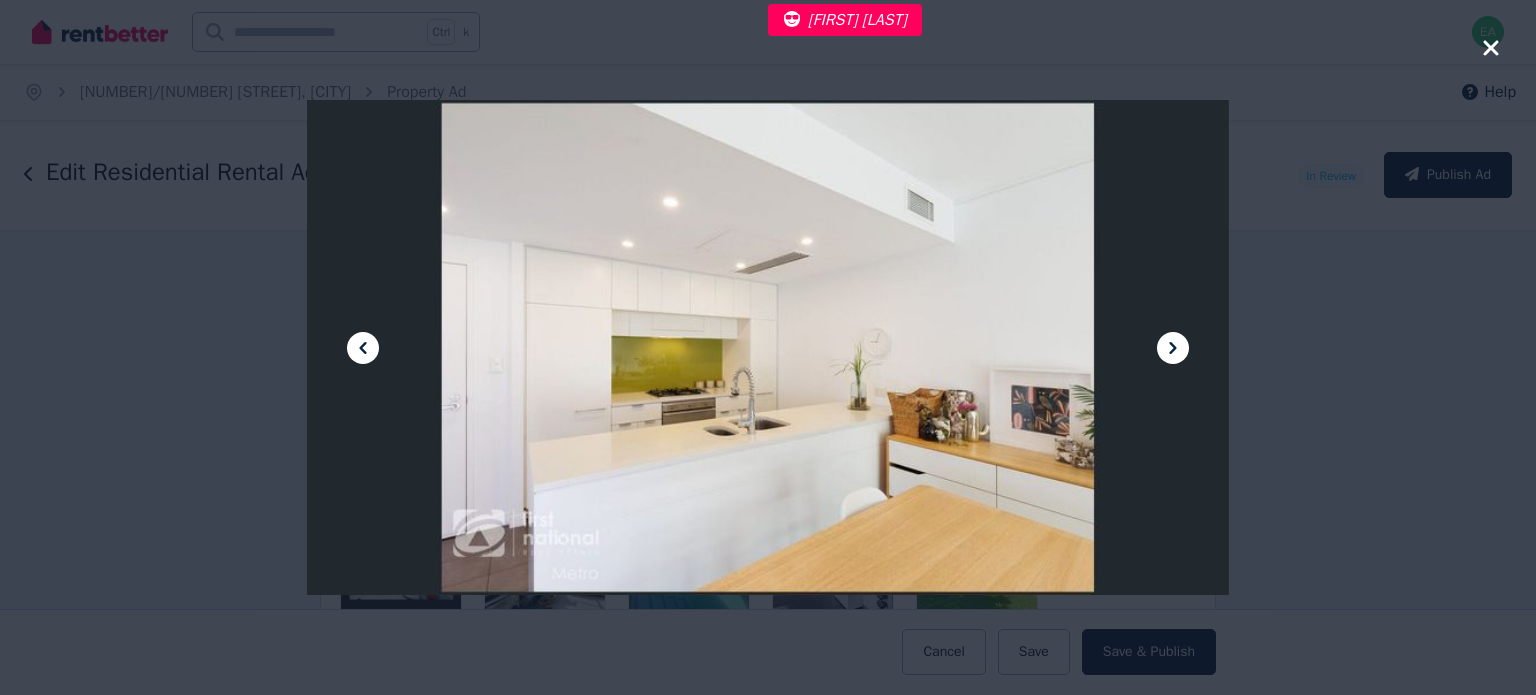click 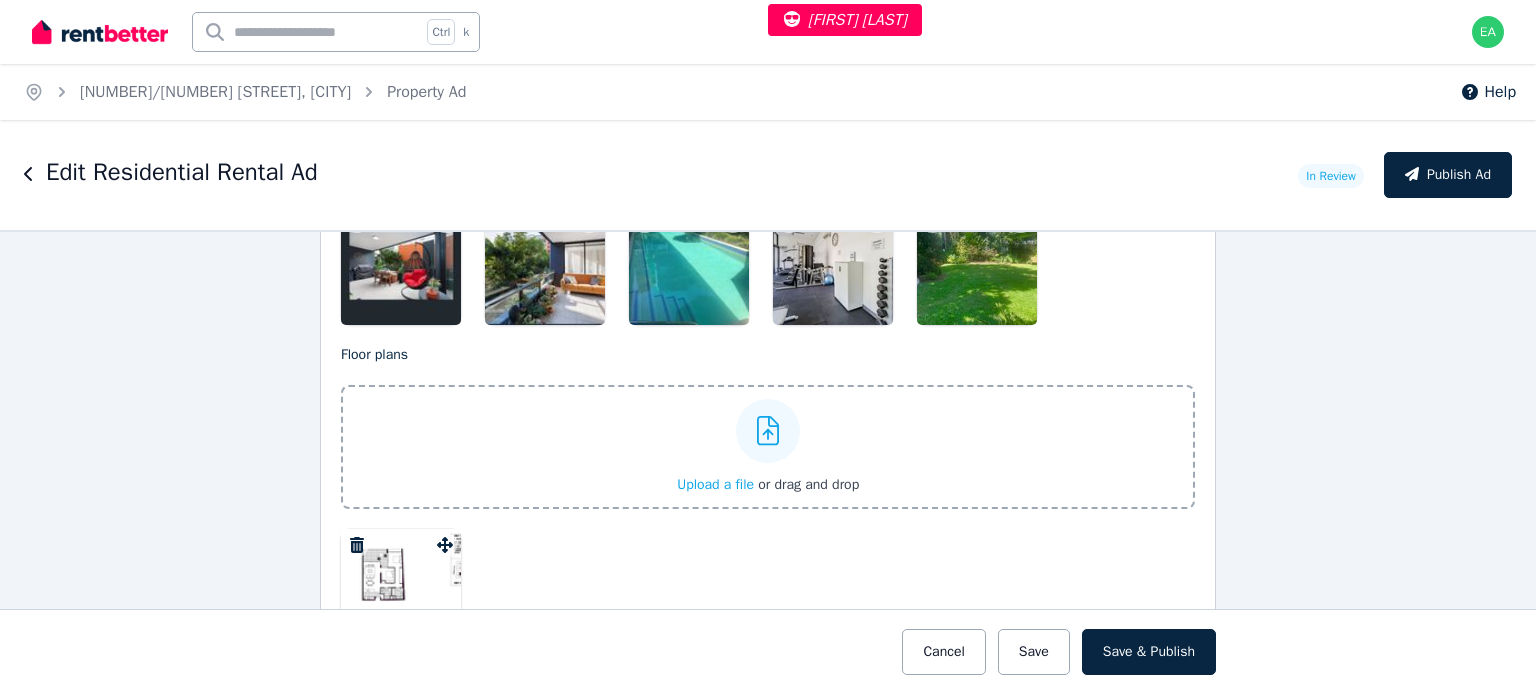scroll, scrollTop: 3100, scrollLeft: 0, axis: vertical 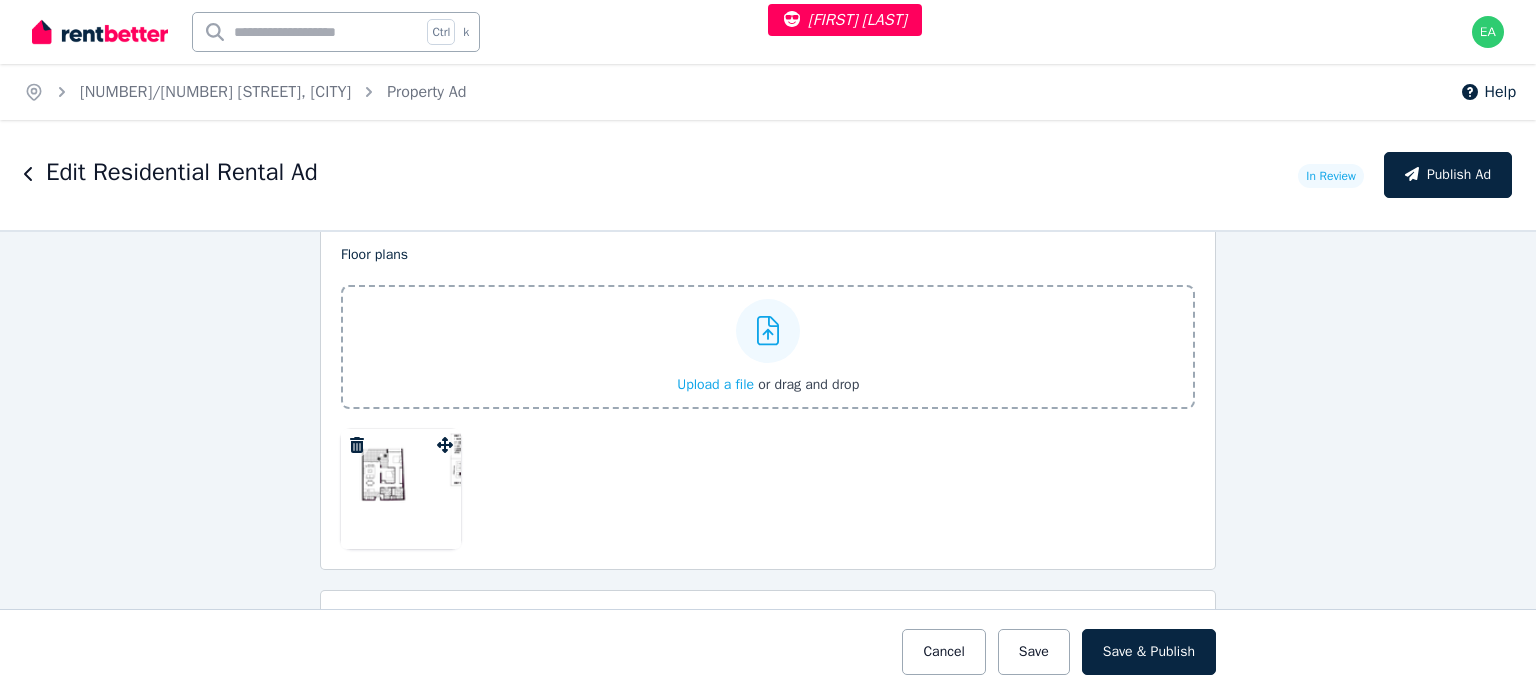 click at bounding box center (401, 489) 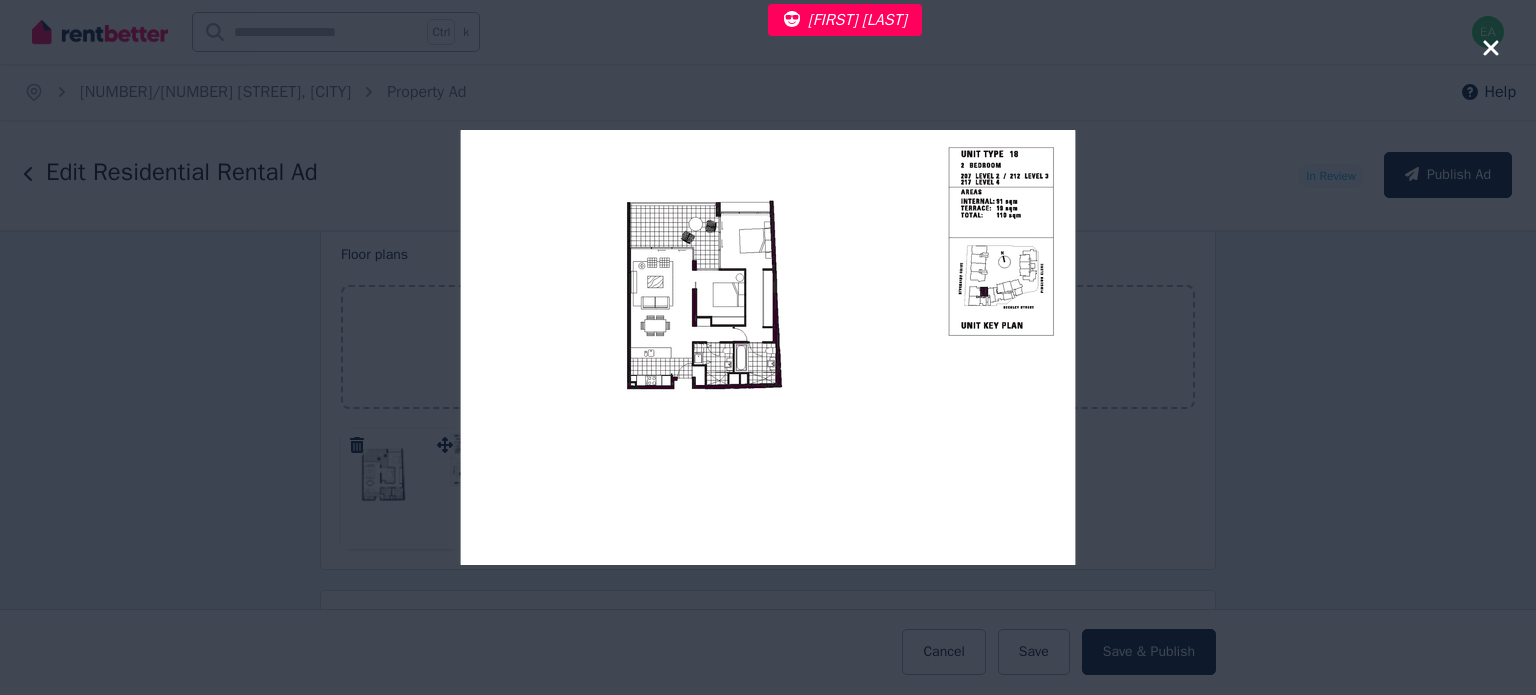 click 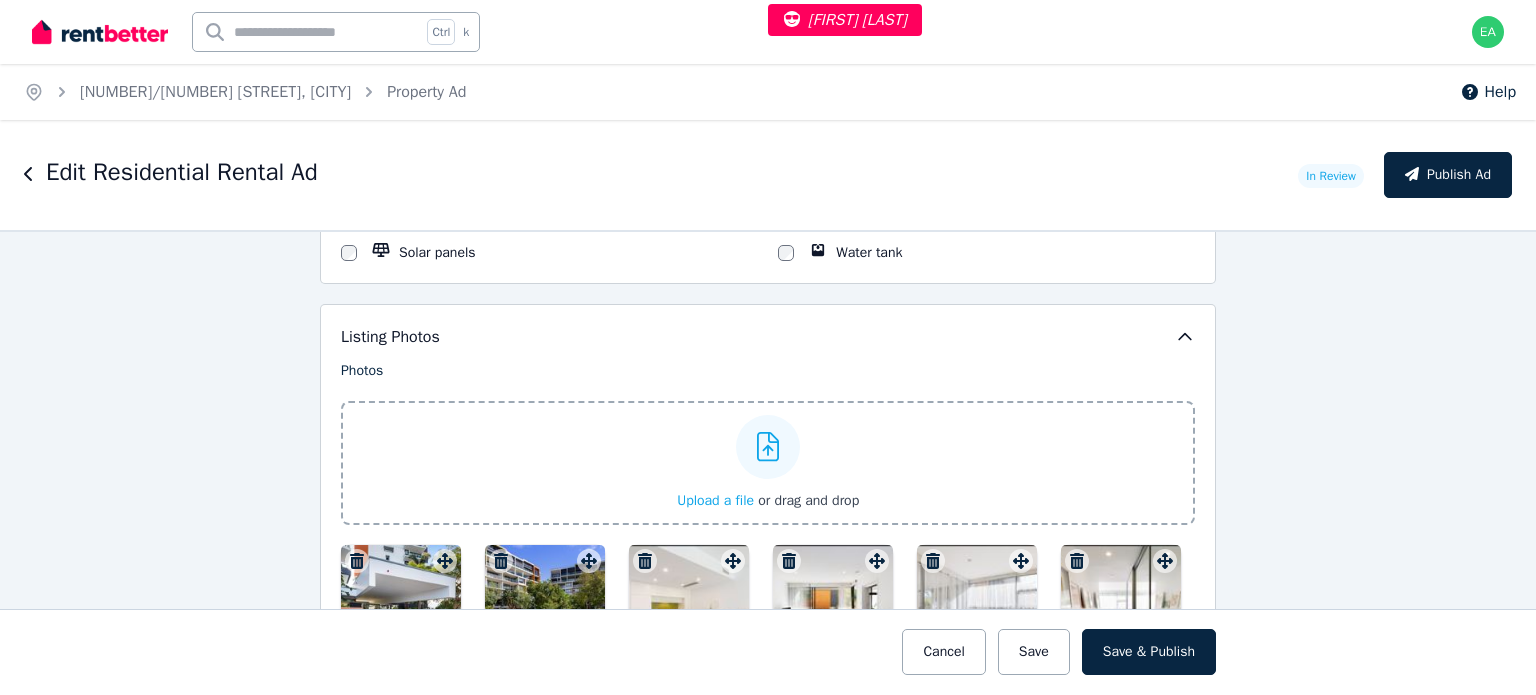 scroll, scrollTop: 2700, scrollLeft: 0, axis: vertical 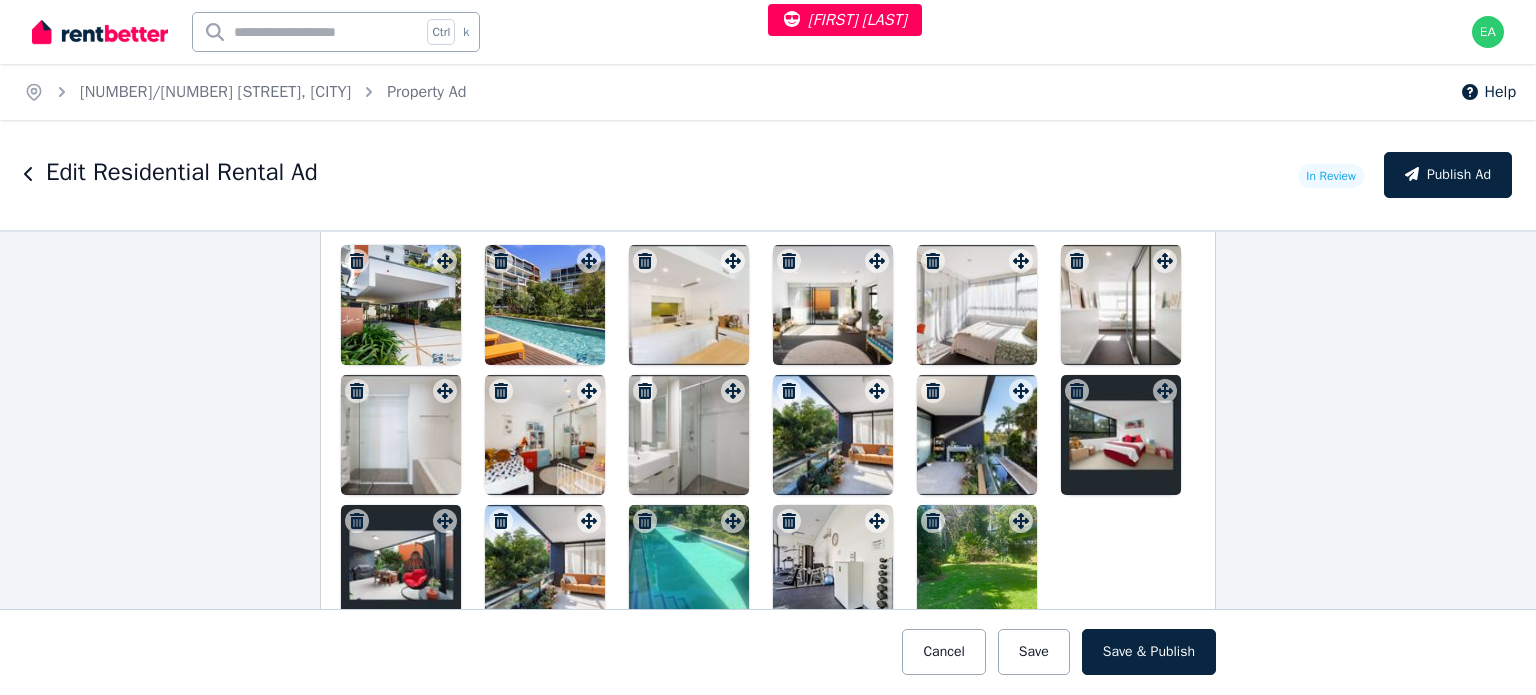 click at bounding box center (401, 305) 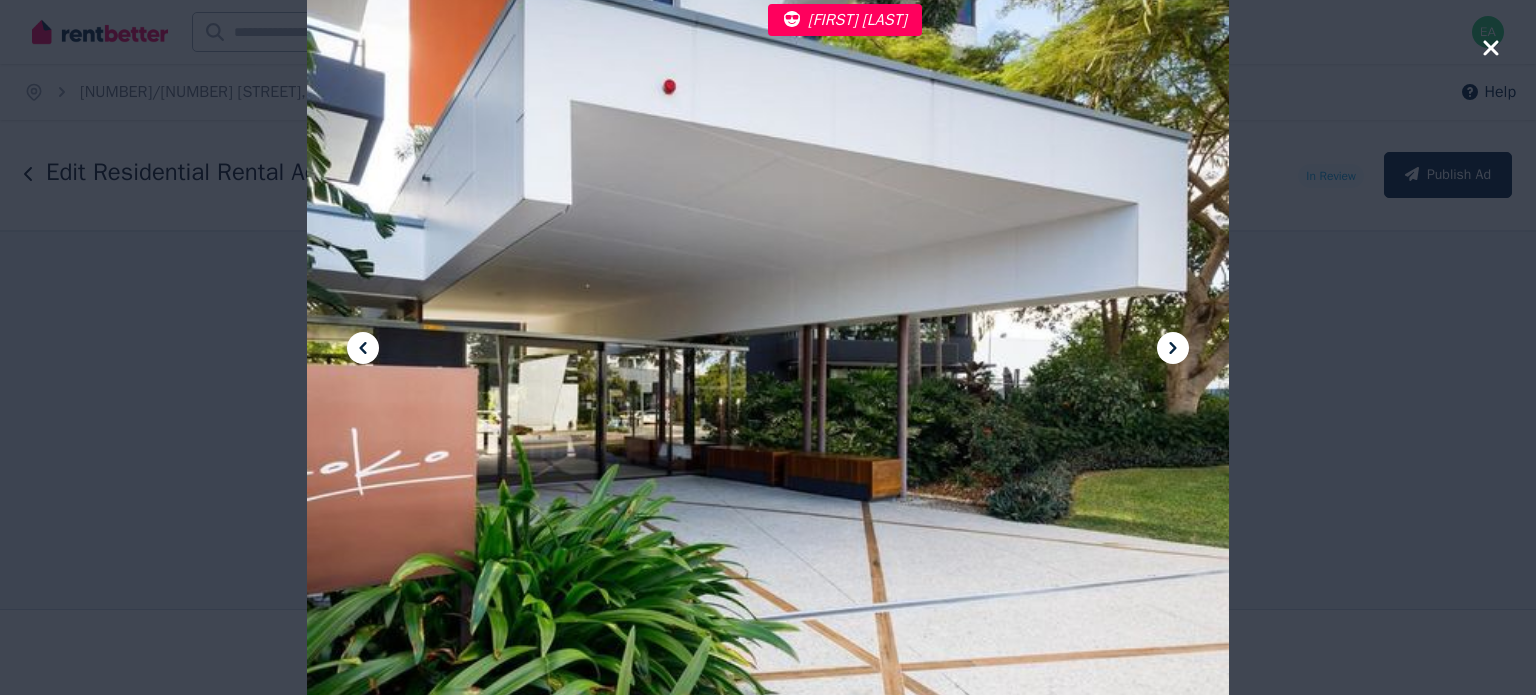click 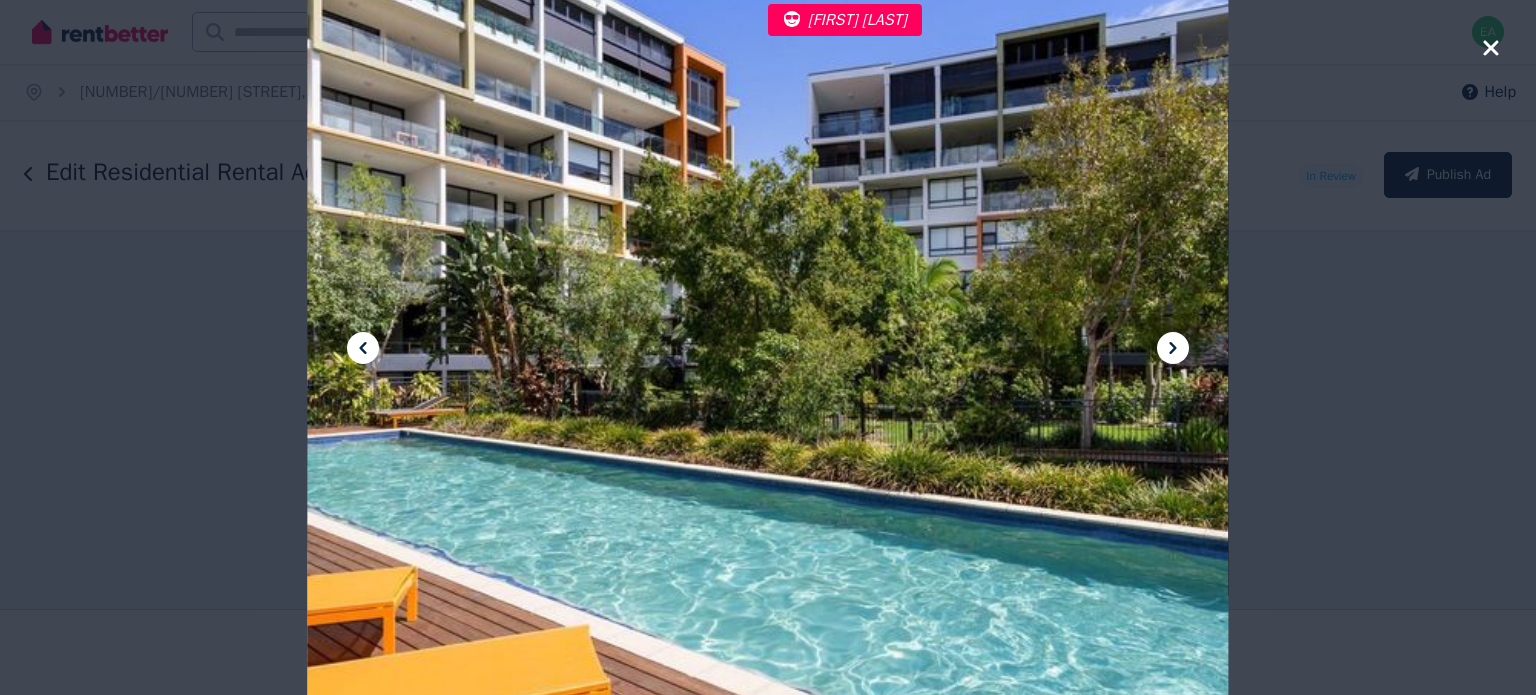 click 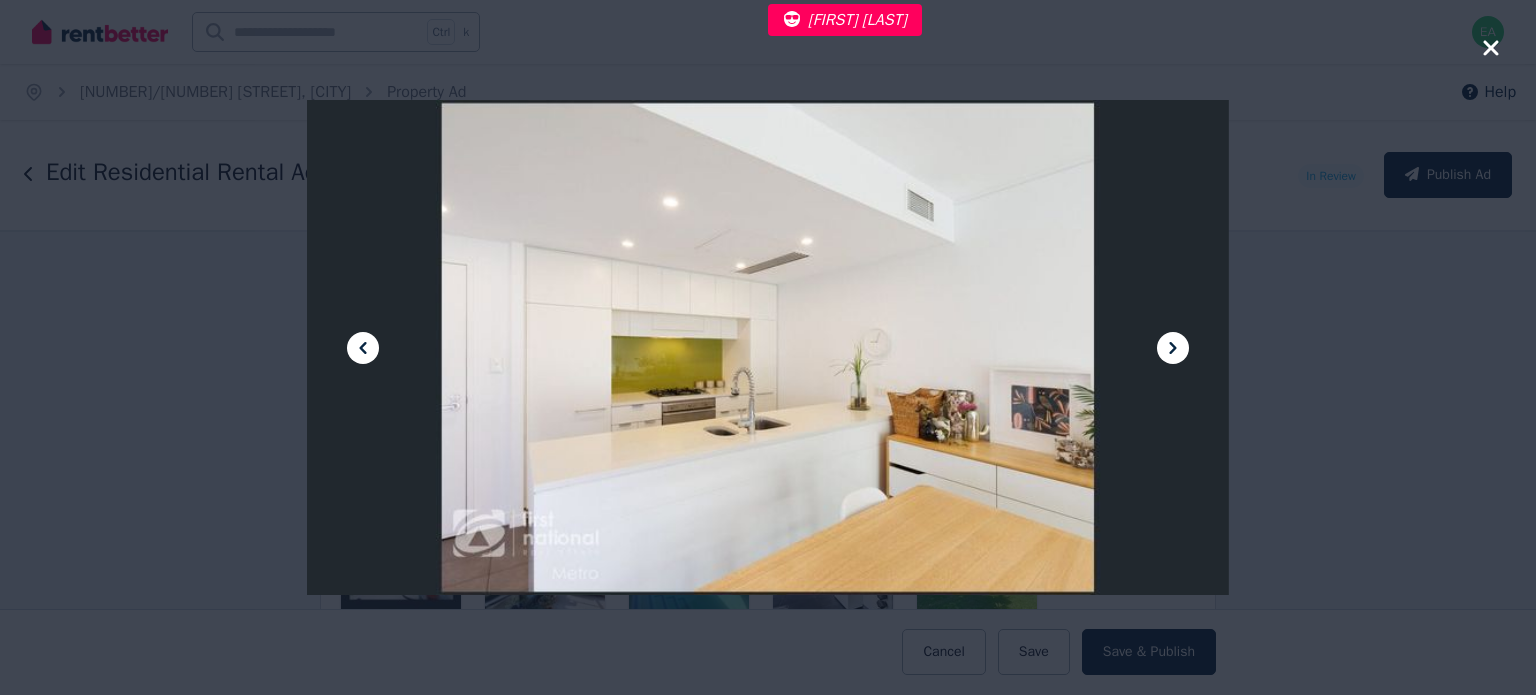 click 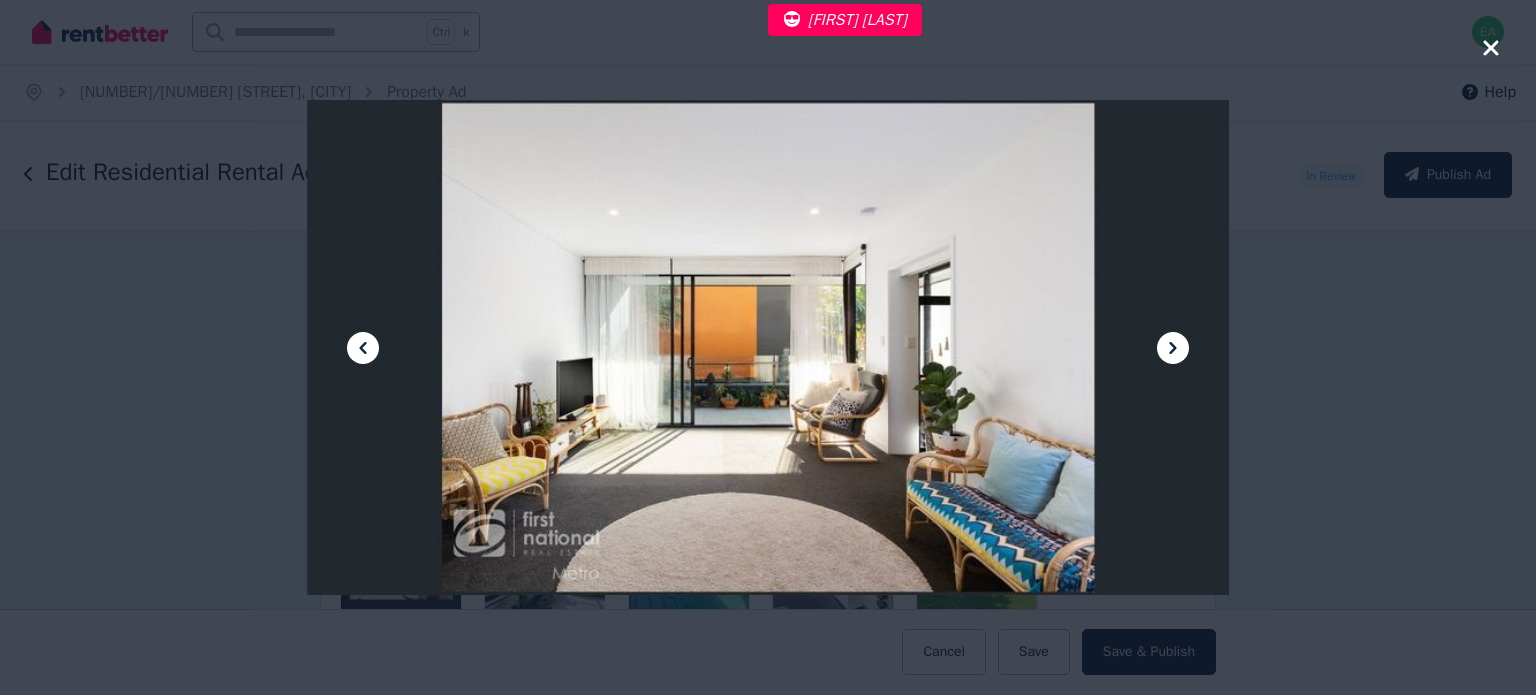 click 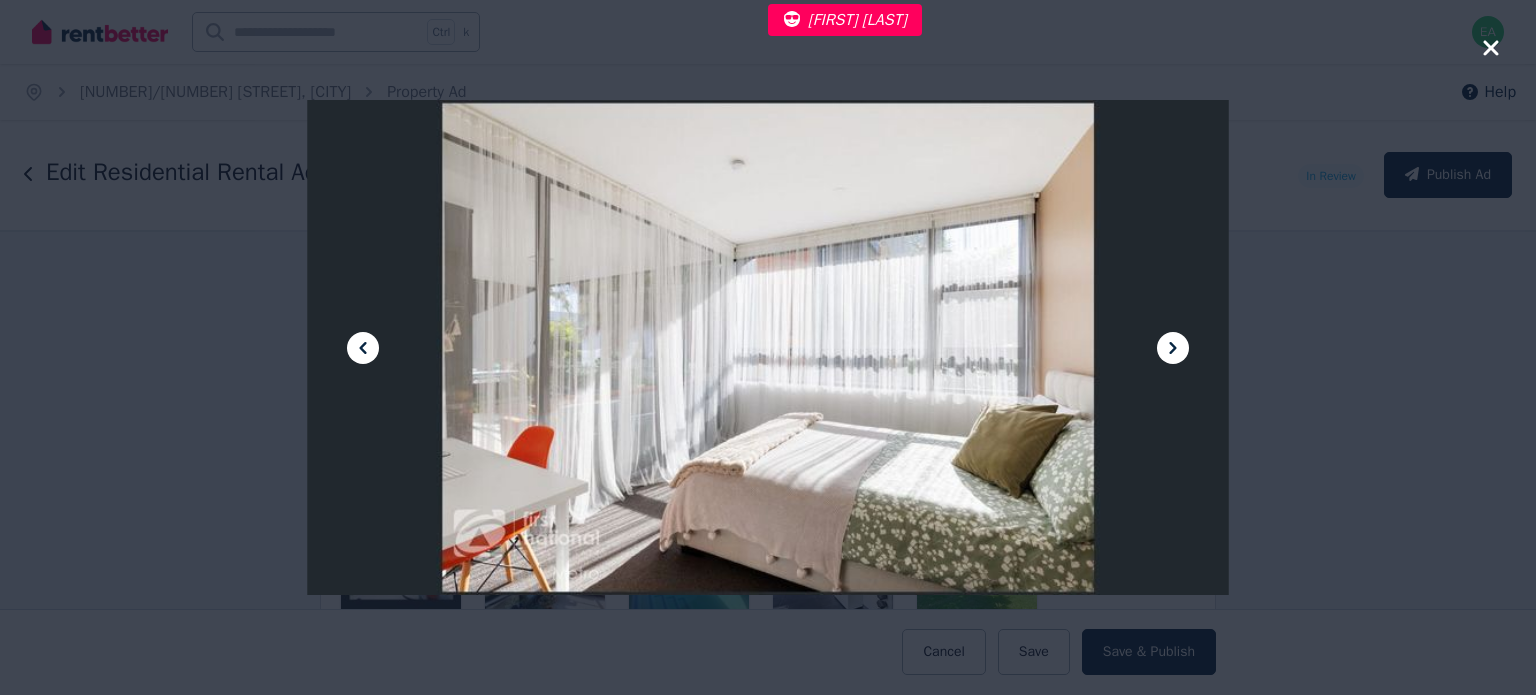 click 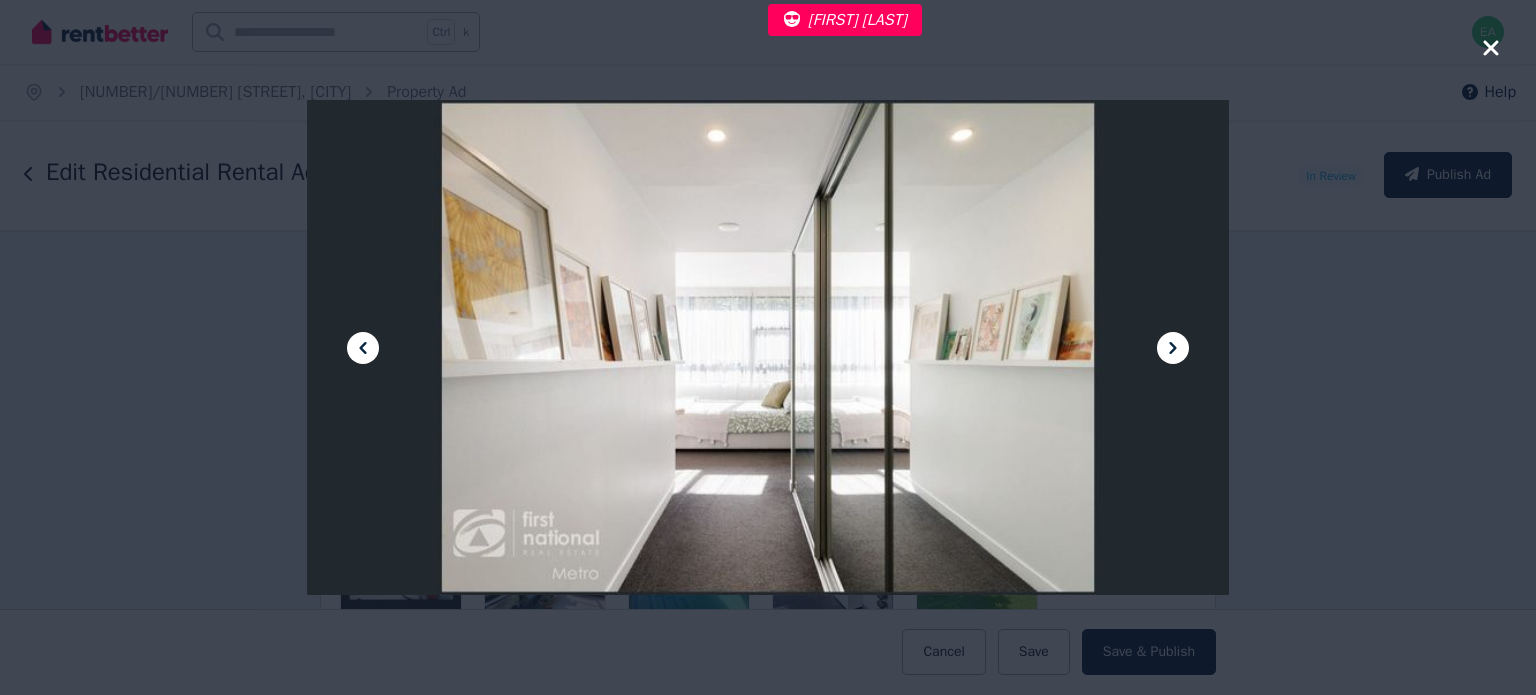 click 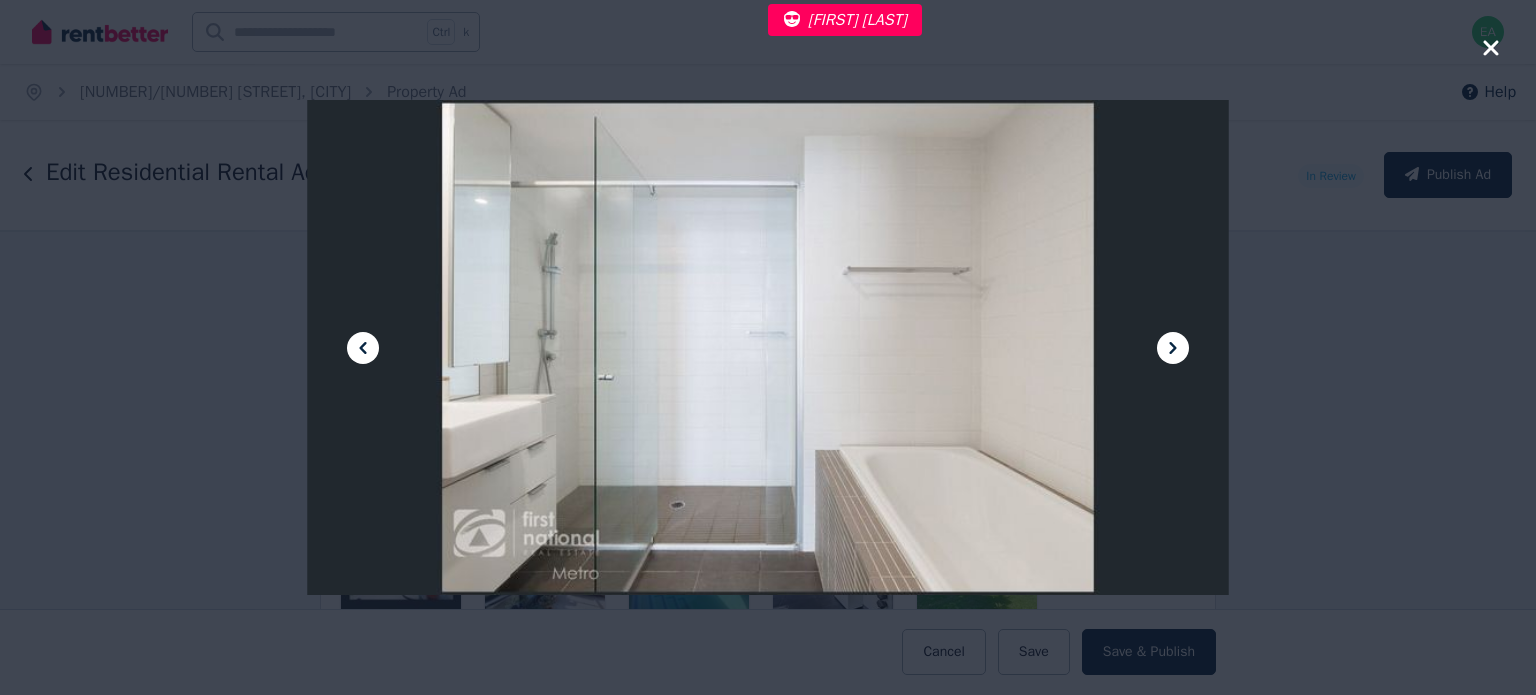click 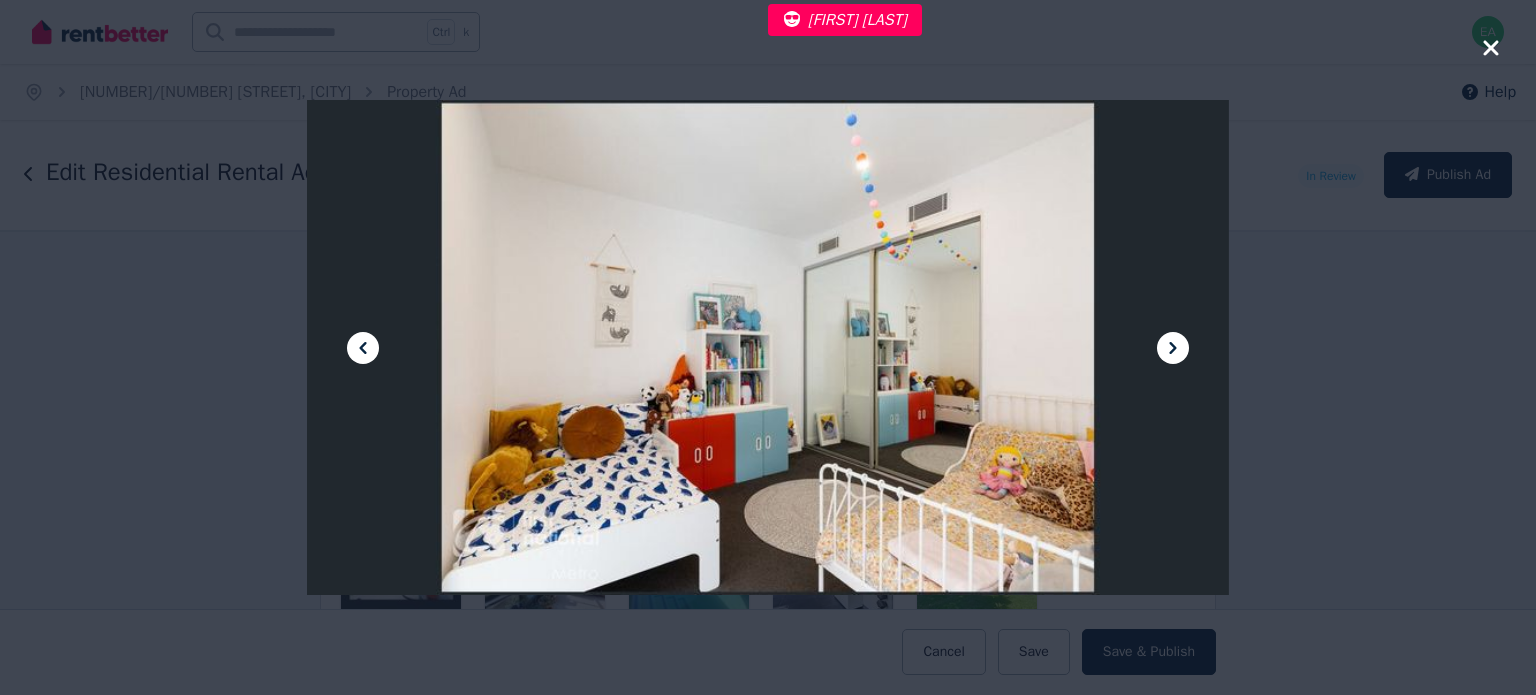 click 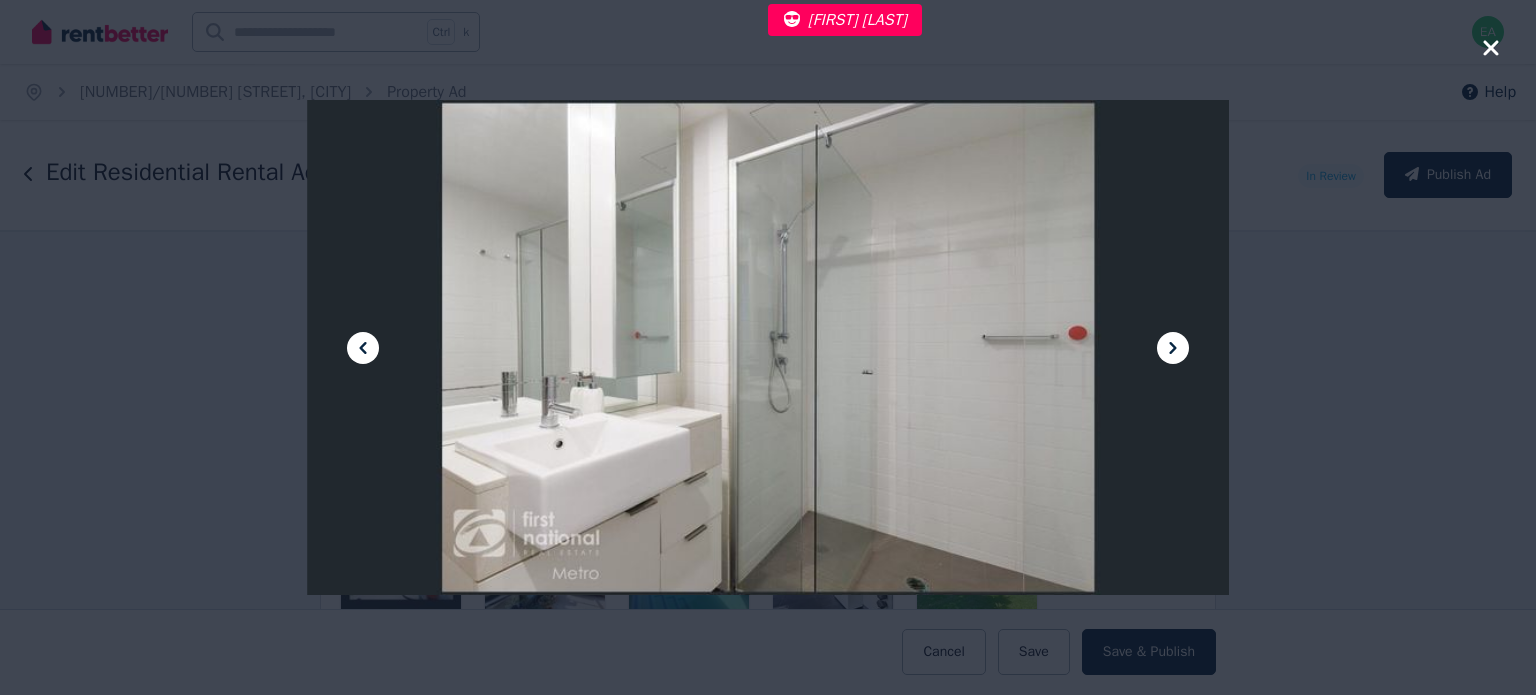 click 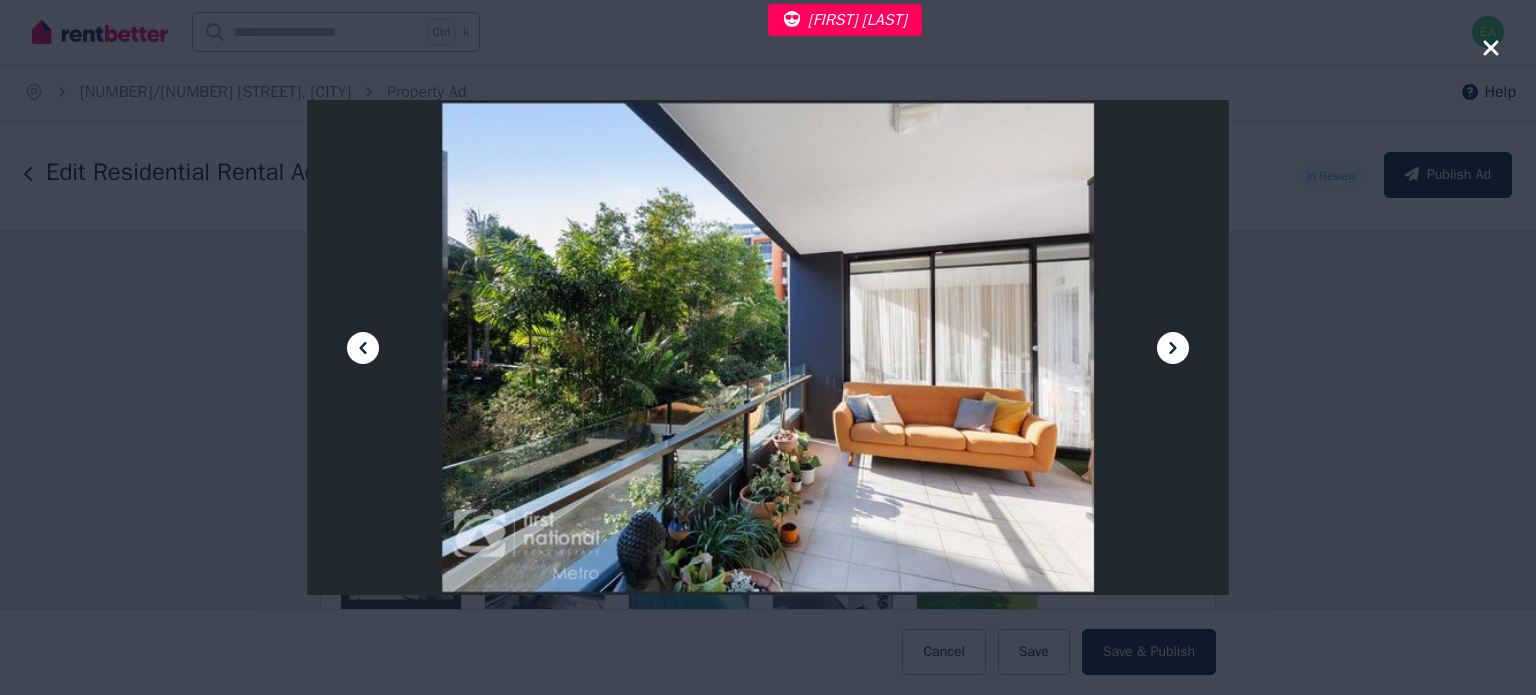 click 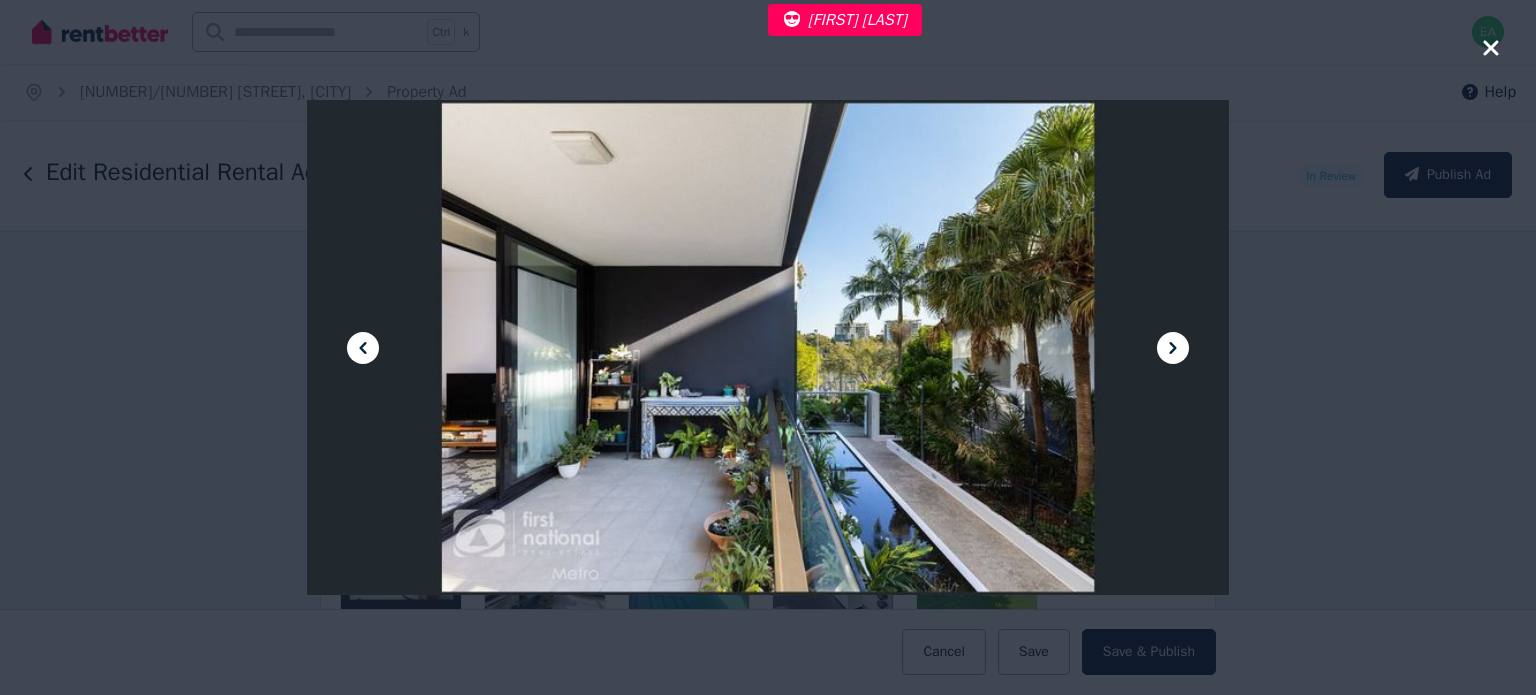 click 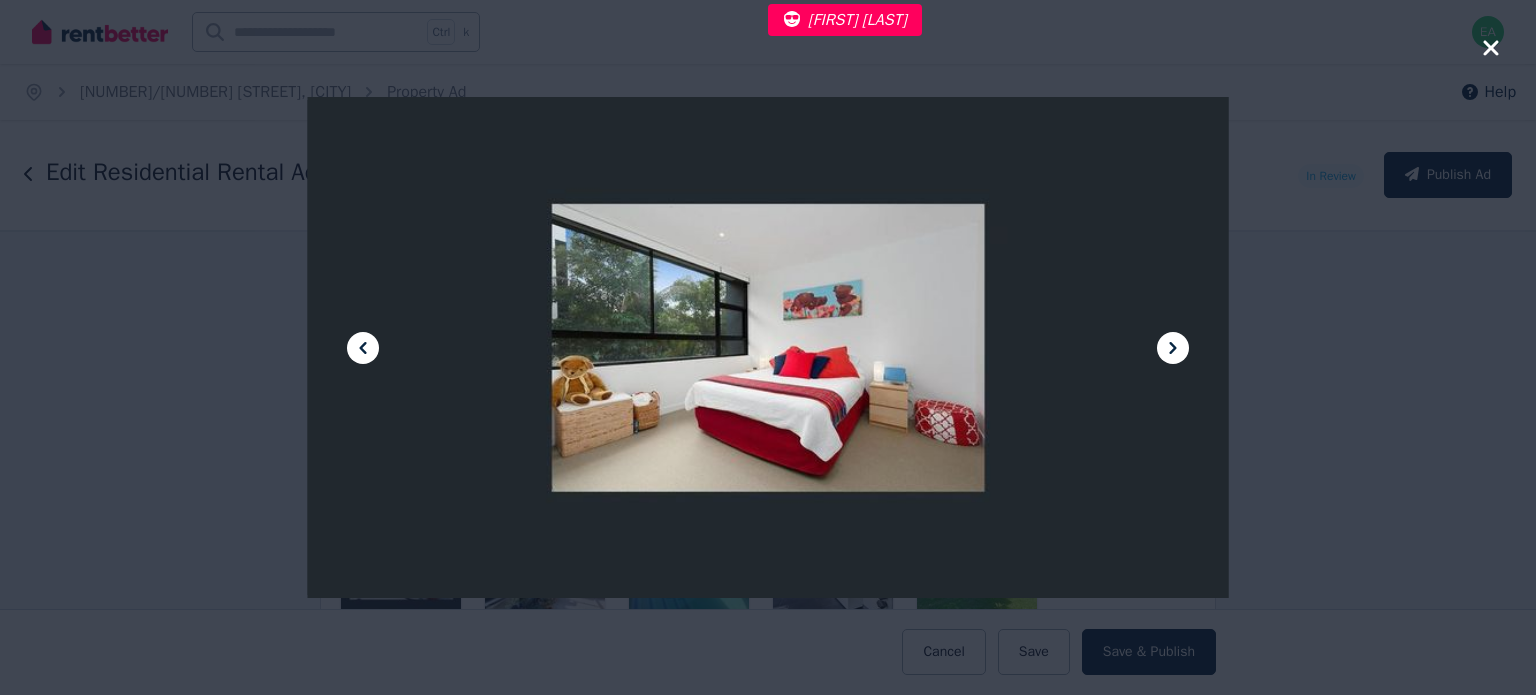 click 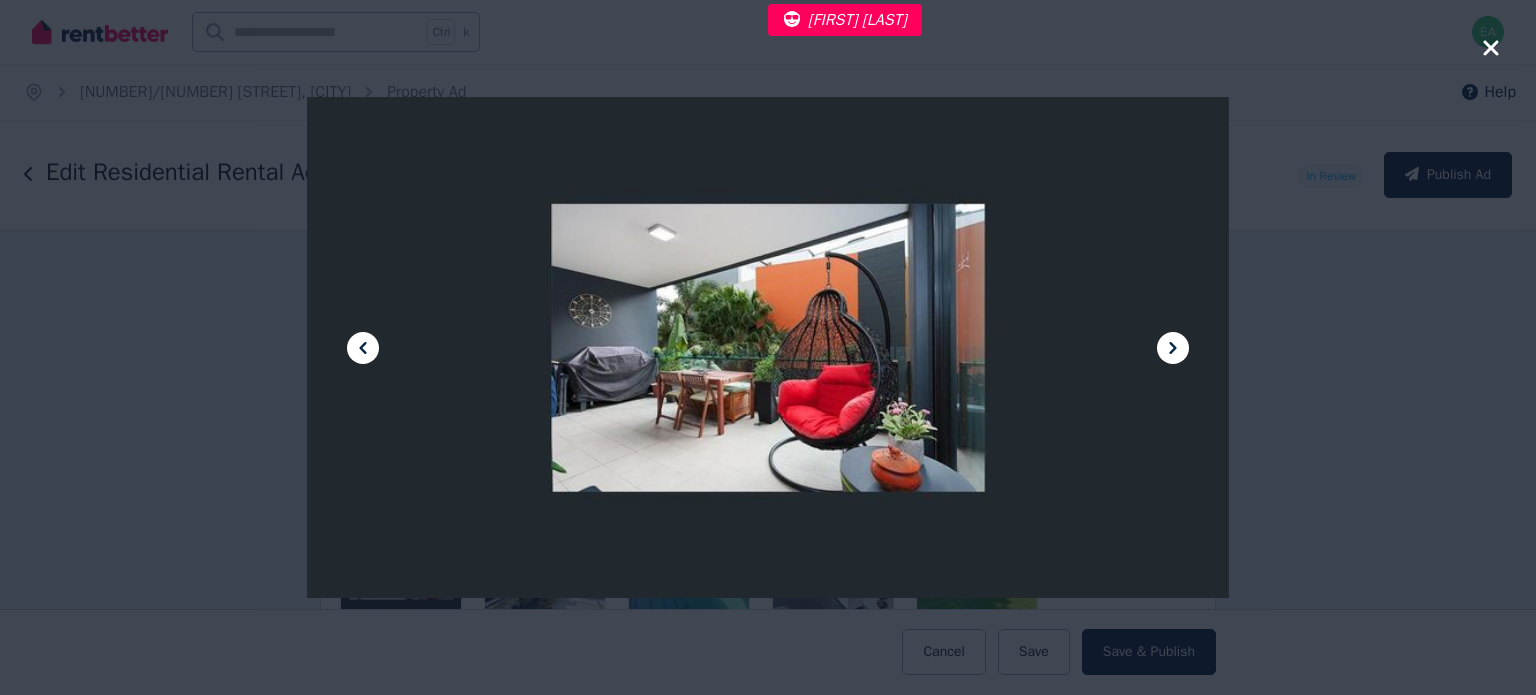 click 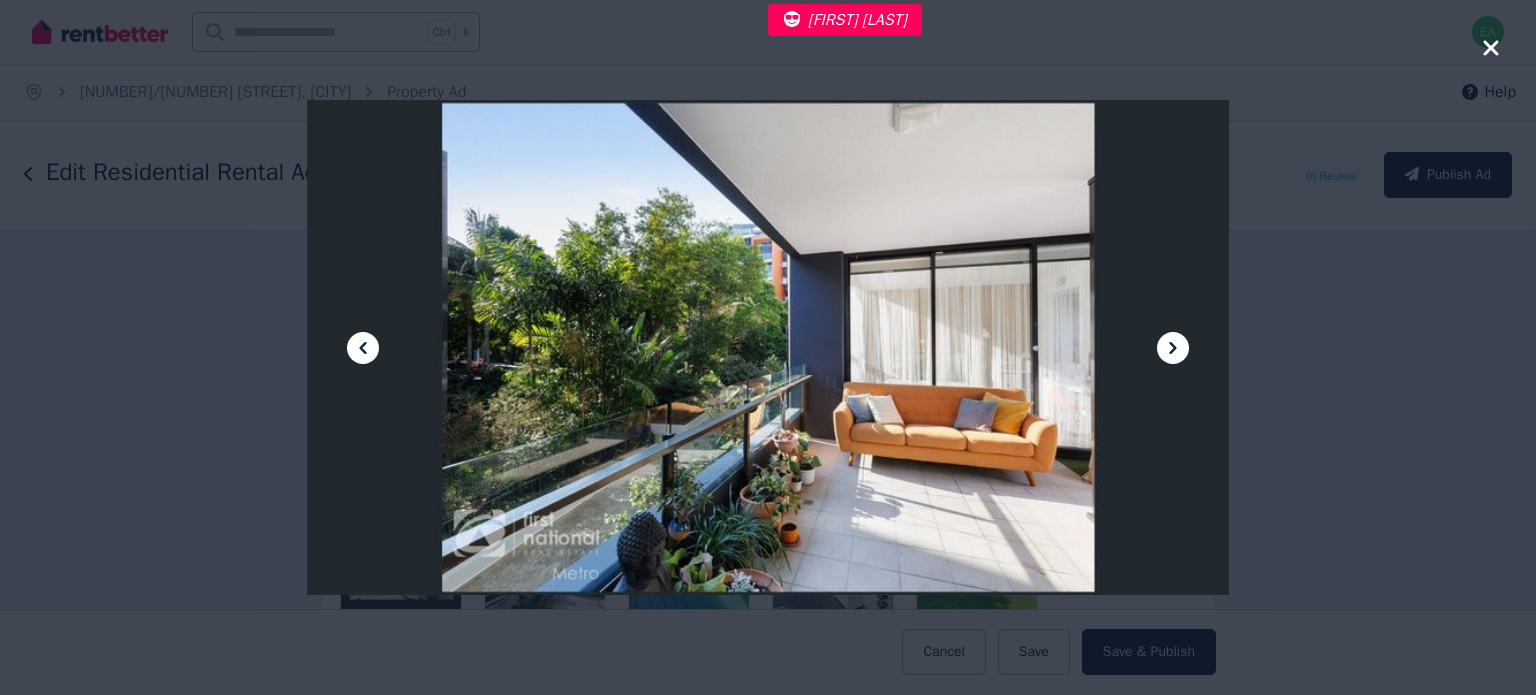 click 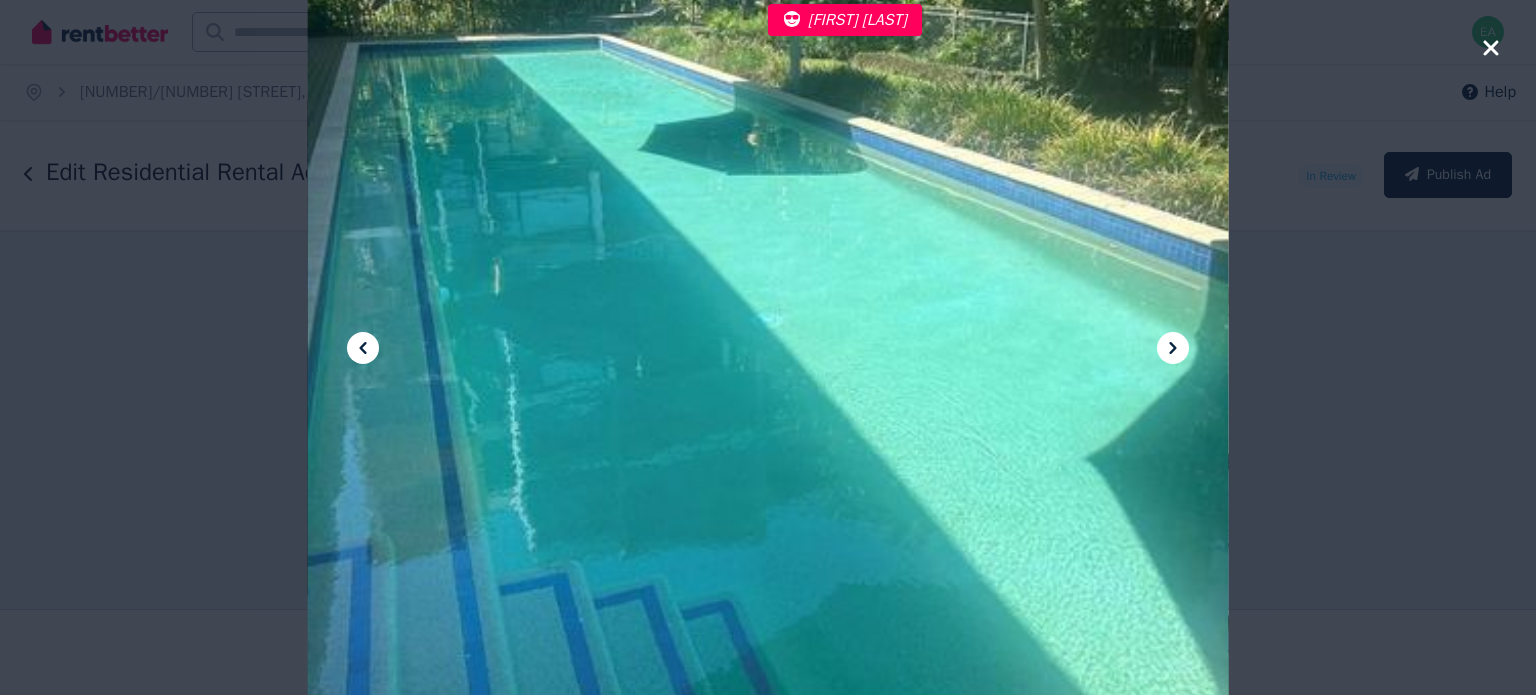 click 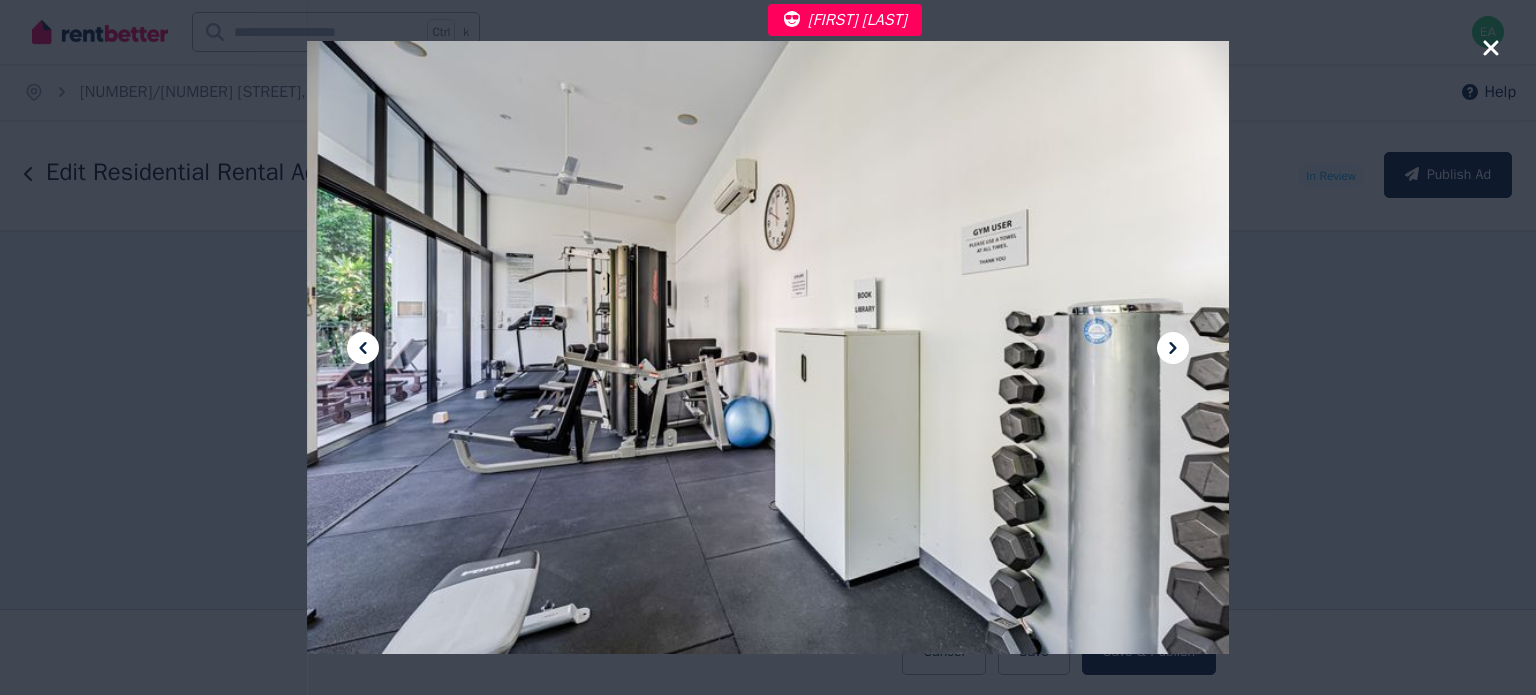 click 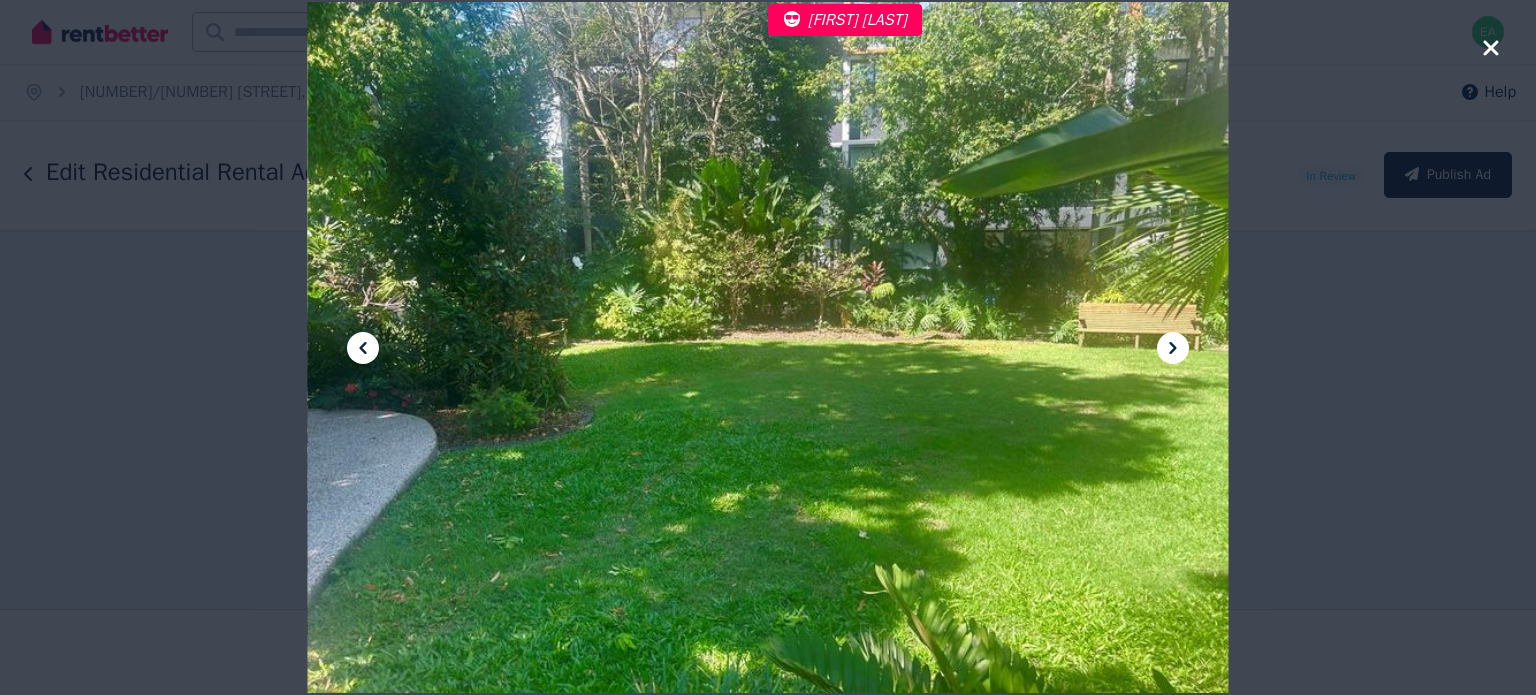 click 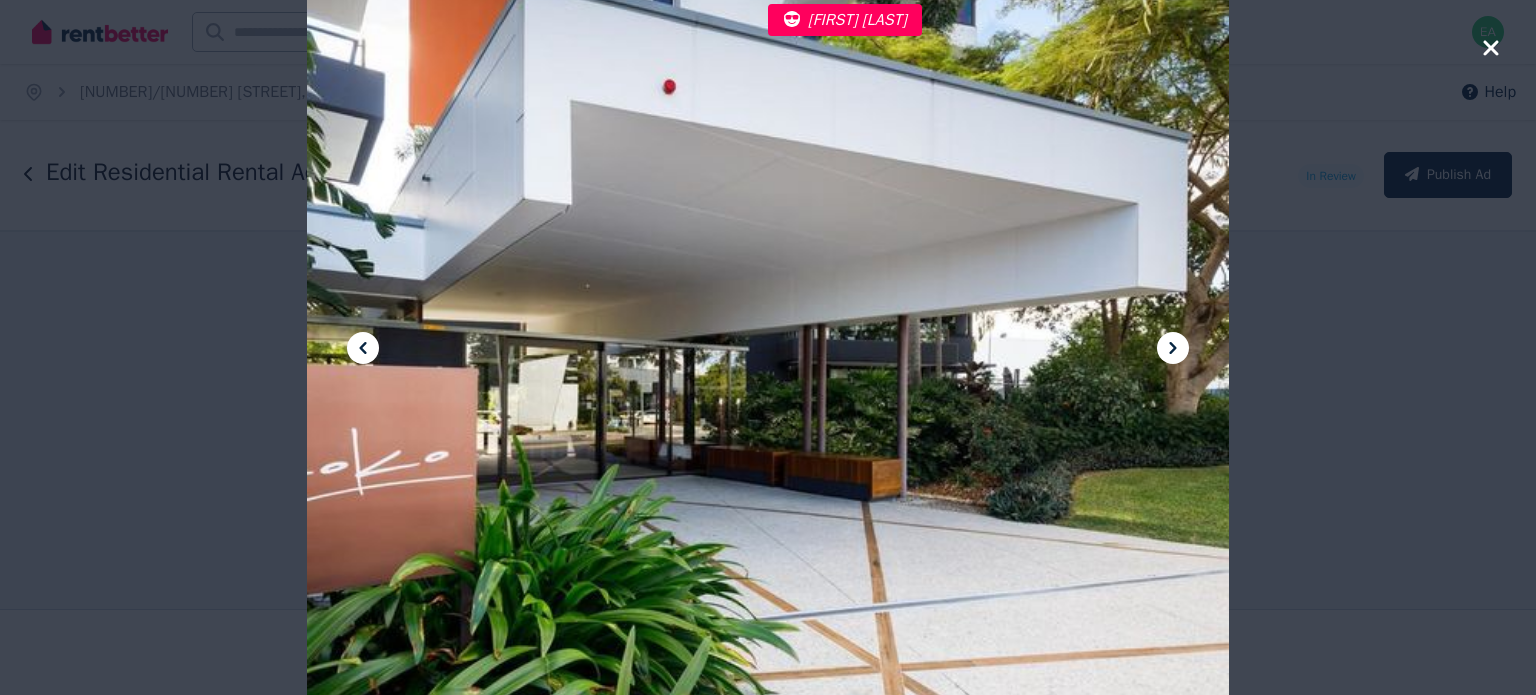 click 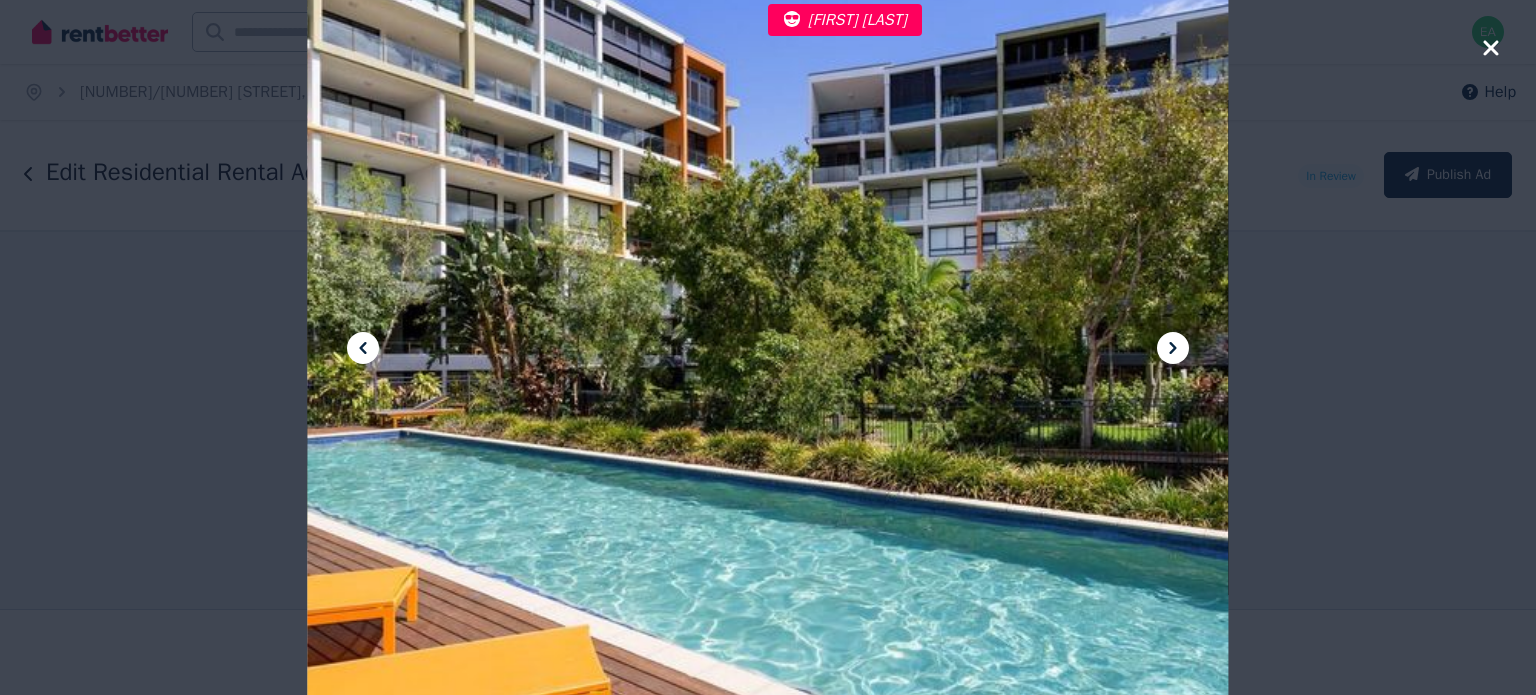 click 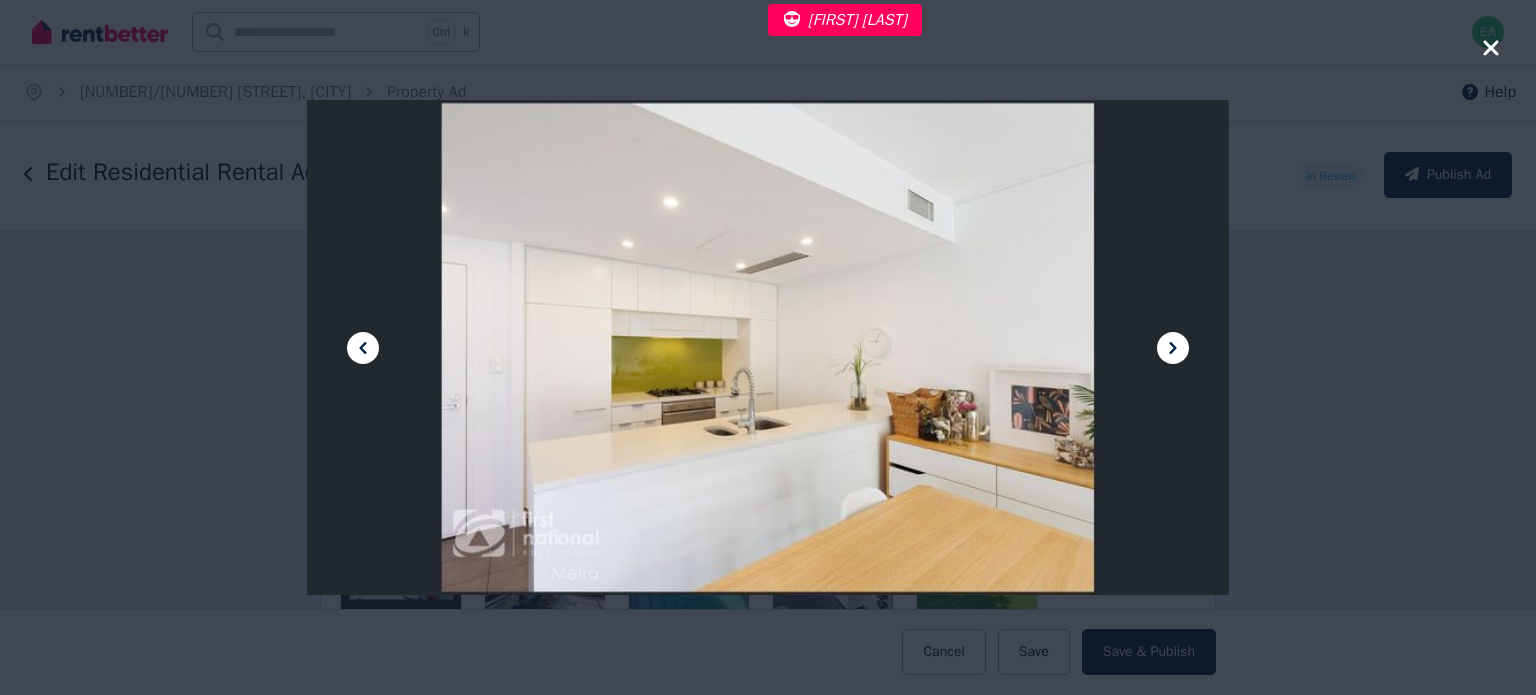 click 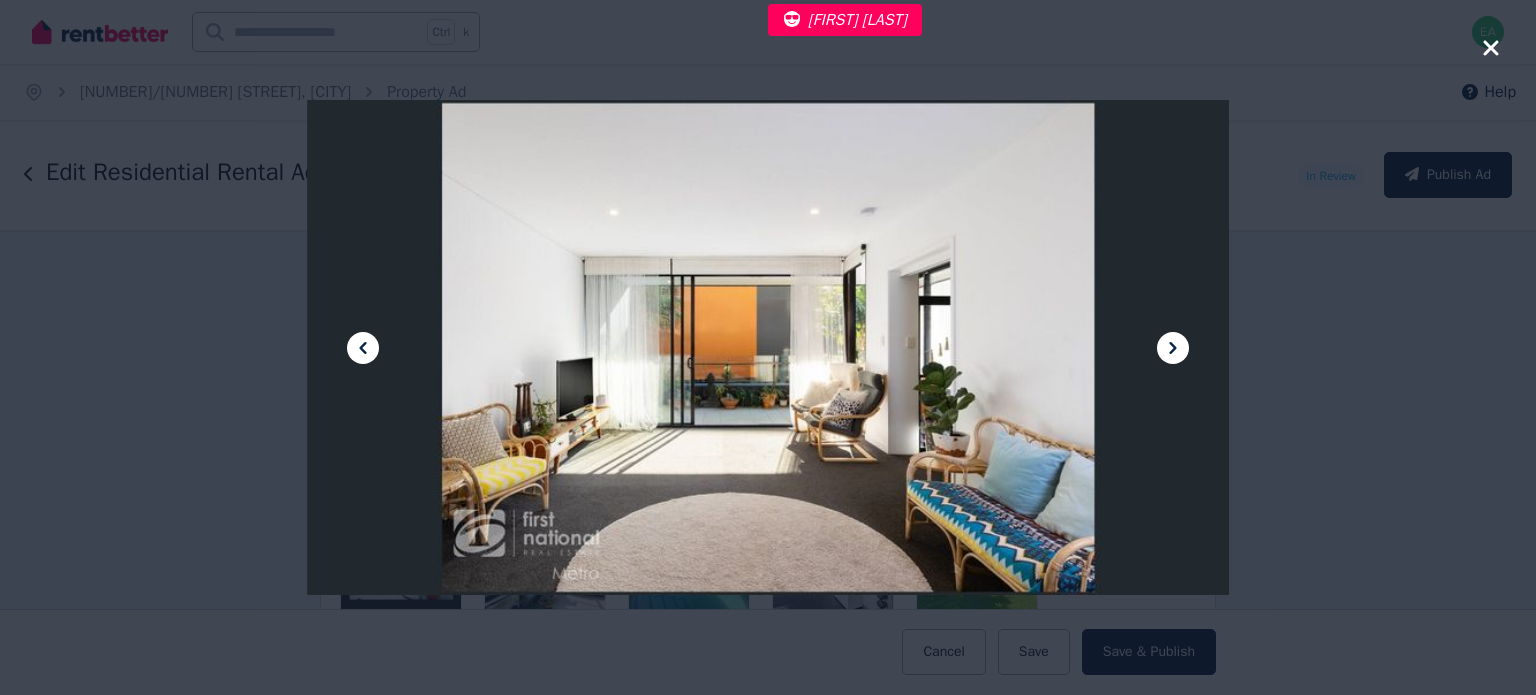 click 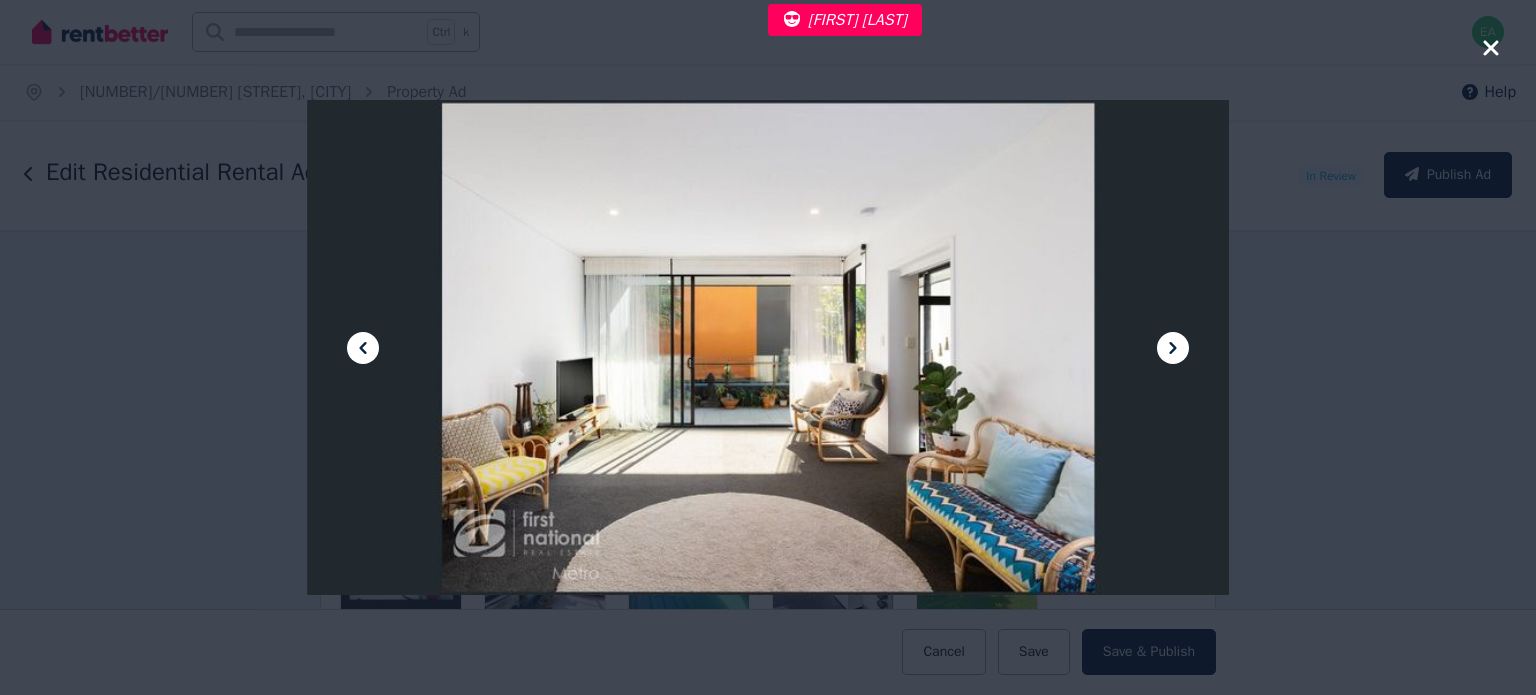 click 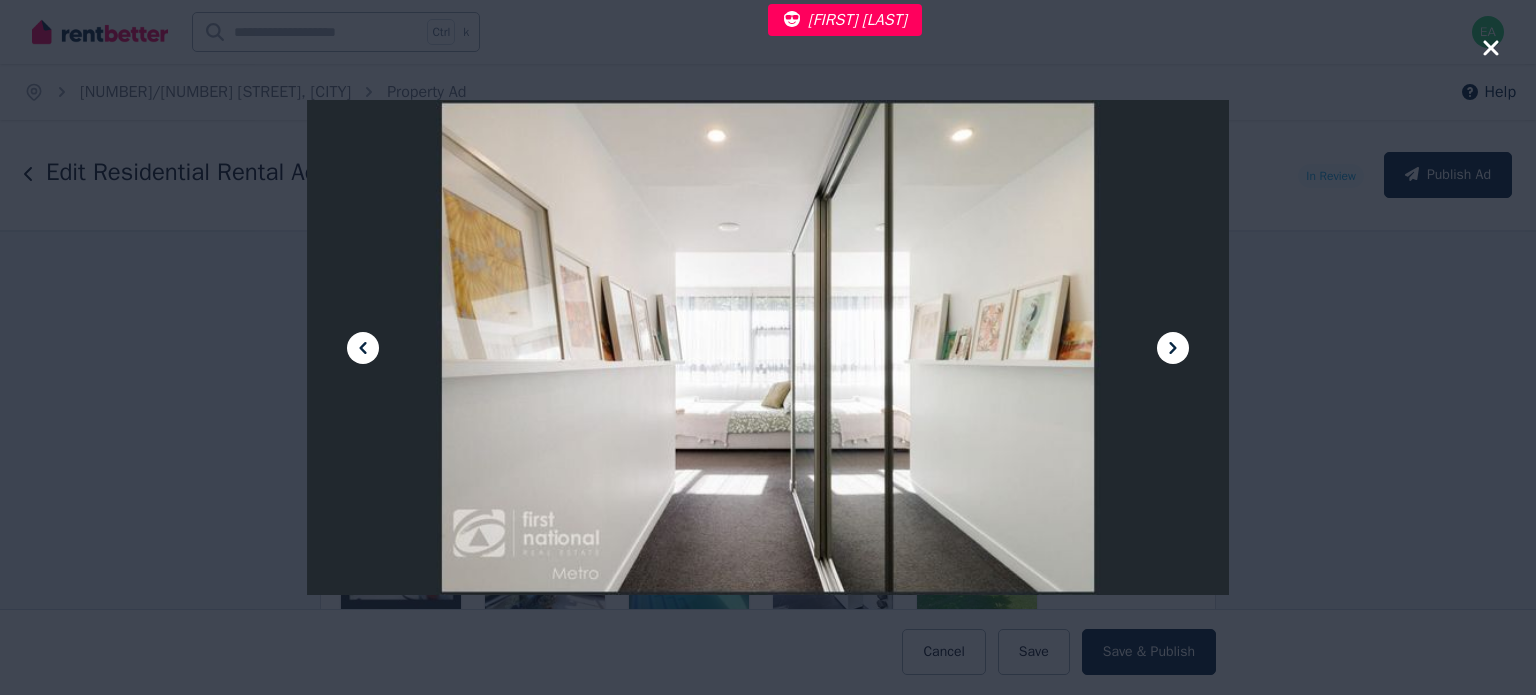 click at bounding box center (768, 347) 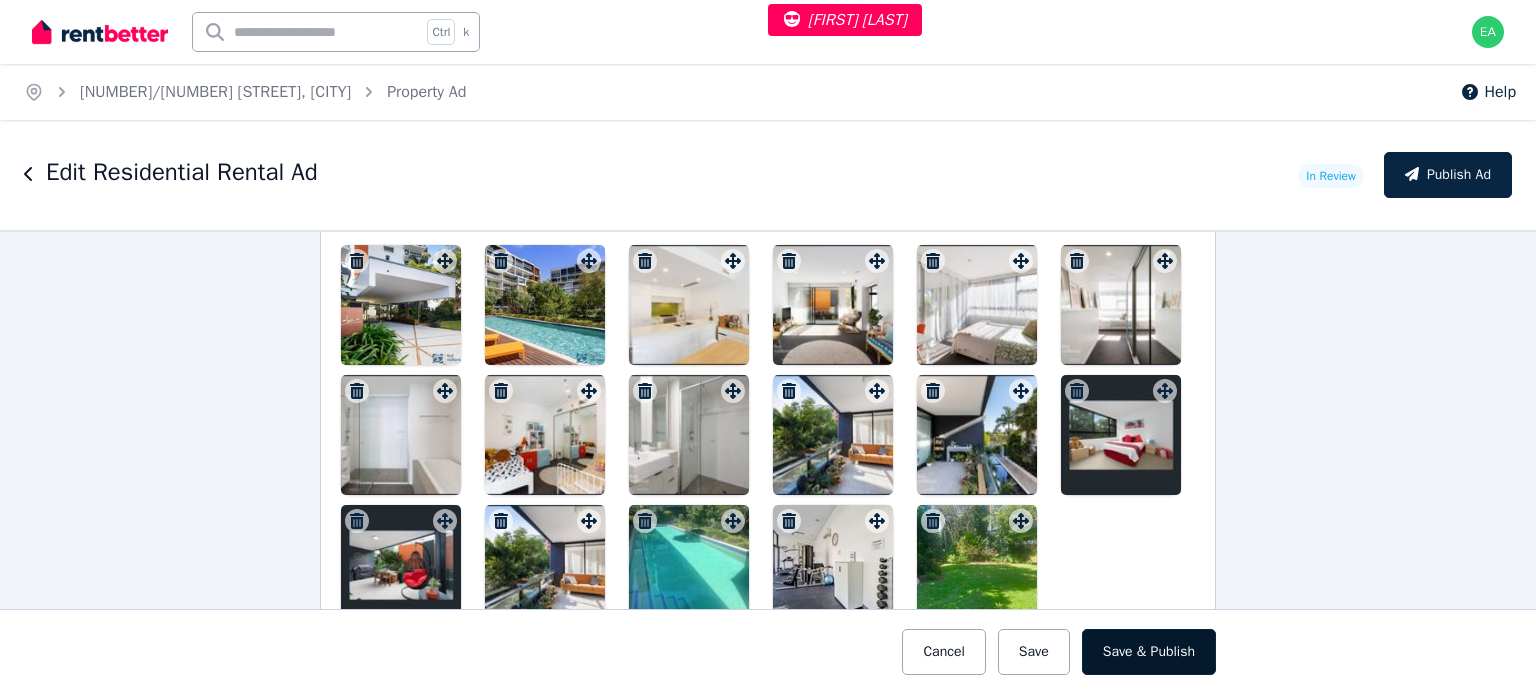 click on "Save & Publish" at bounding box center (1149, 652) 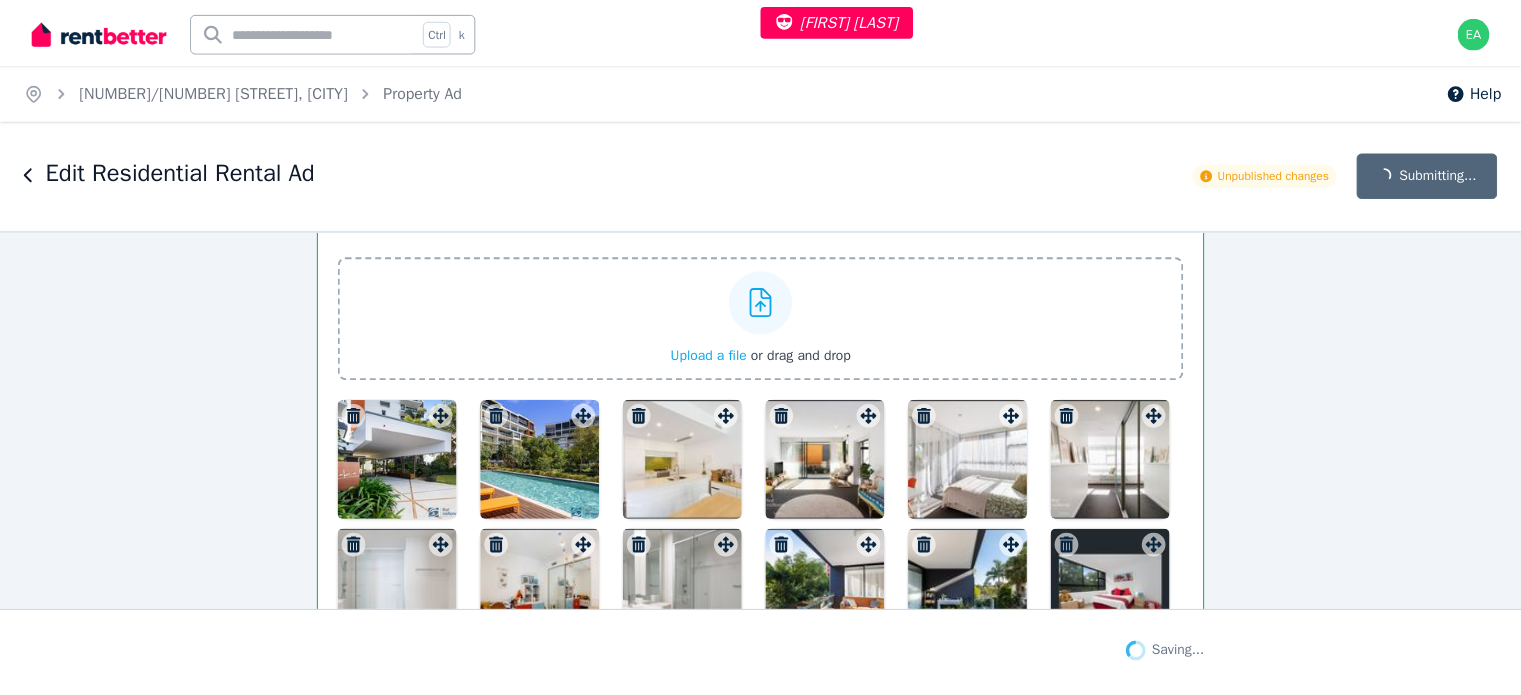 scroll, scrollTop: 2856, scrollLeft: 0, axis: vertical 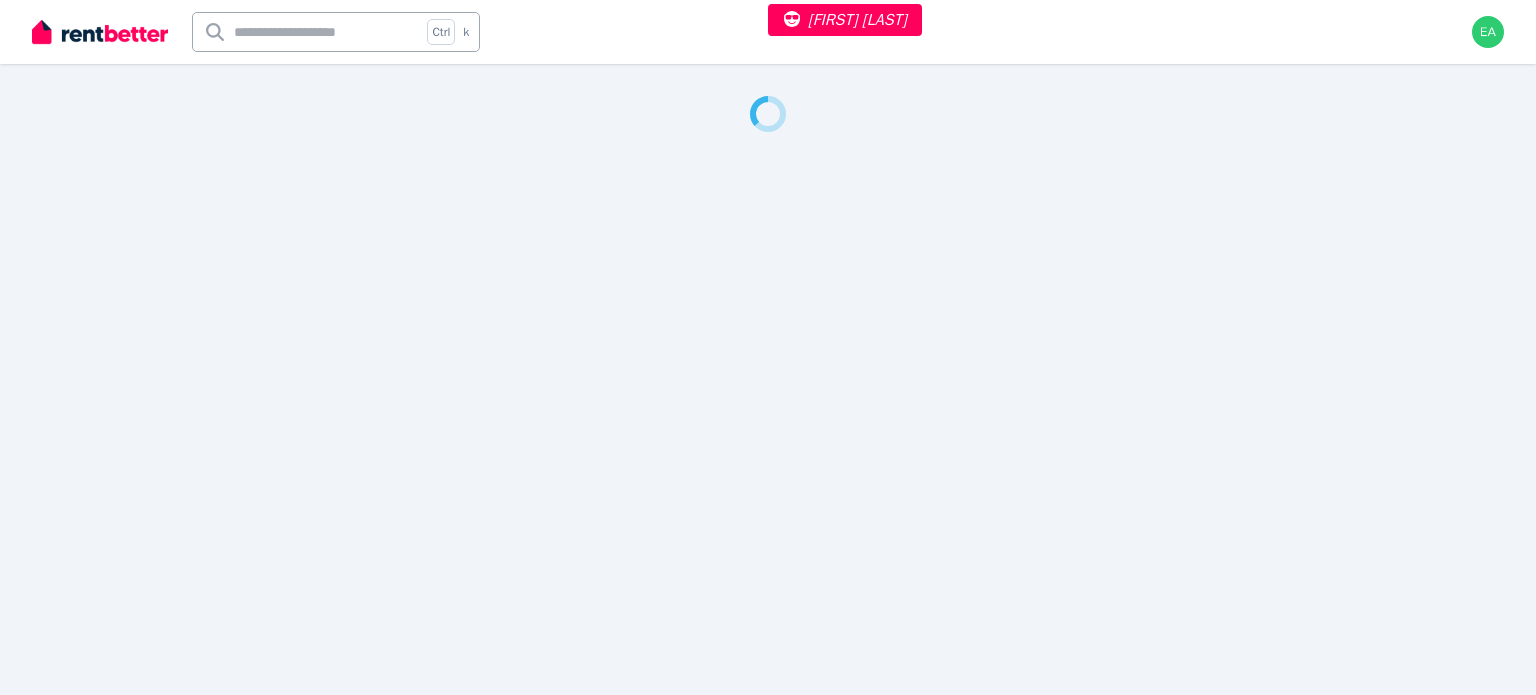 select on "***" 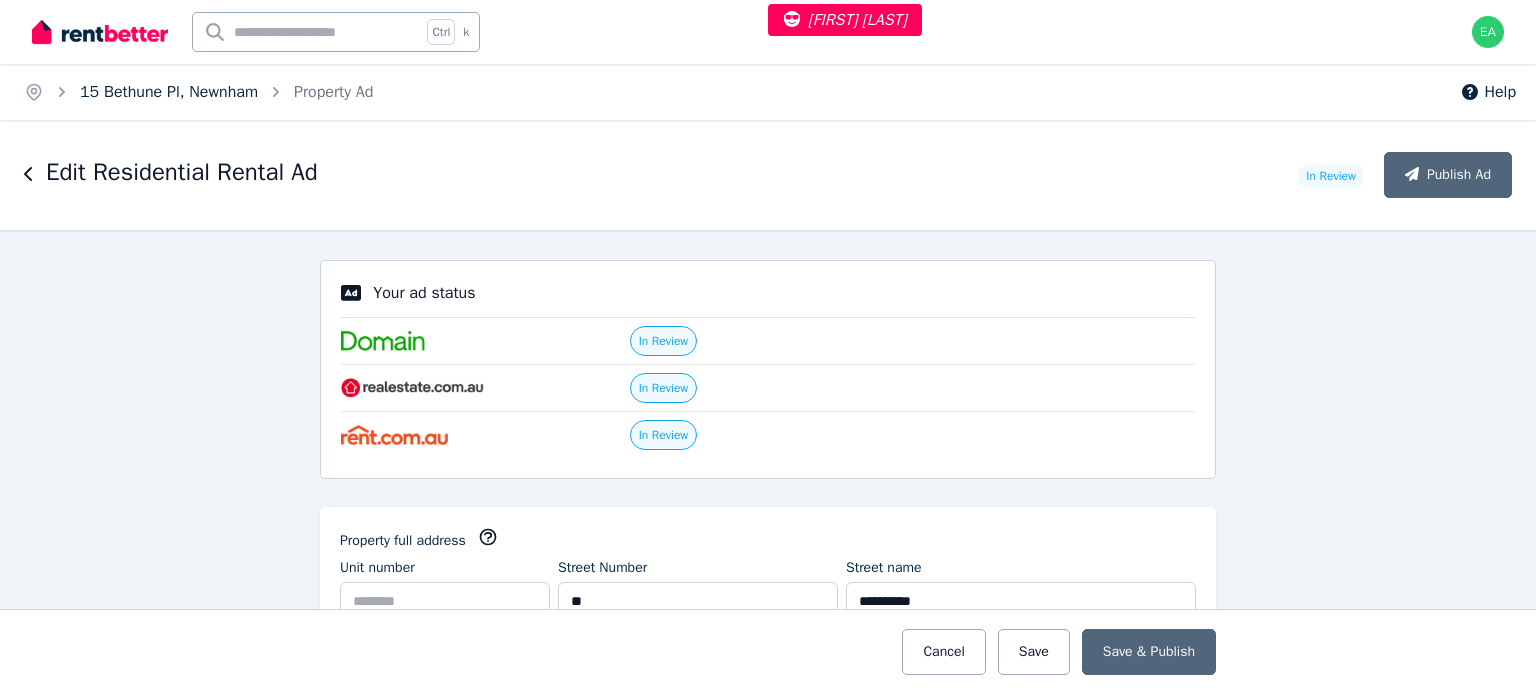 click on "15 Bethune Pl, Newnham" at bounding box center (169, 92) 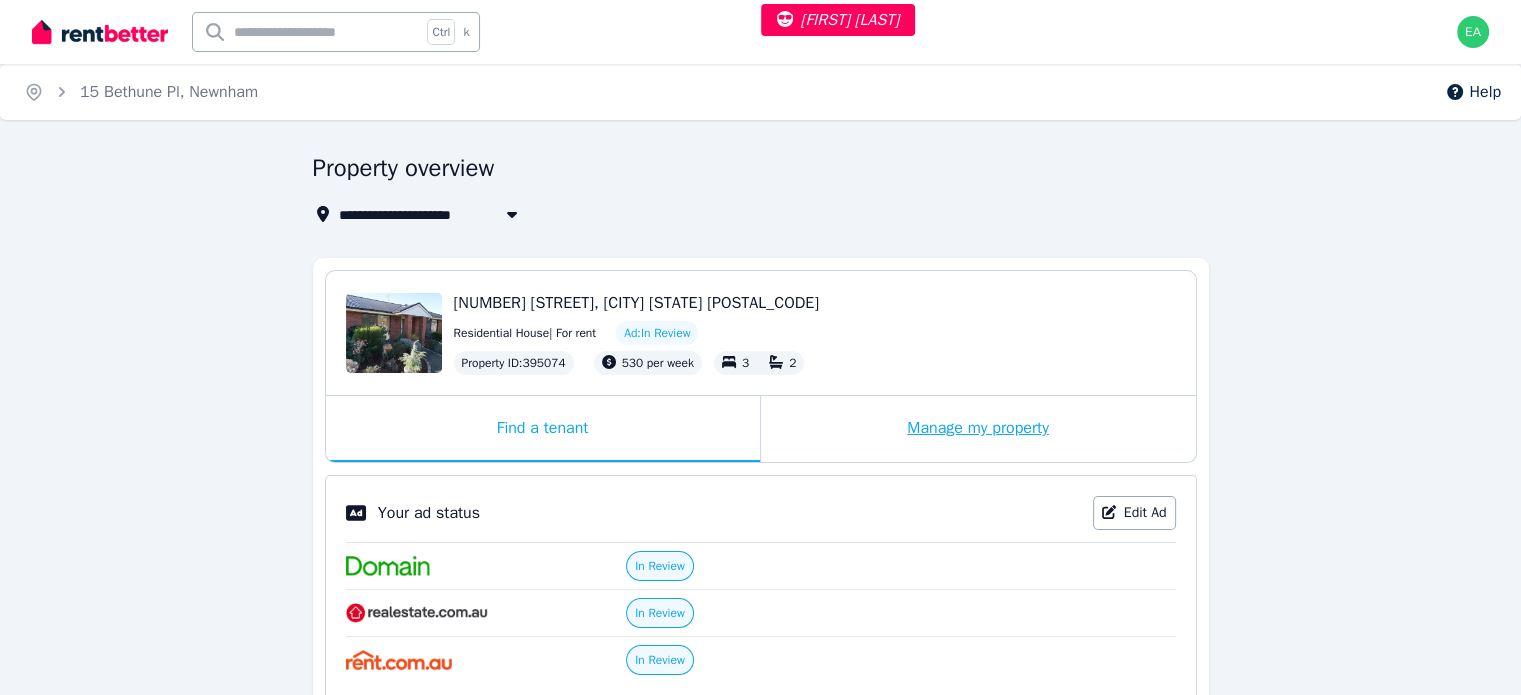 click on "Manage my property" at bounding box center (978, 429) 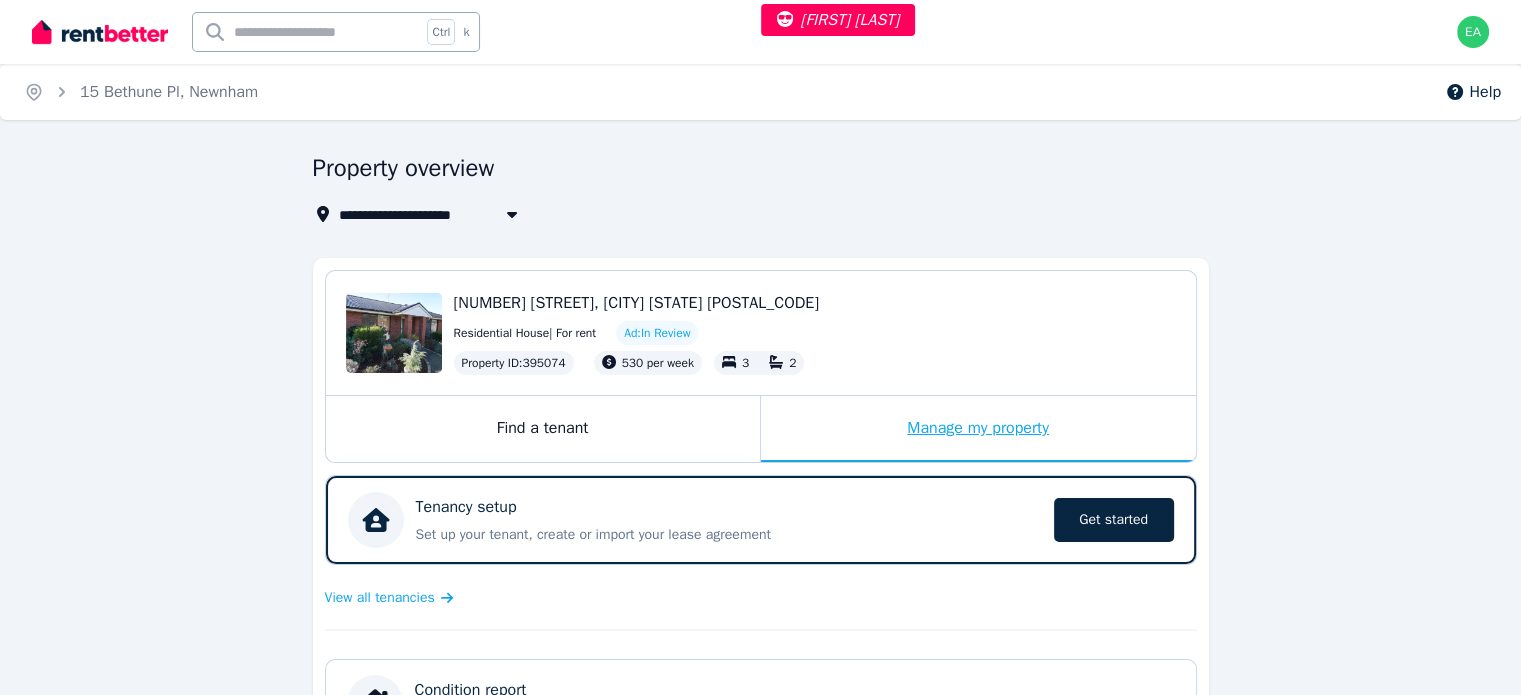 scroll, scrollTop: 400, scrollLeft: 0, axis: vertical 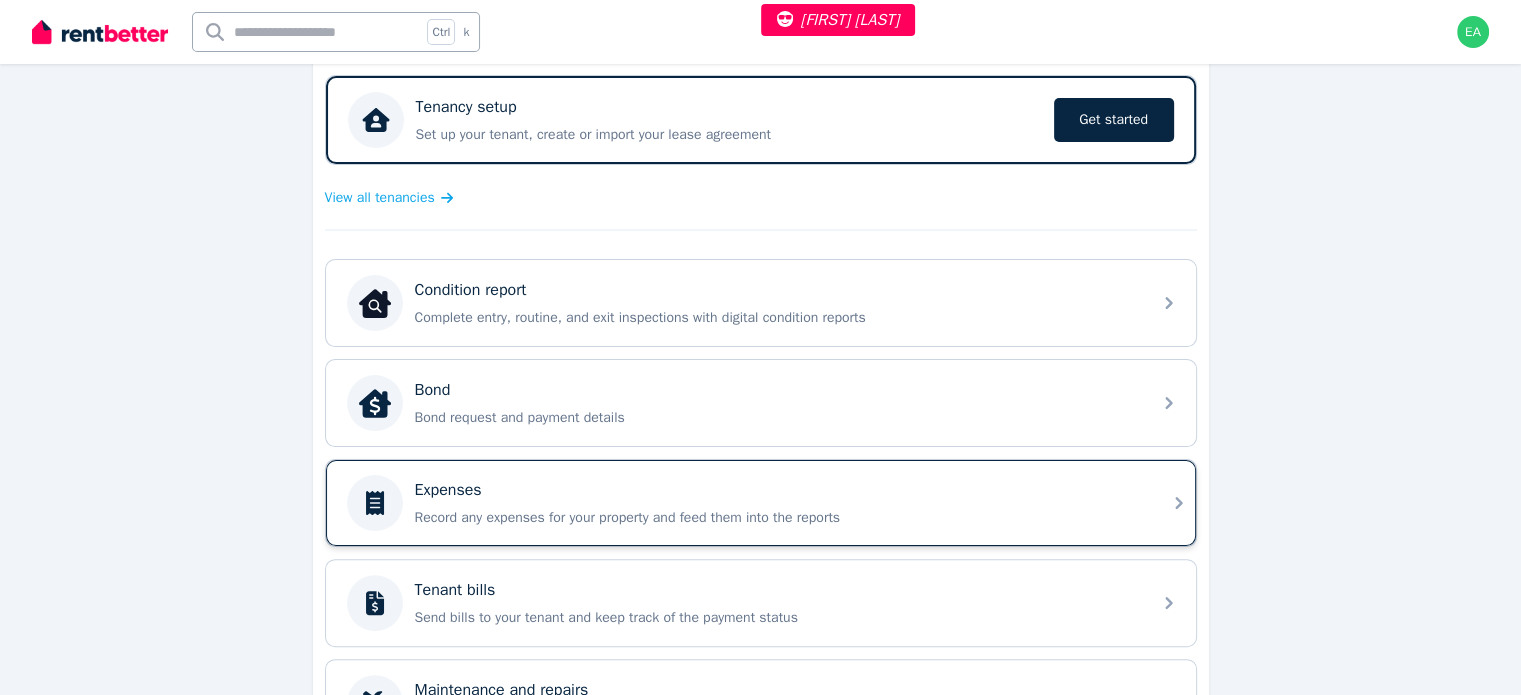 click on "Expenses Record any expenses for your property and feed them into the reports" at bounding box center [761, 503] 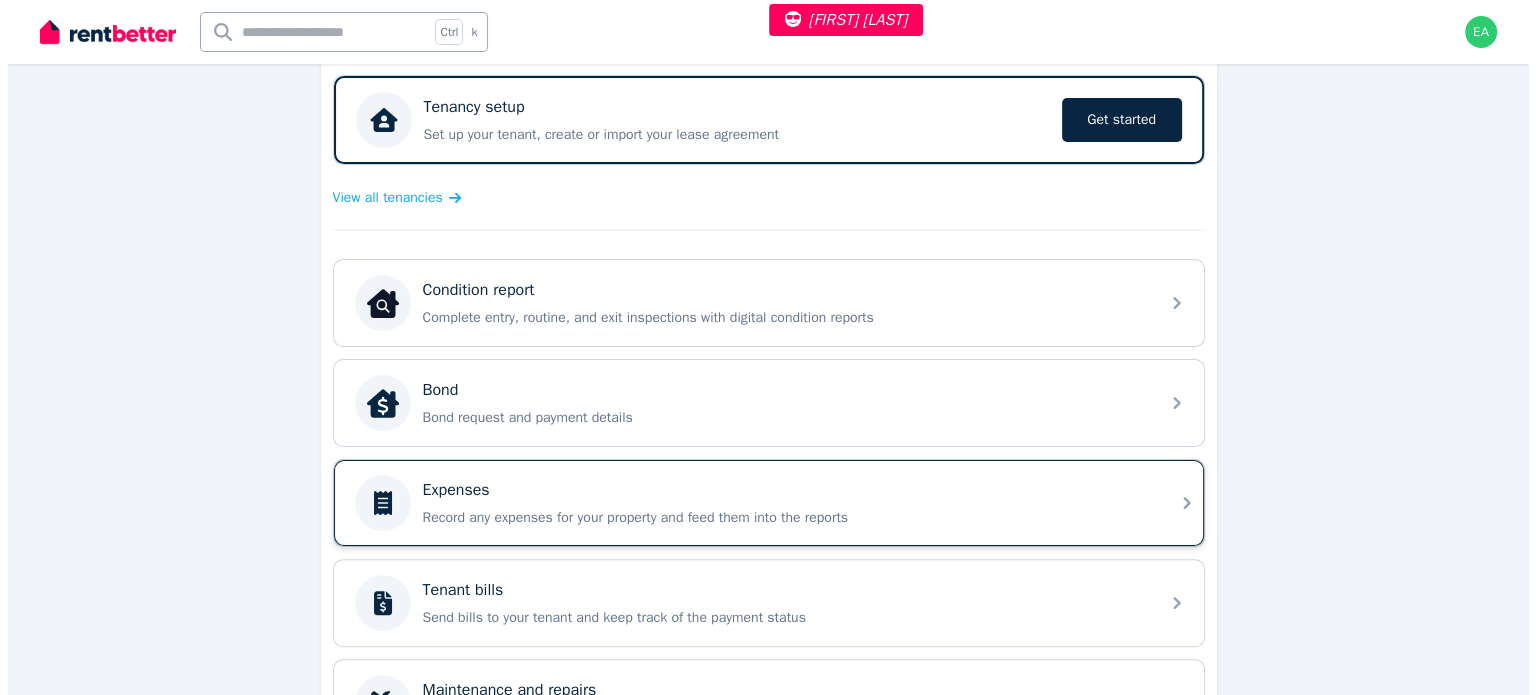 scroll, scrollTop: 0, scrollLeft: 0, axis: both 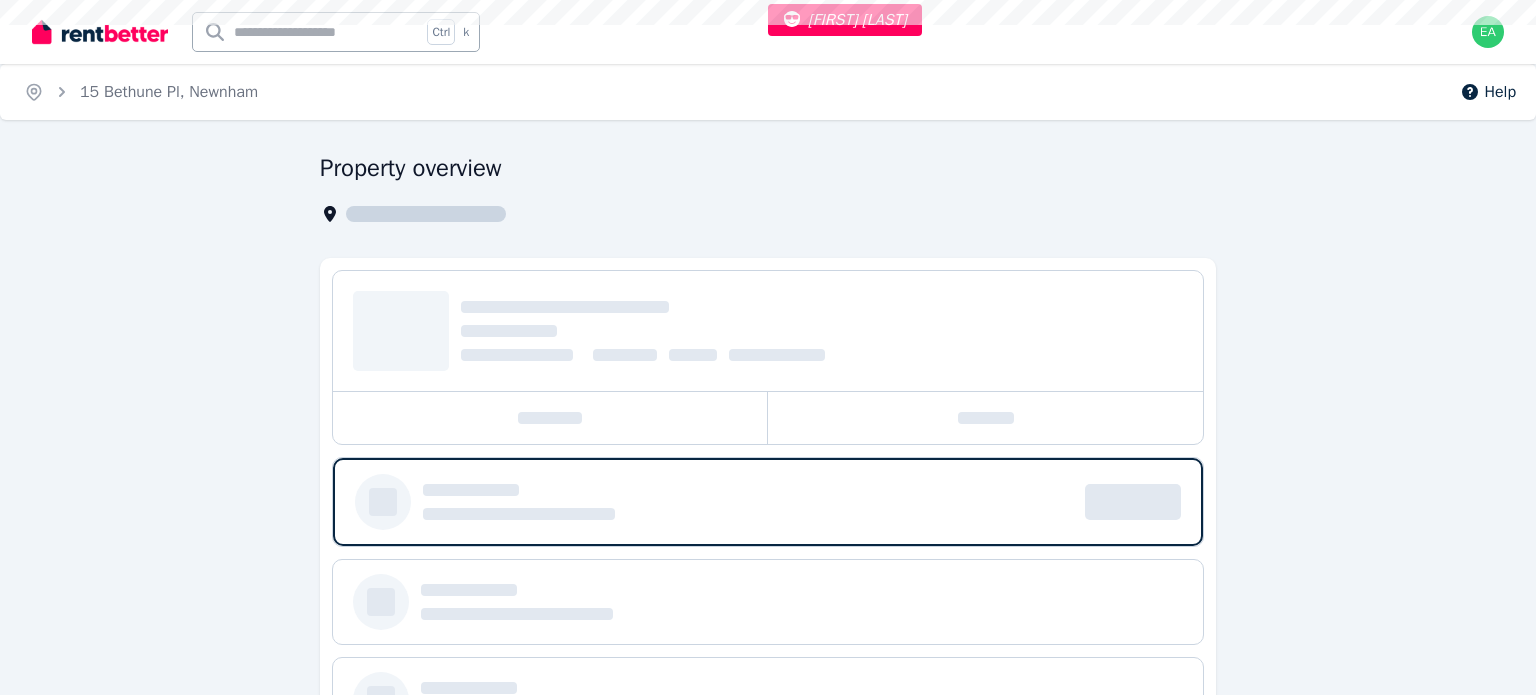 select on "***" 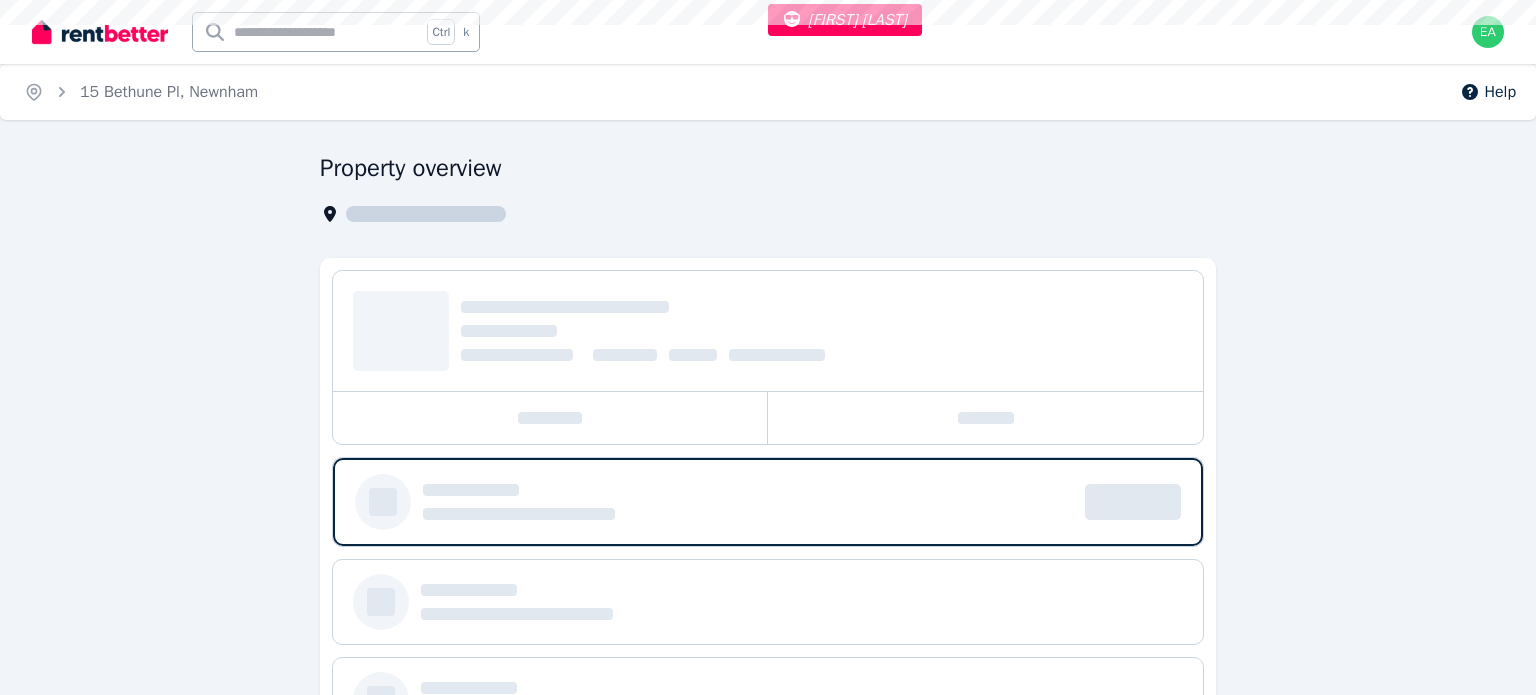 select on "**********" 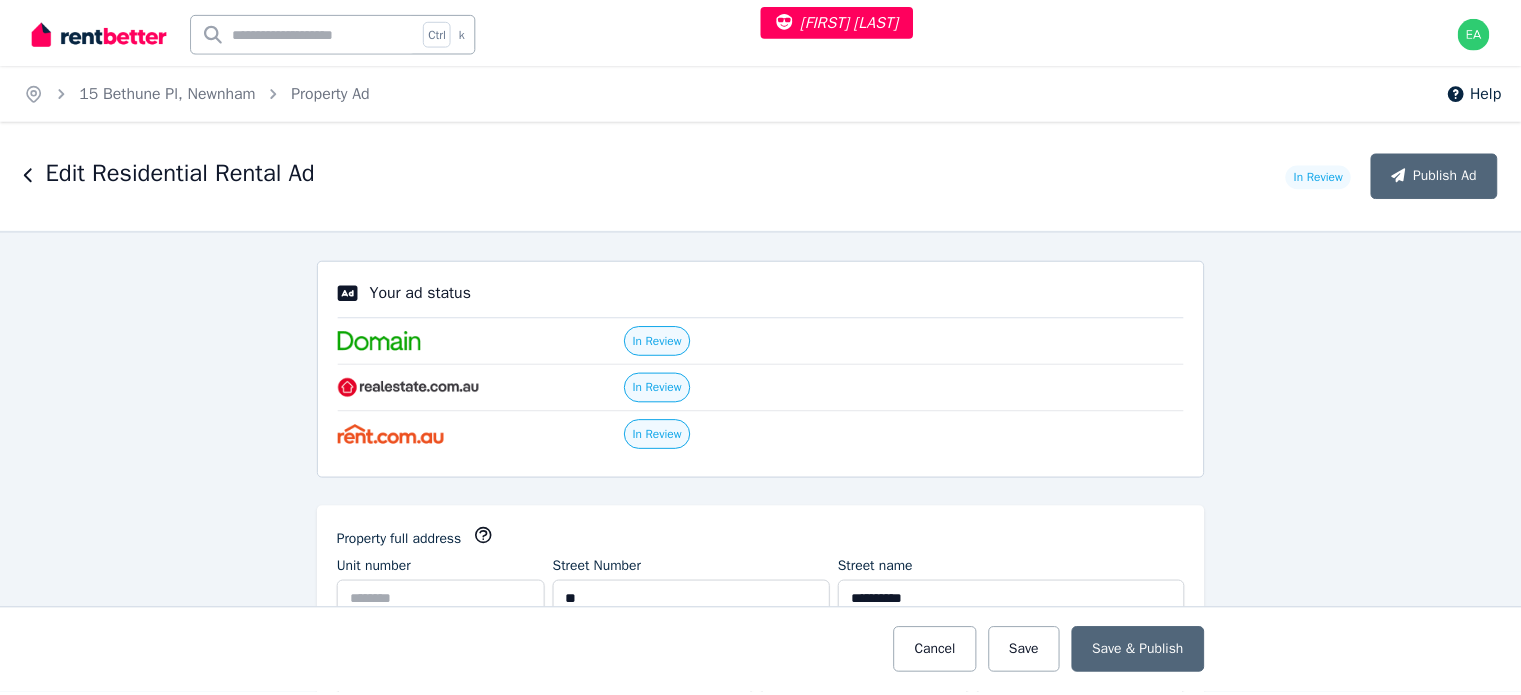 scroll, scrollTop: 100, scrollLeft: 0, axis: vertical 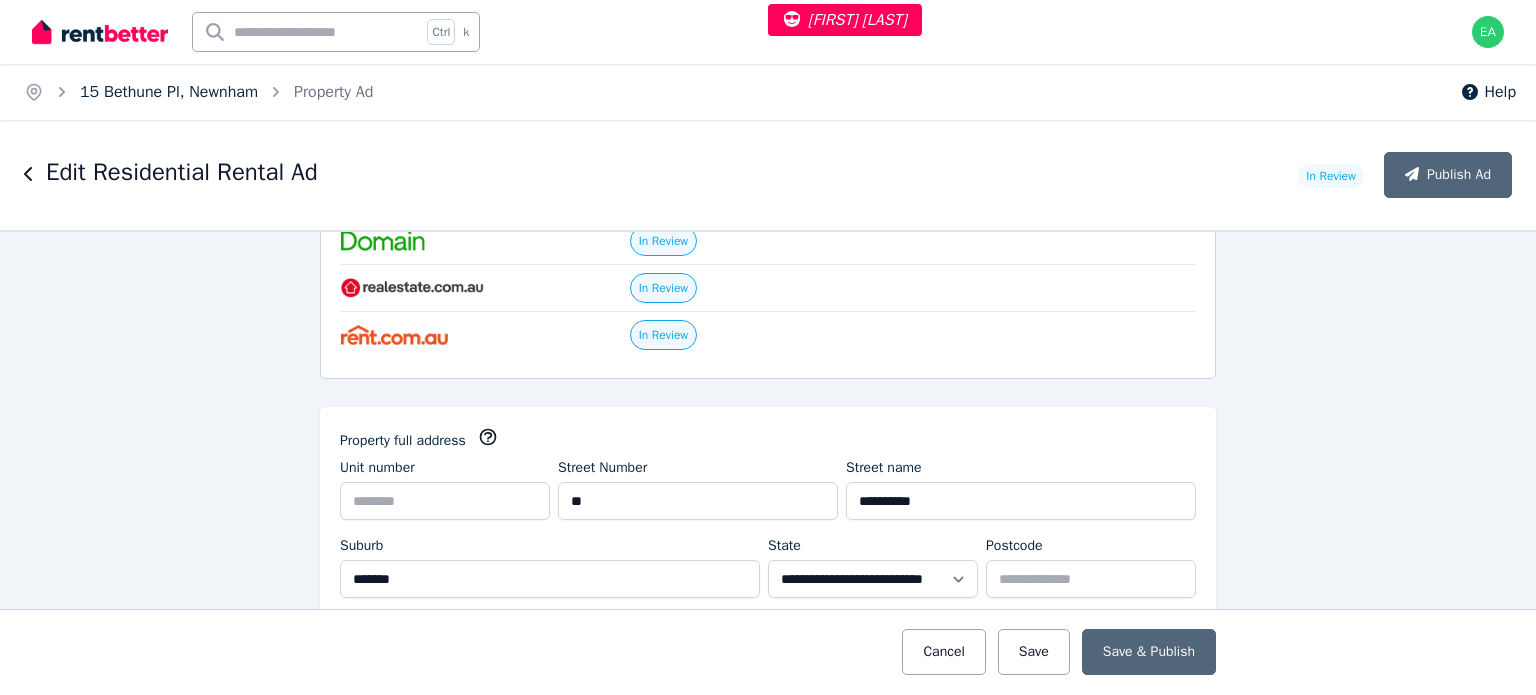 click on "15 Bethune Pl, Newnham" at bounding box center [169, 92] 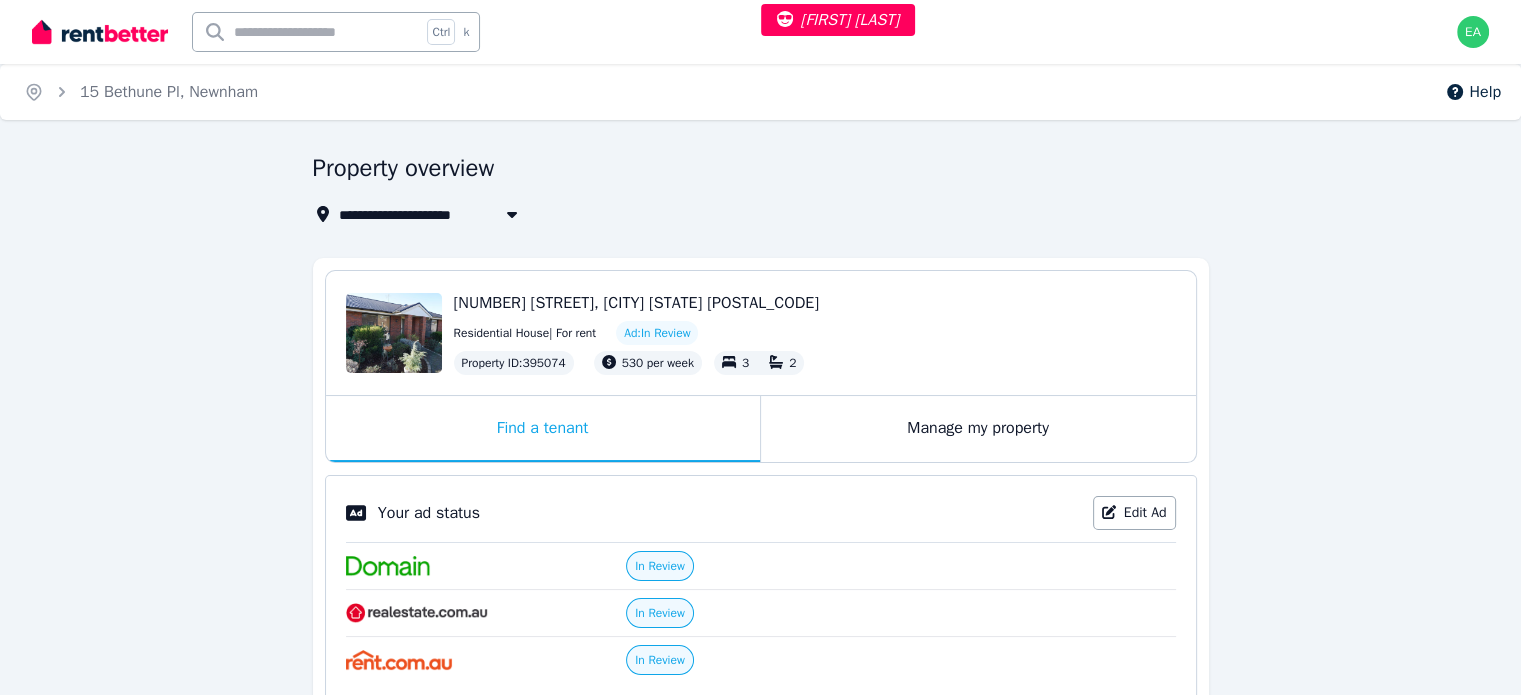 click on "Manage my property" at bounding box center (978, 429) 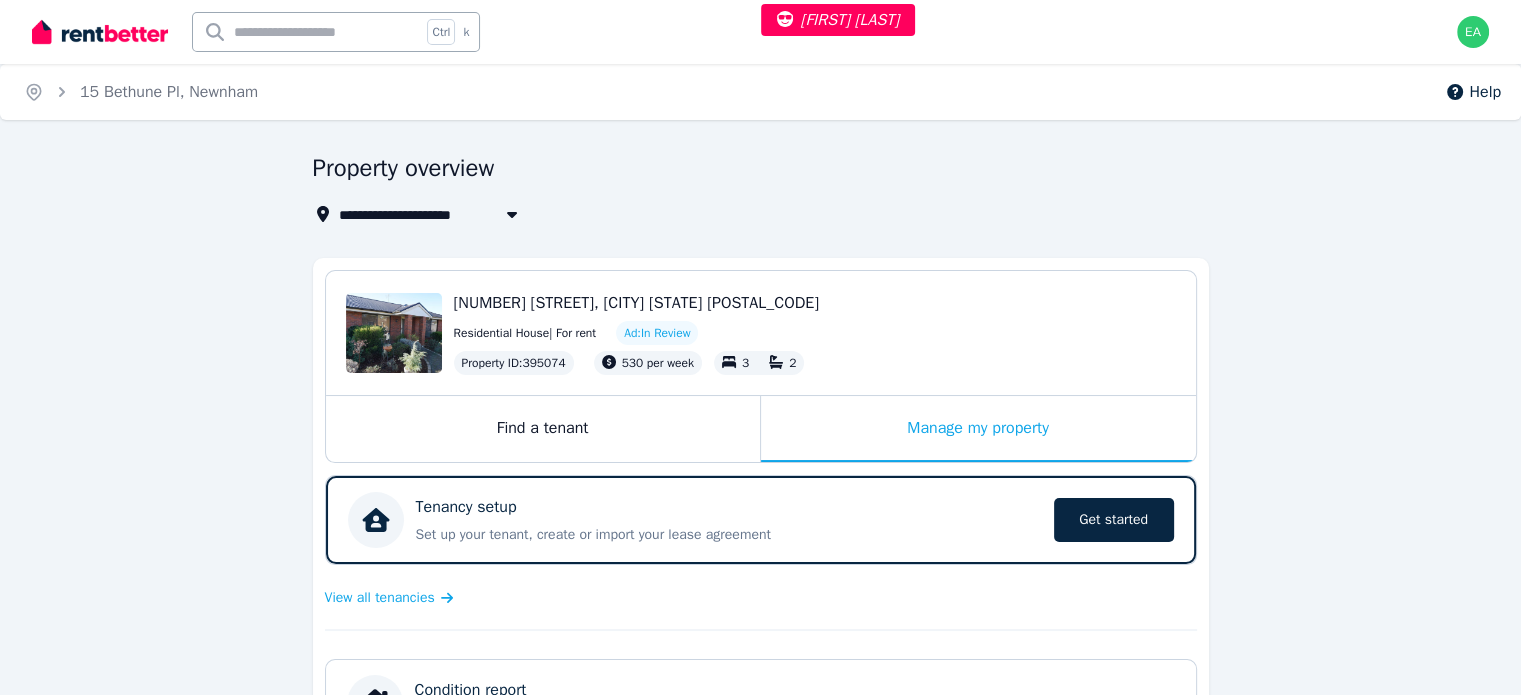 scroll, scrollTop: 400, scrollLeft: 0, axis: vertical 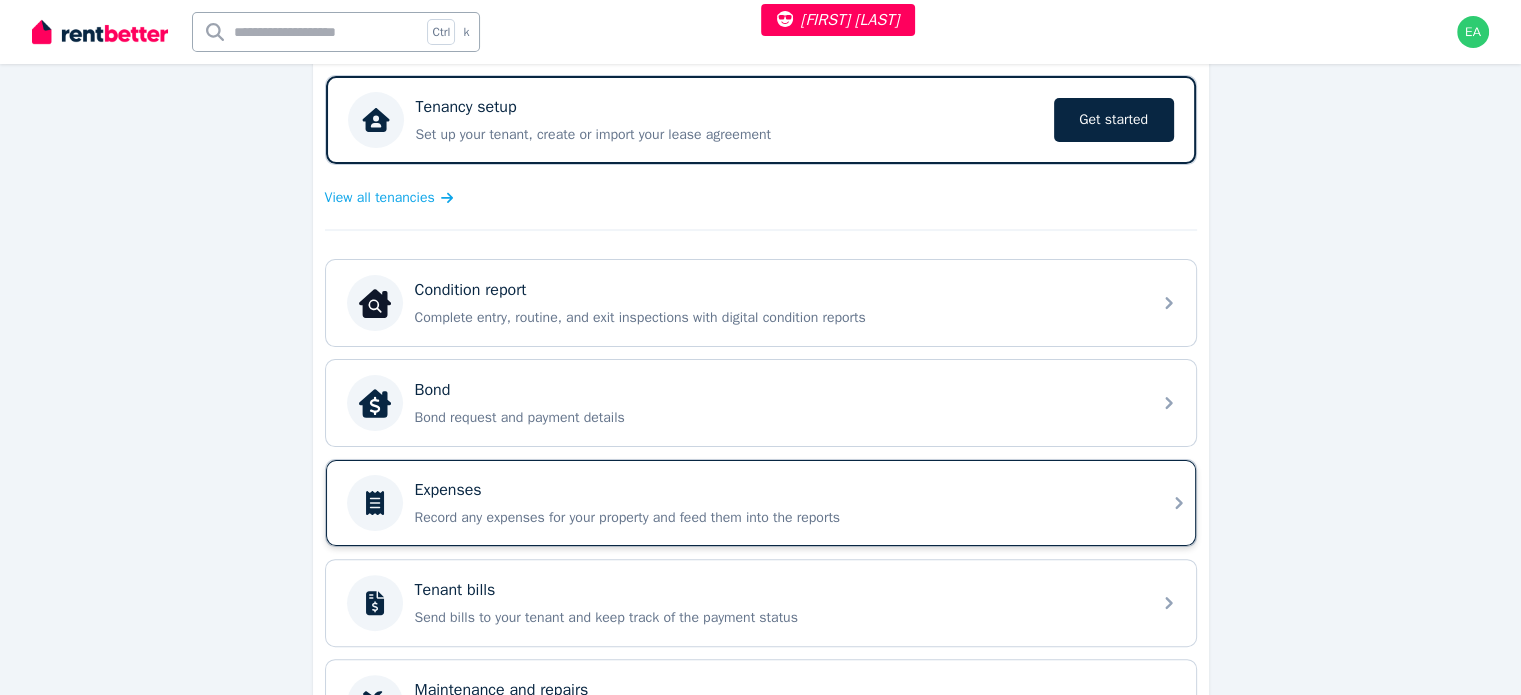 click on "Record any expenses for your property and feed them into the reports" at bounding box center [777, 518] 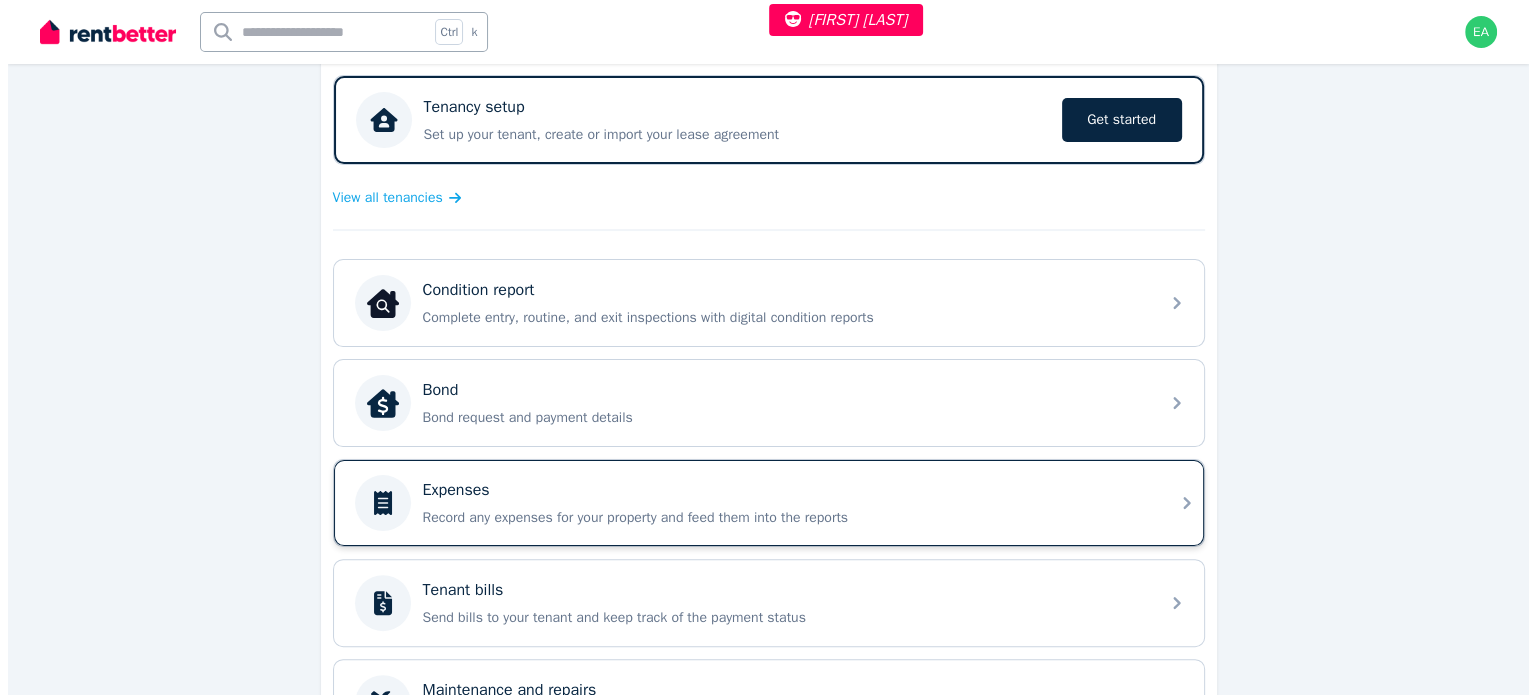 scroll, scrollTop: 0, scrollLeft: 0, axis: both 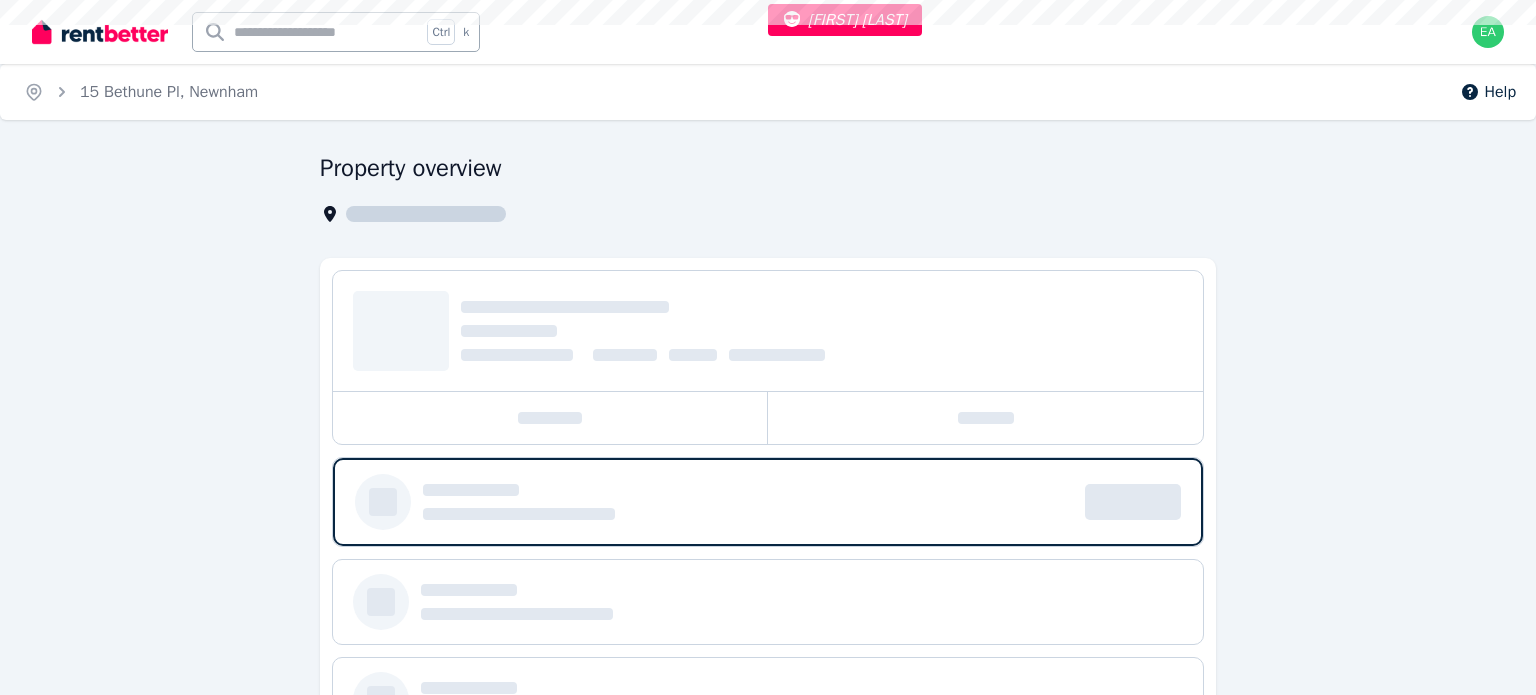 select on "***" 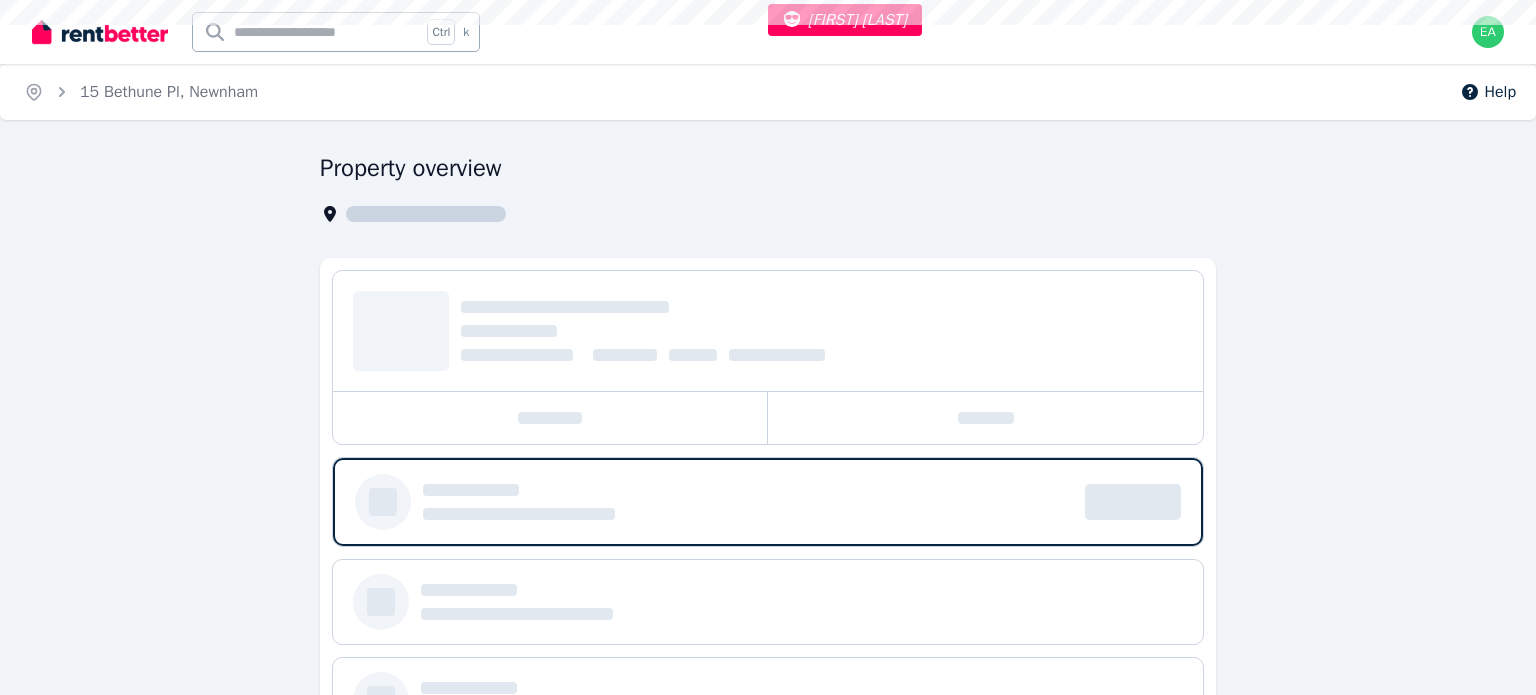 select on "**********" 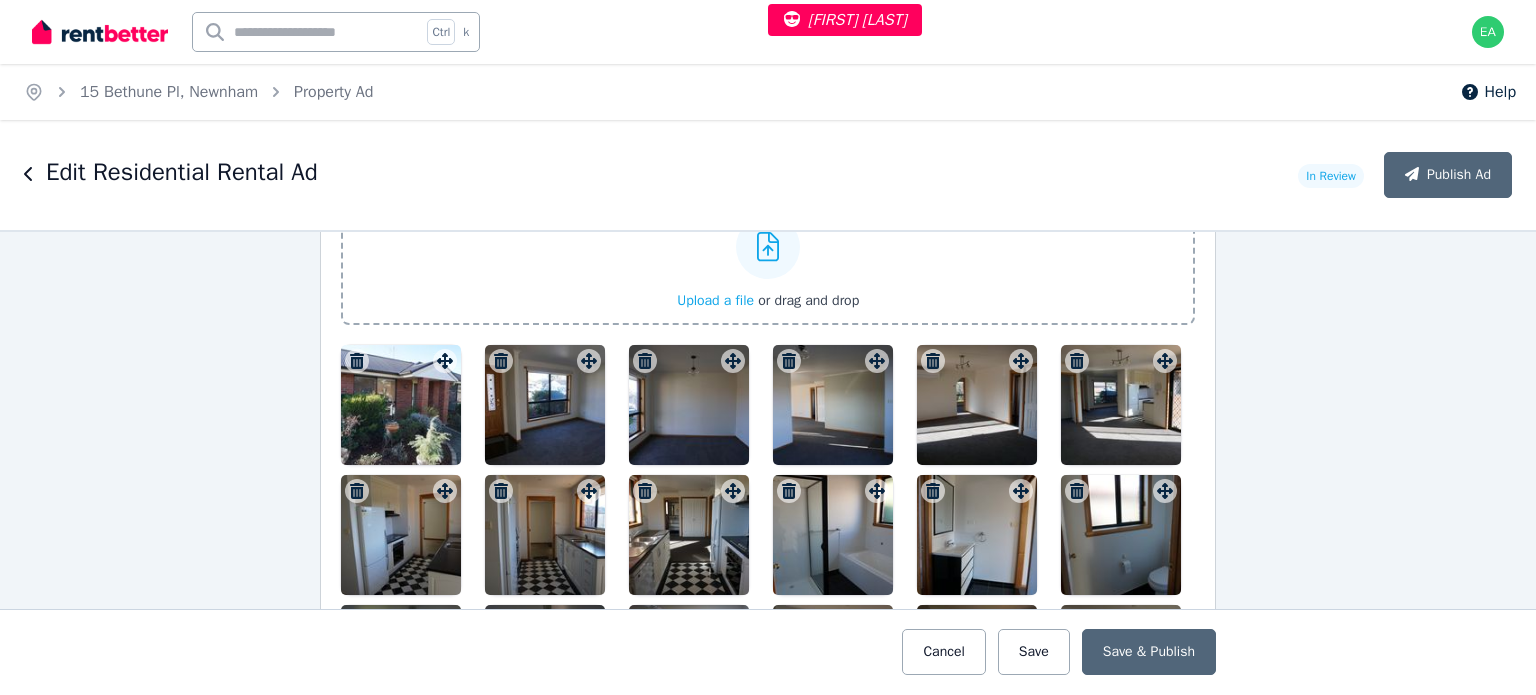 scroll, scrollTop: 2500, scrollLeft: 0, axis: vertical 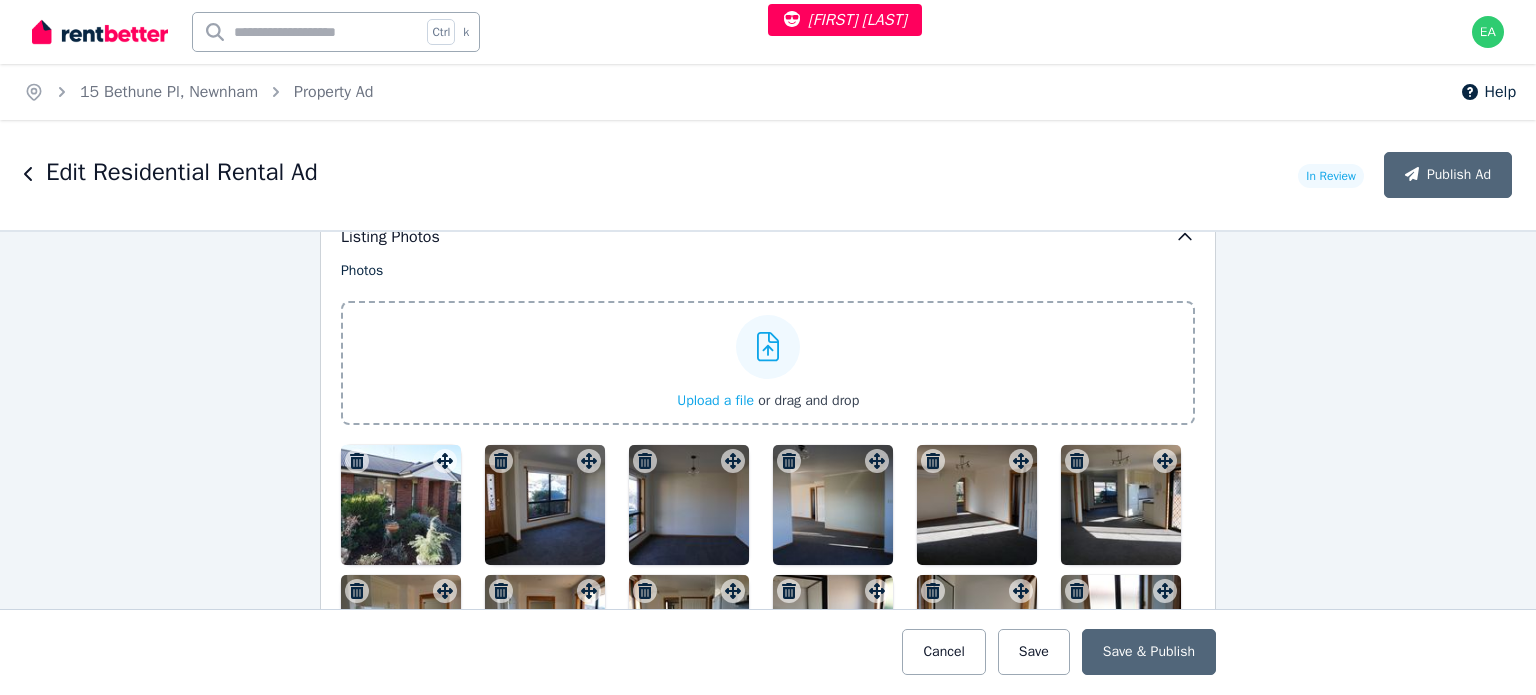 click at bounding box center (401, 505) 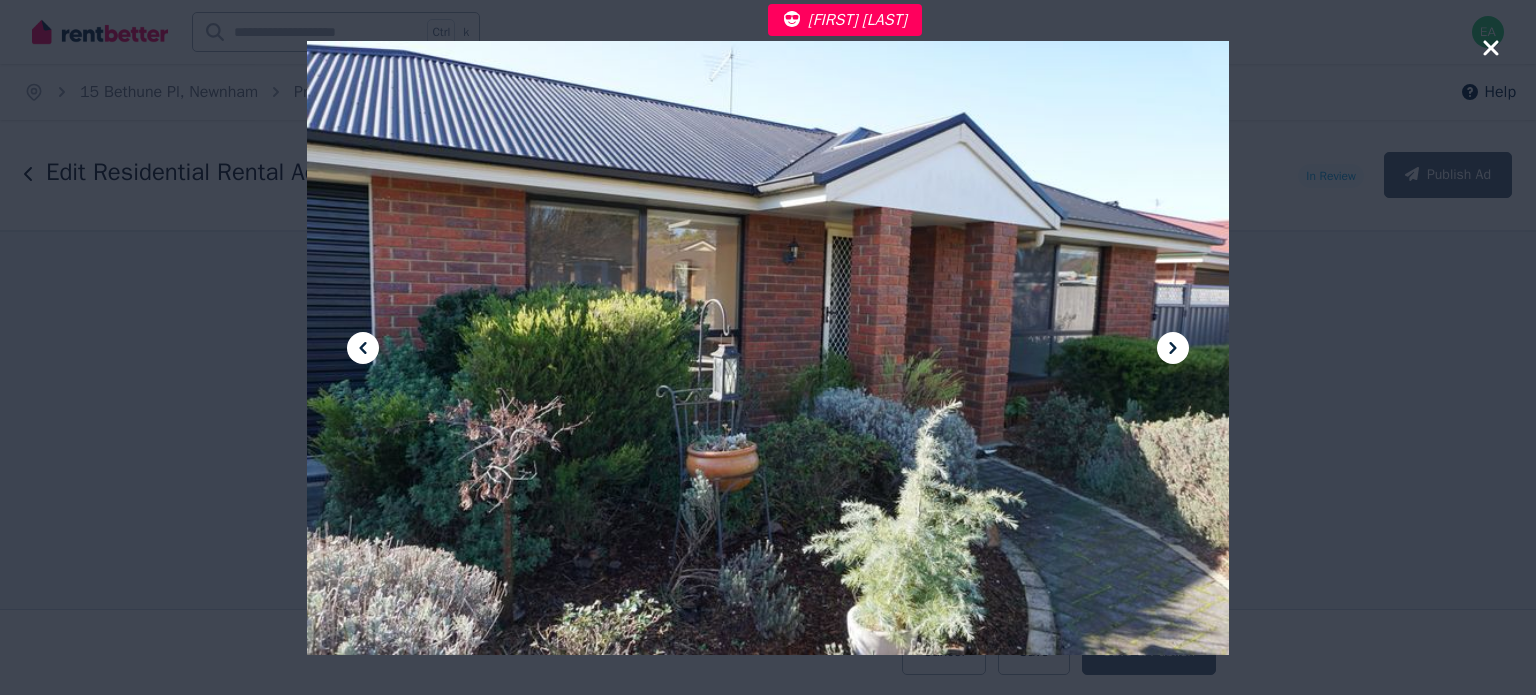 click 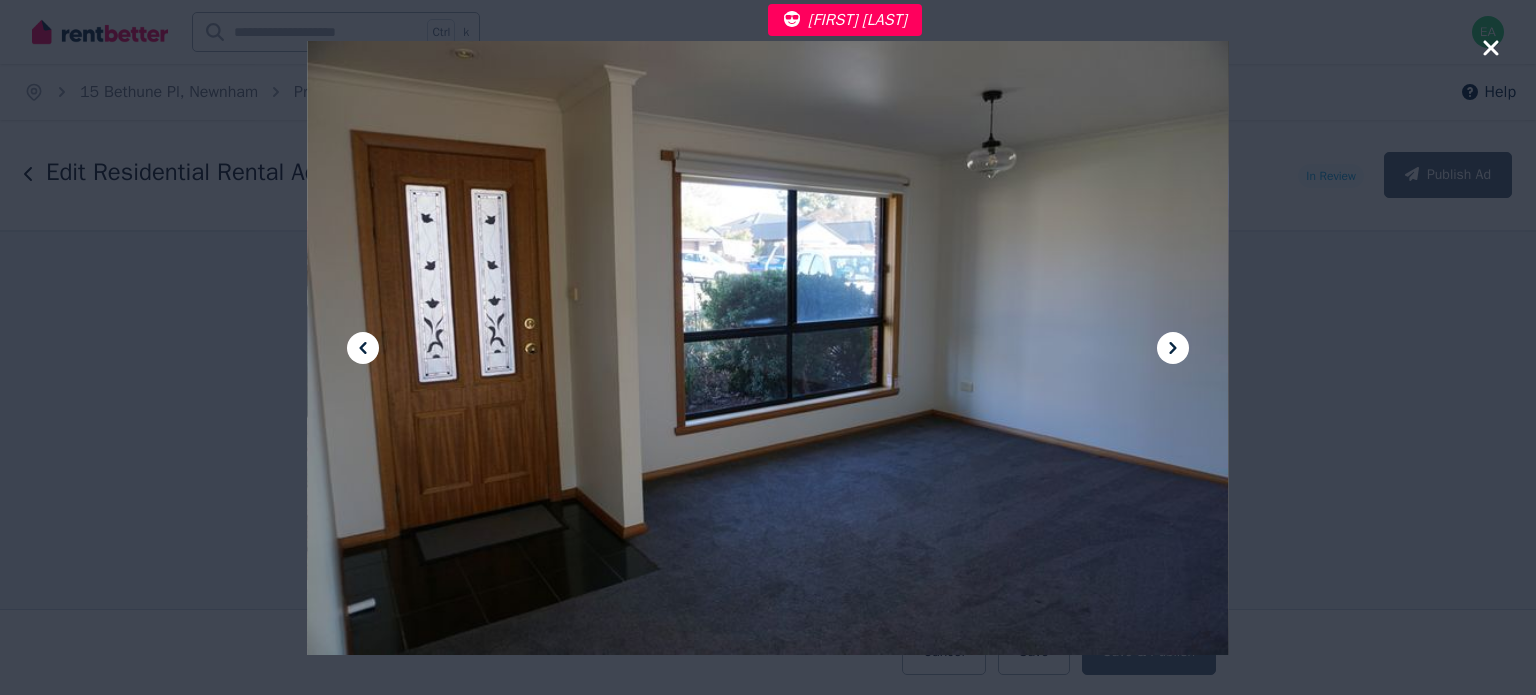 click 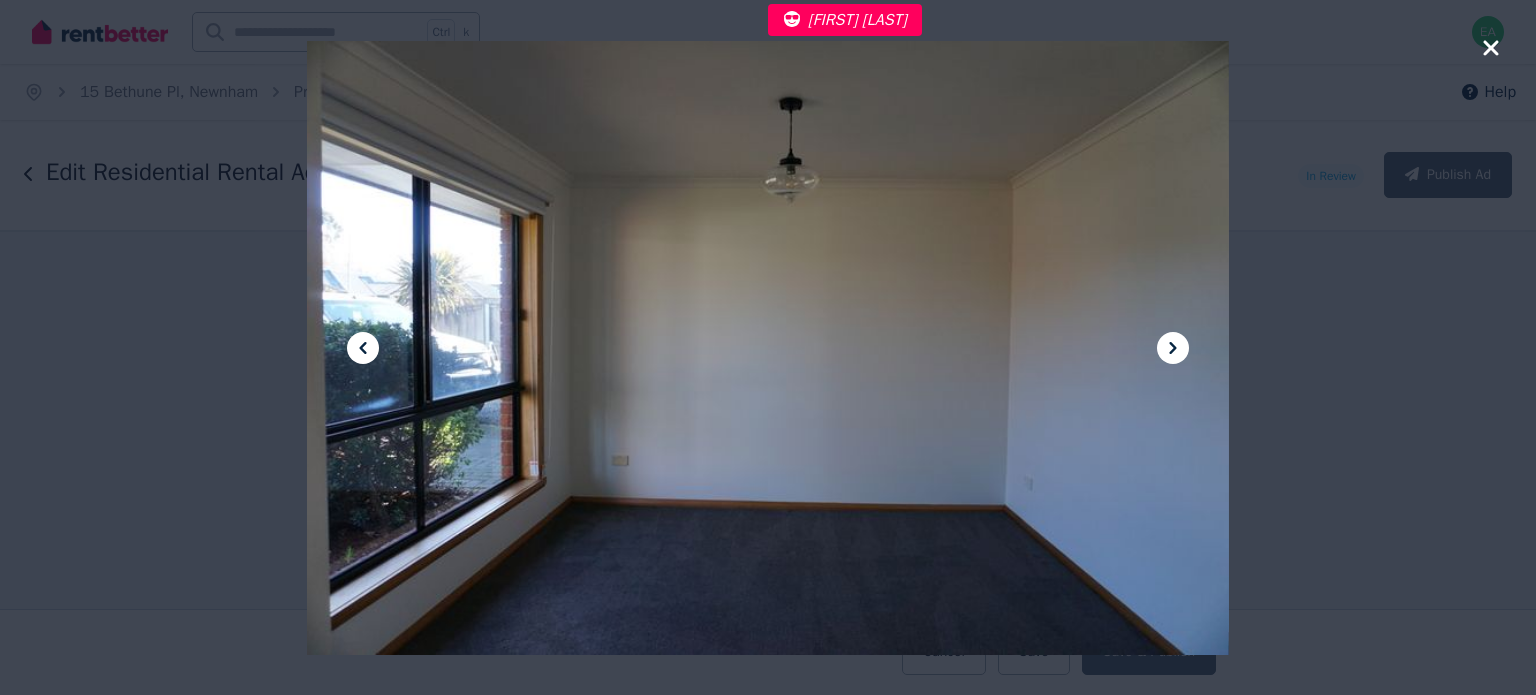 click 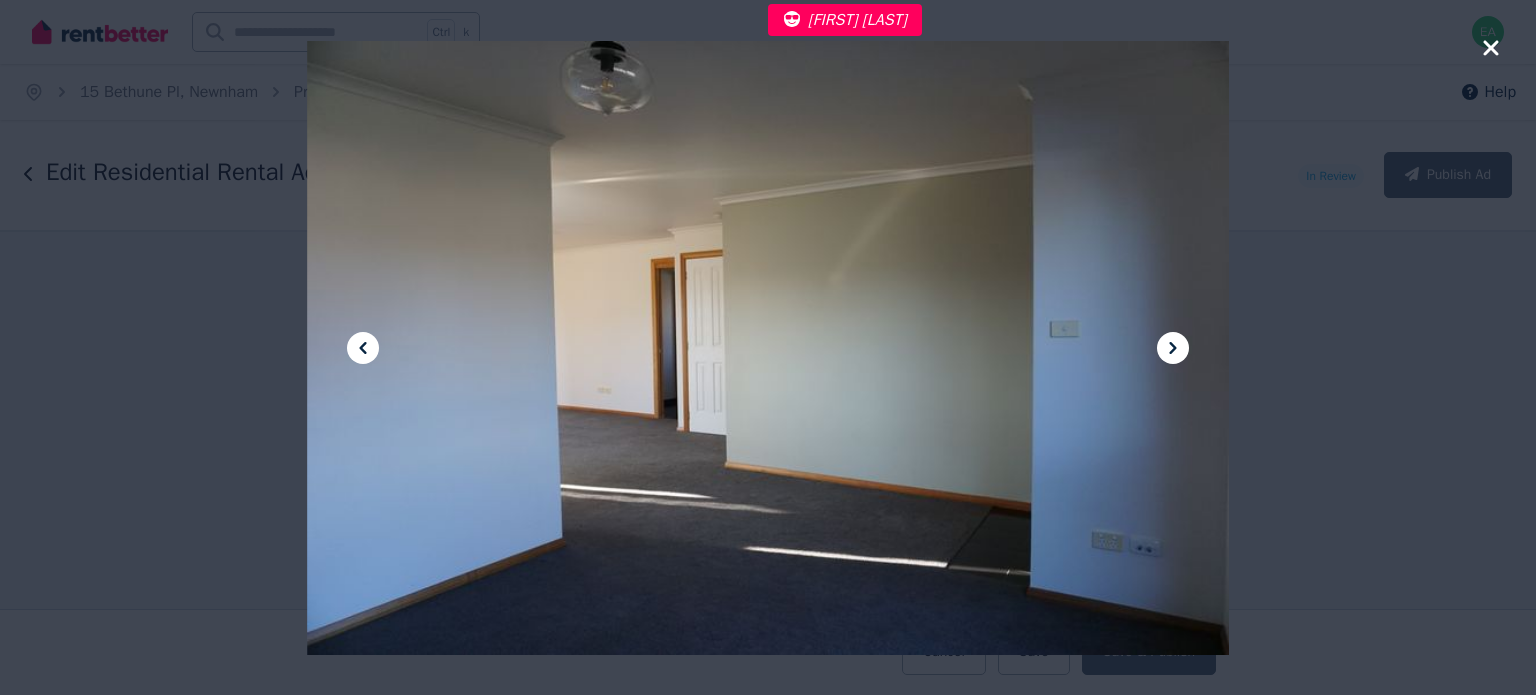 click 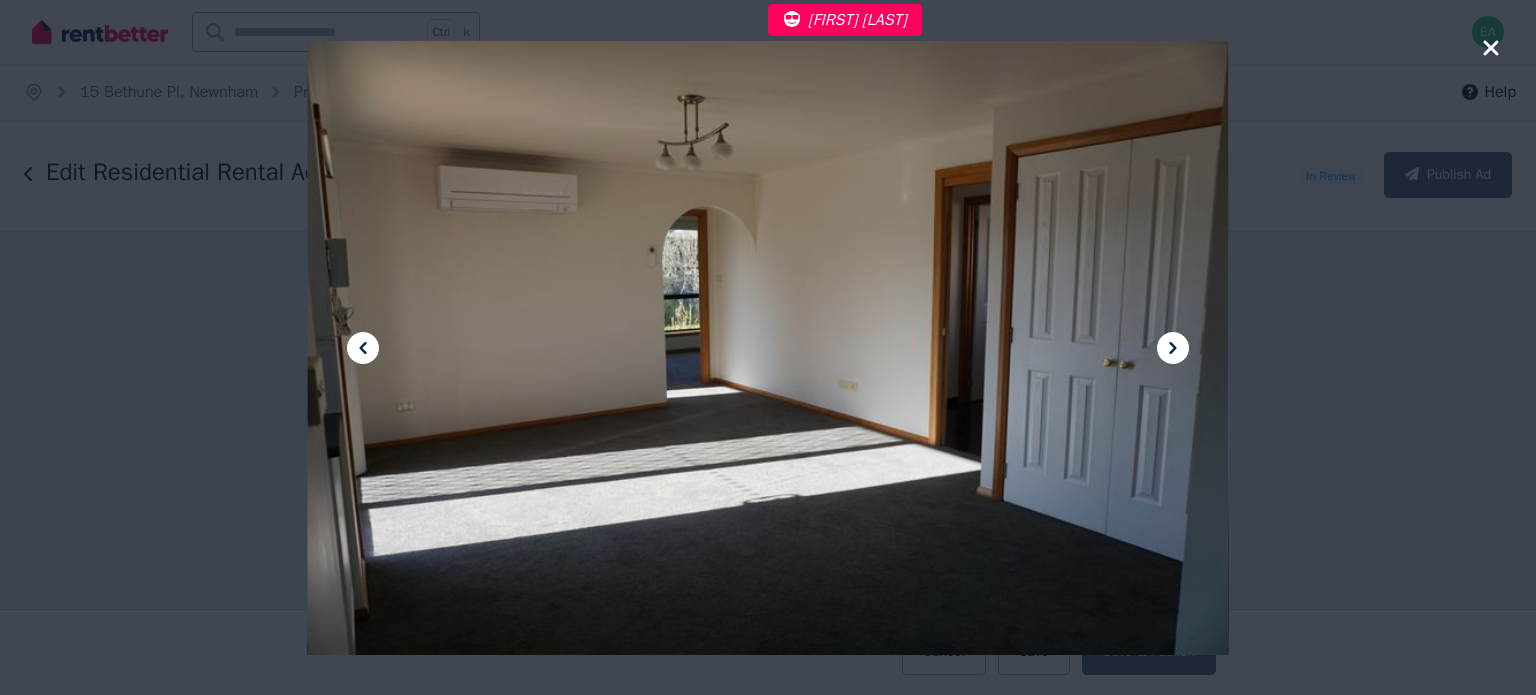 click 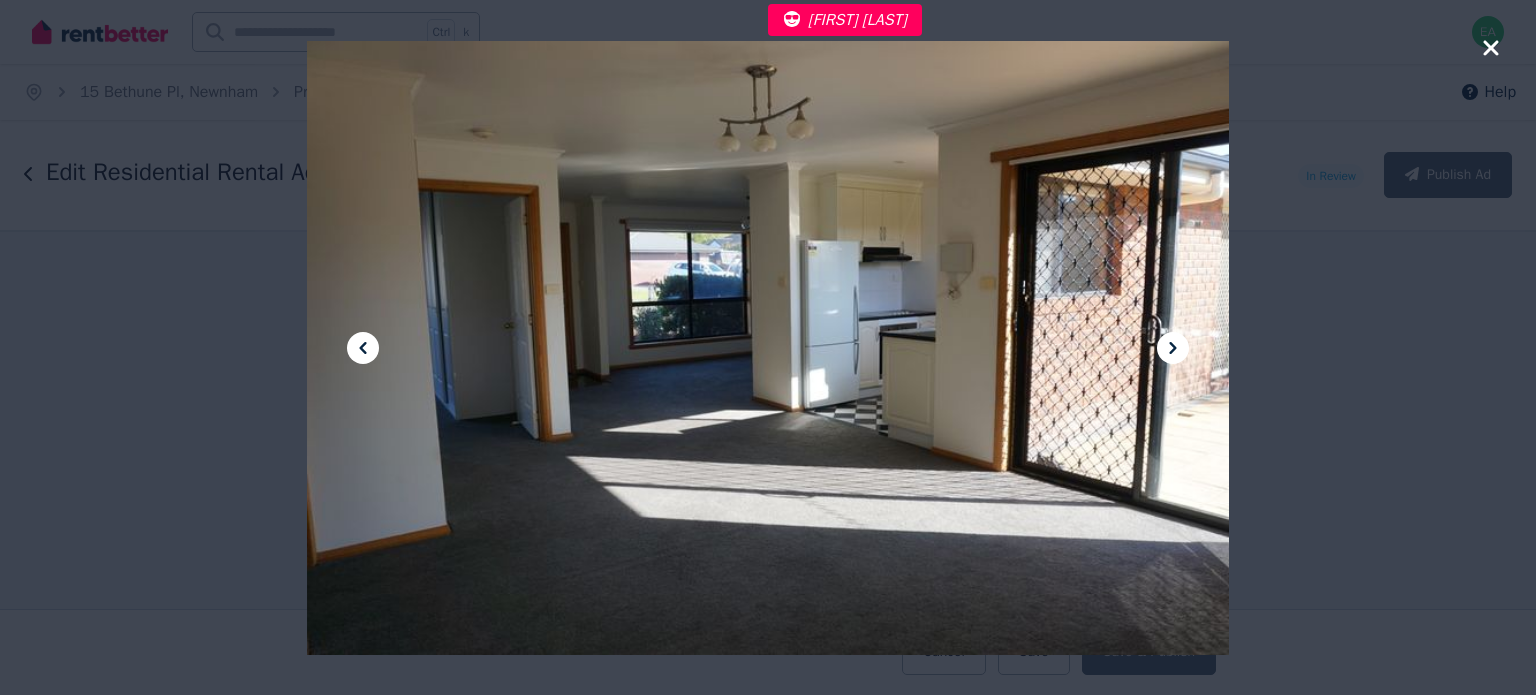 click 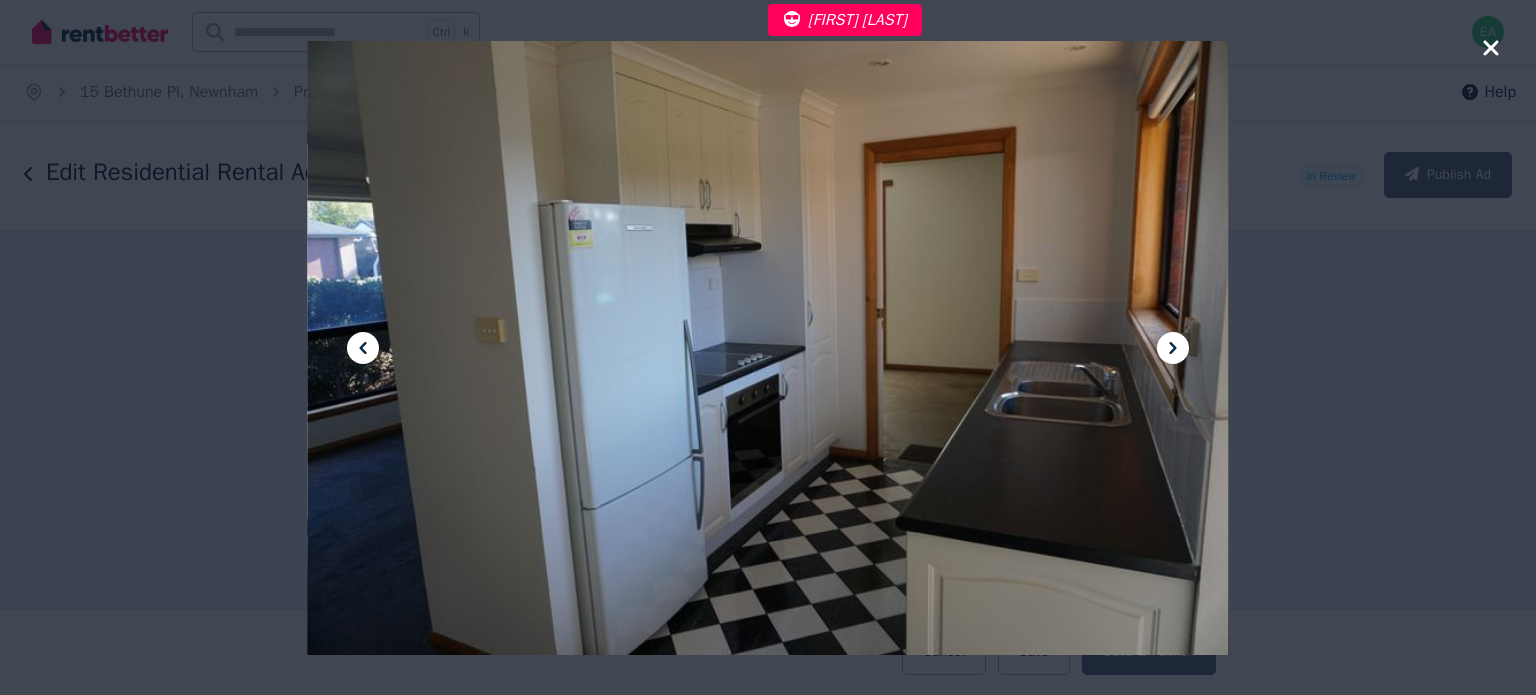 click 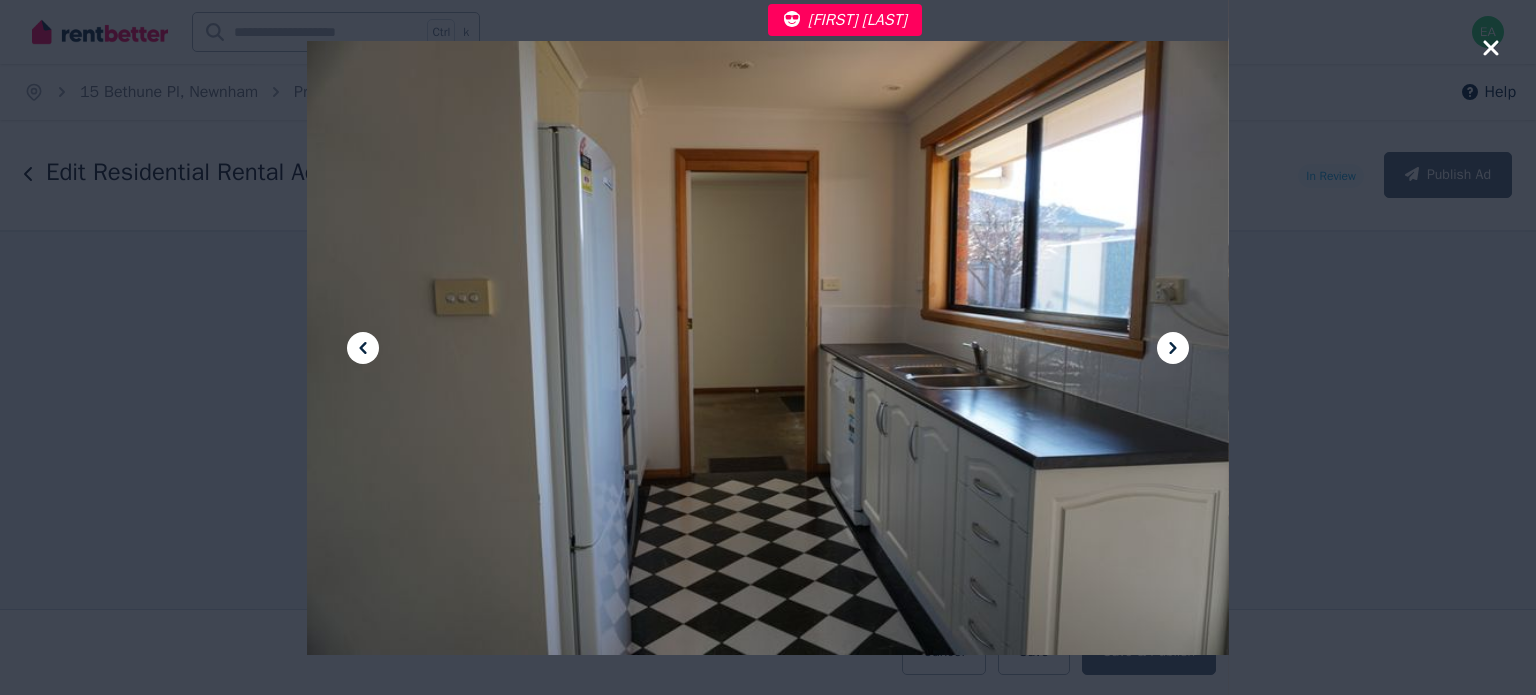 click 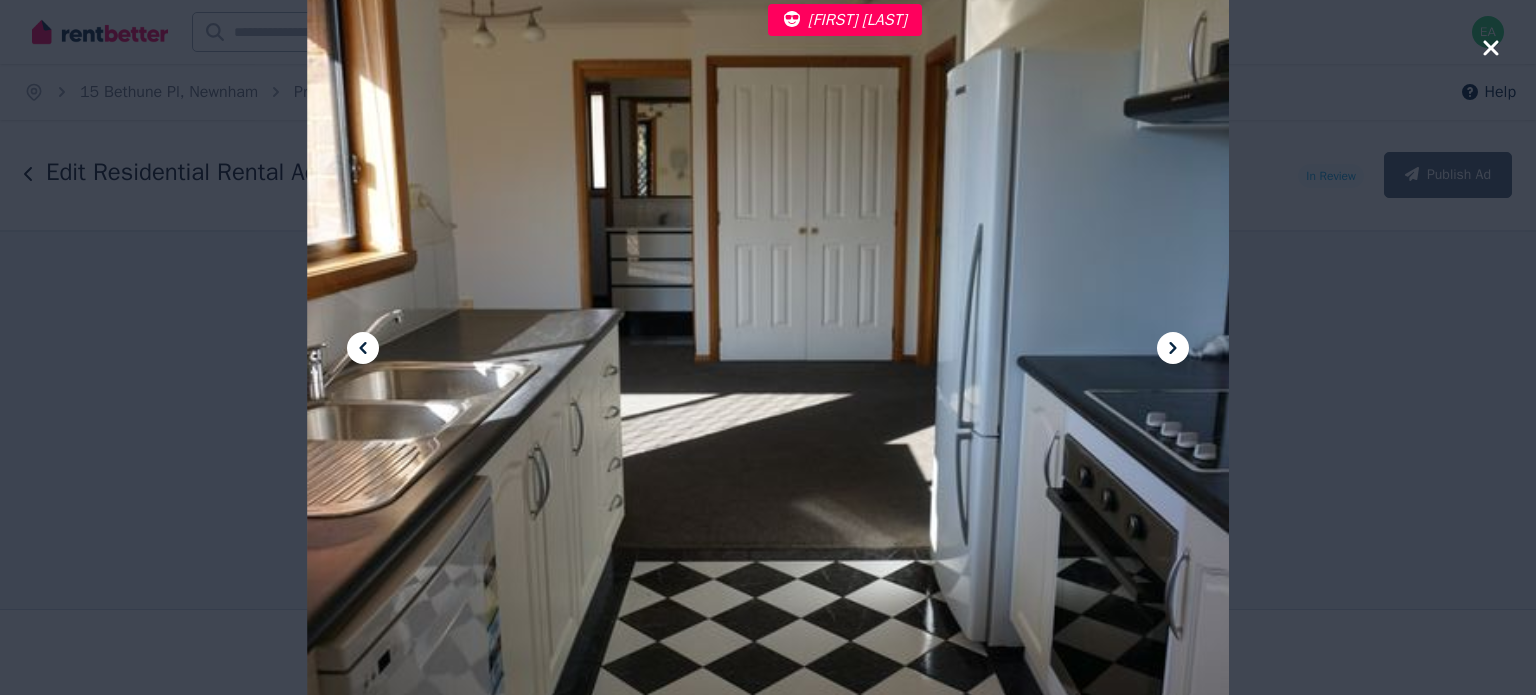 click 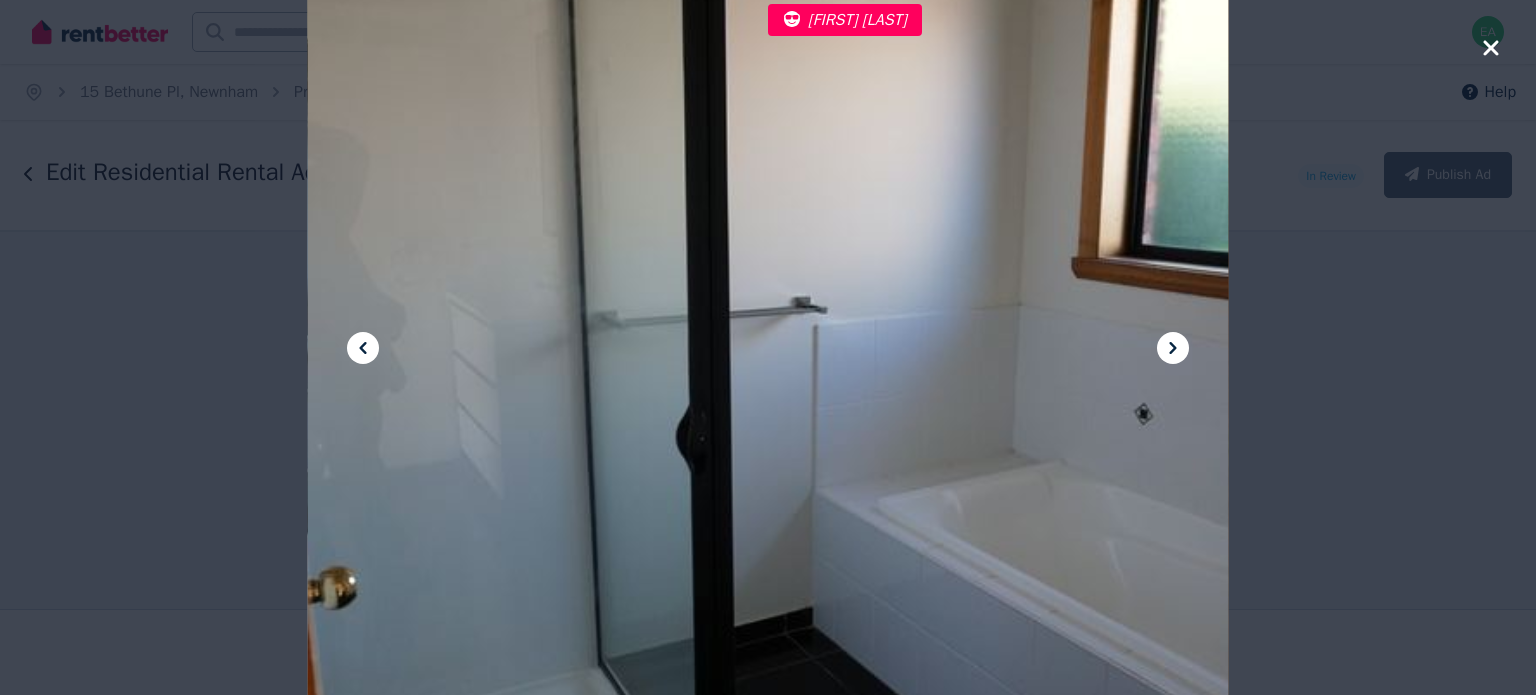 click 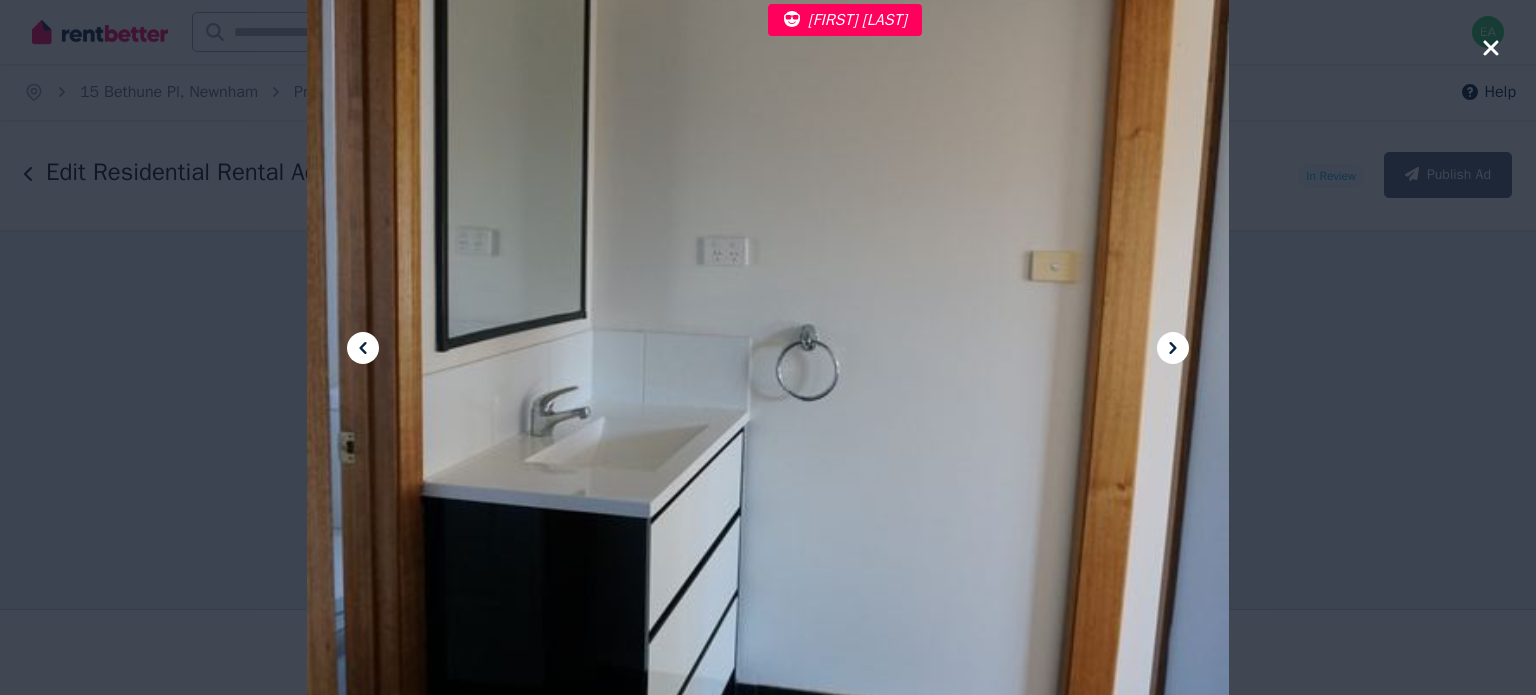 click 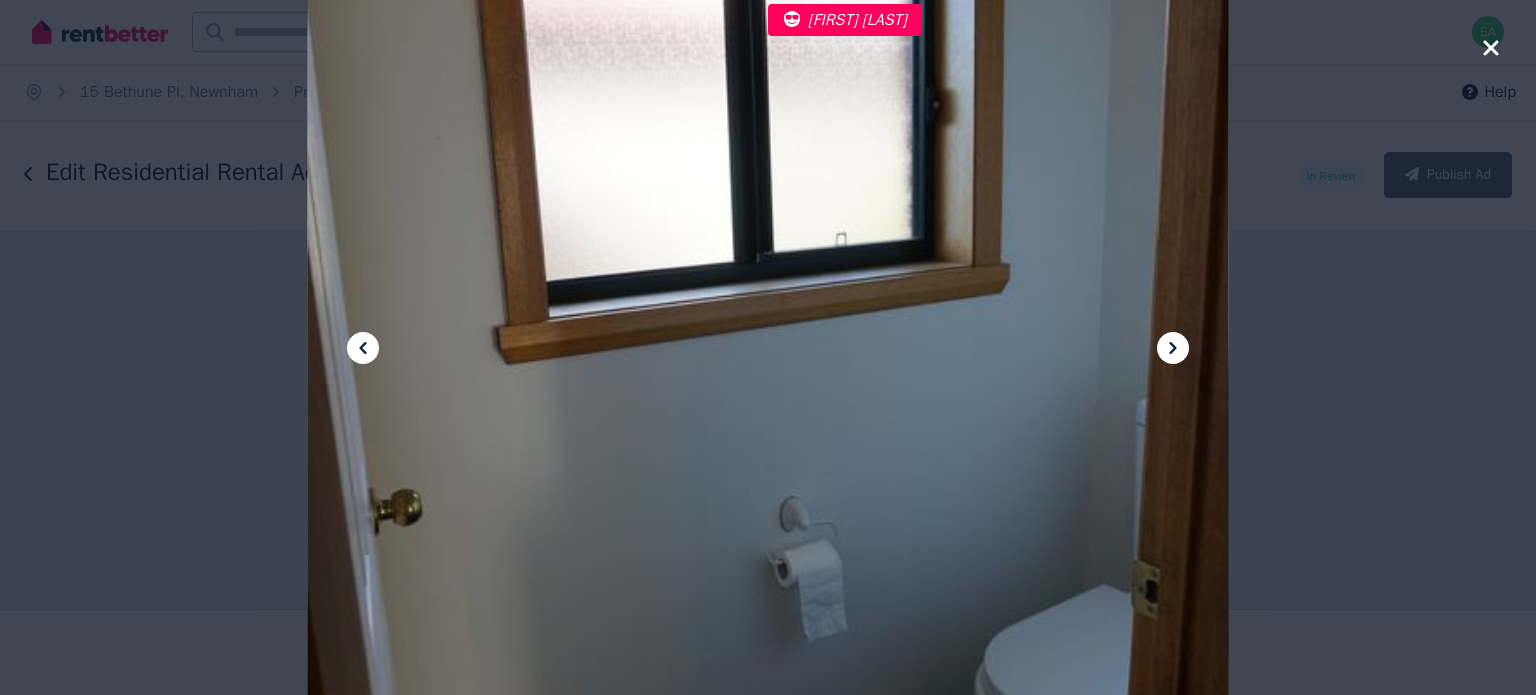 click 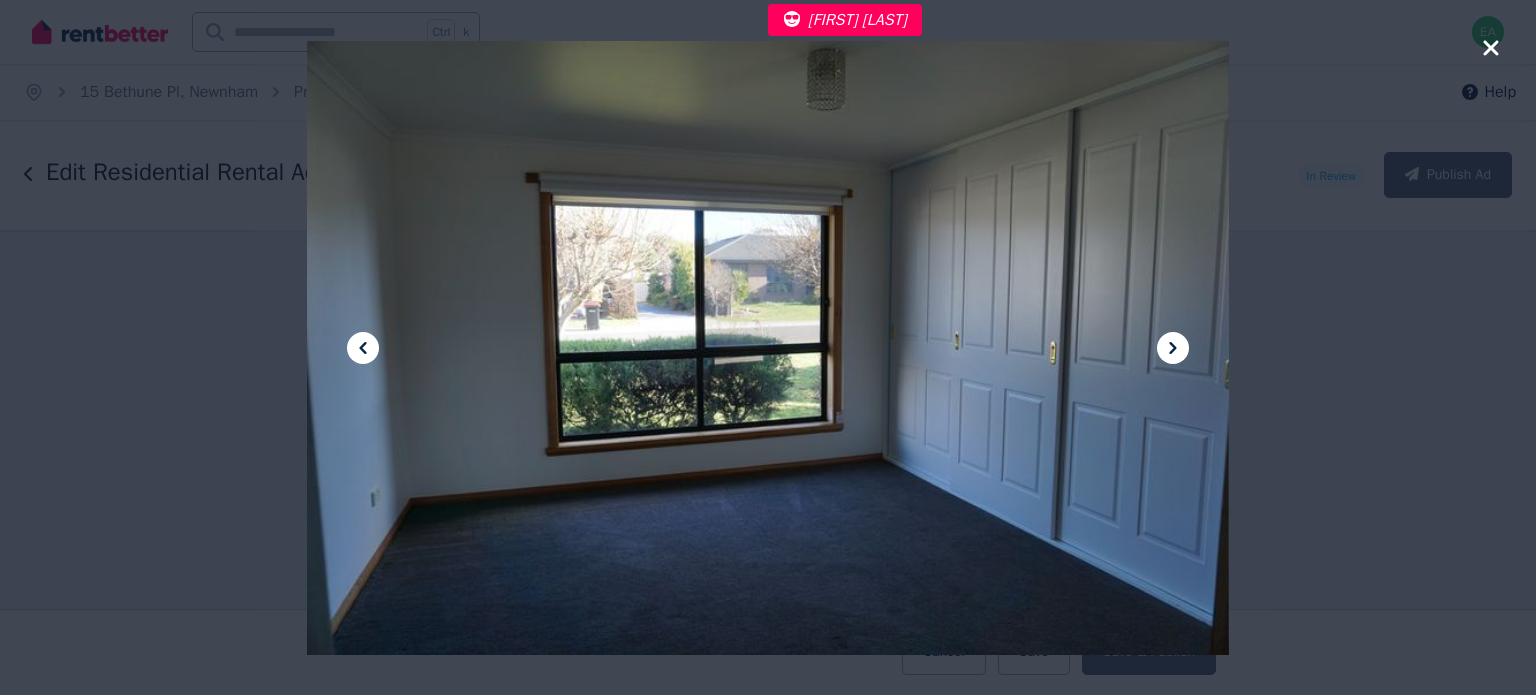 click 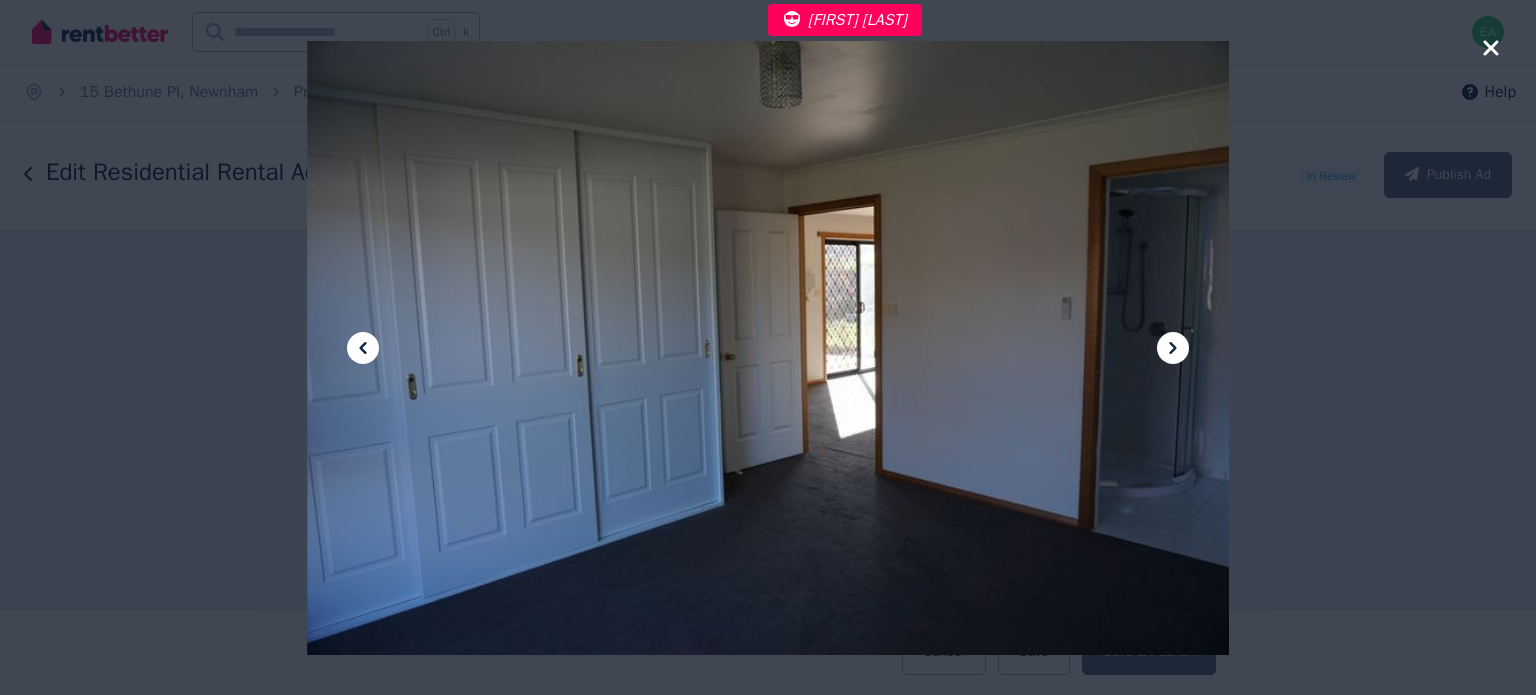 click 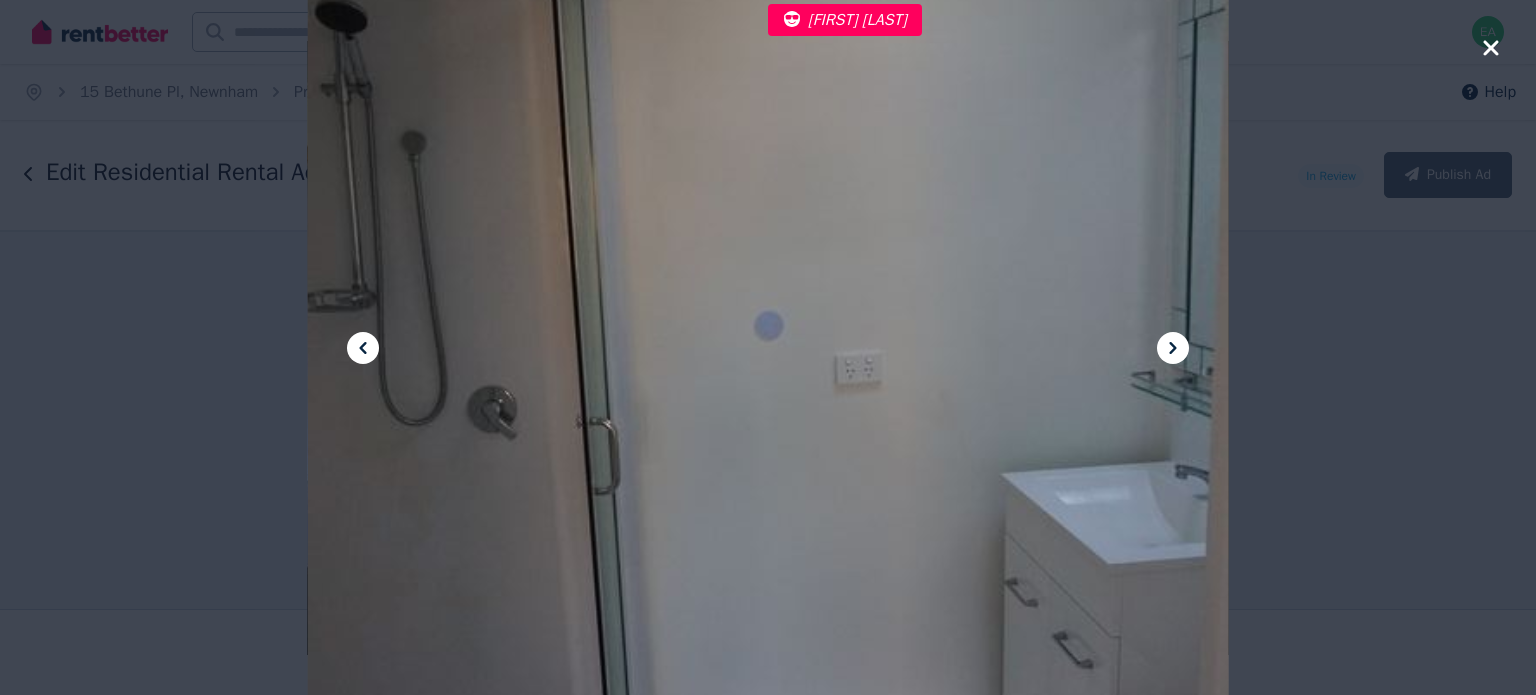 click 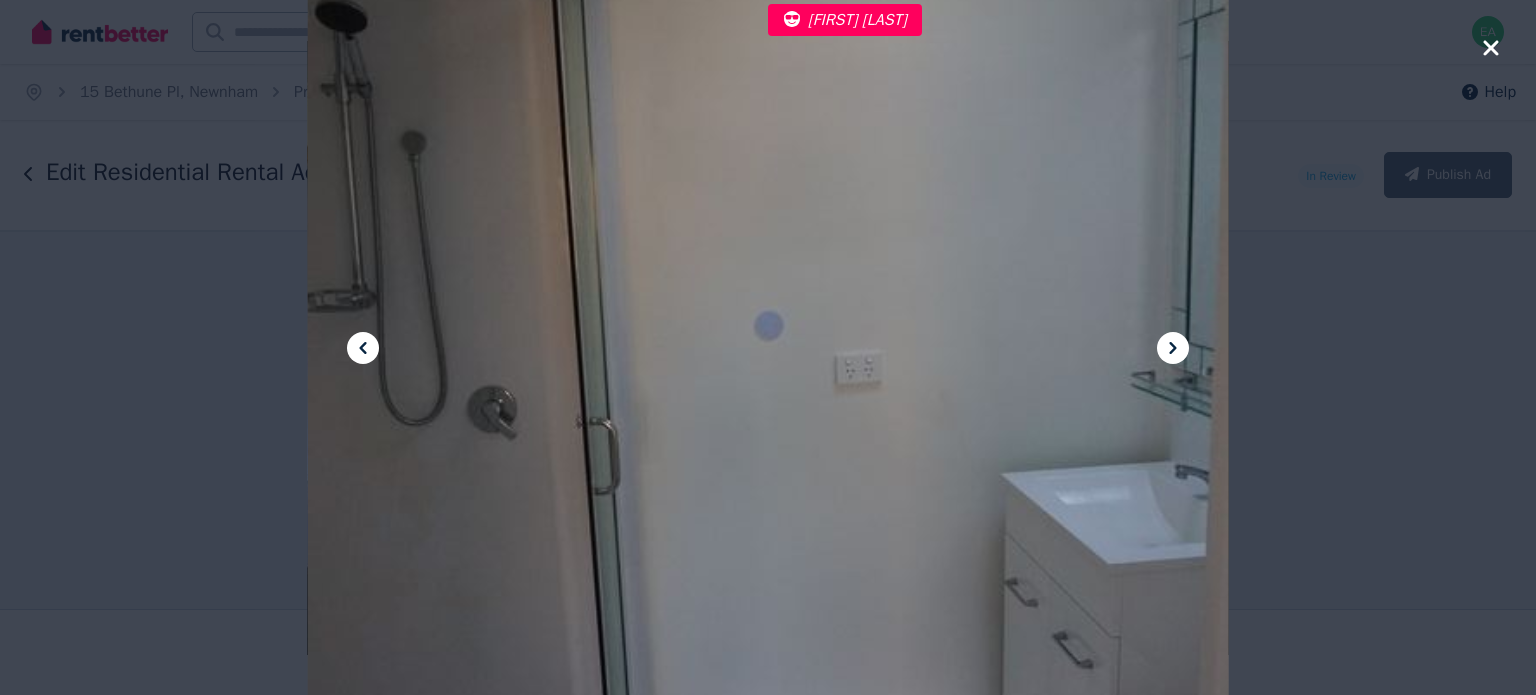 click 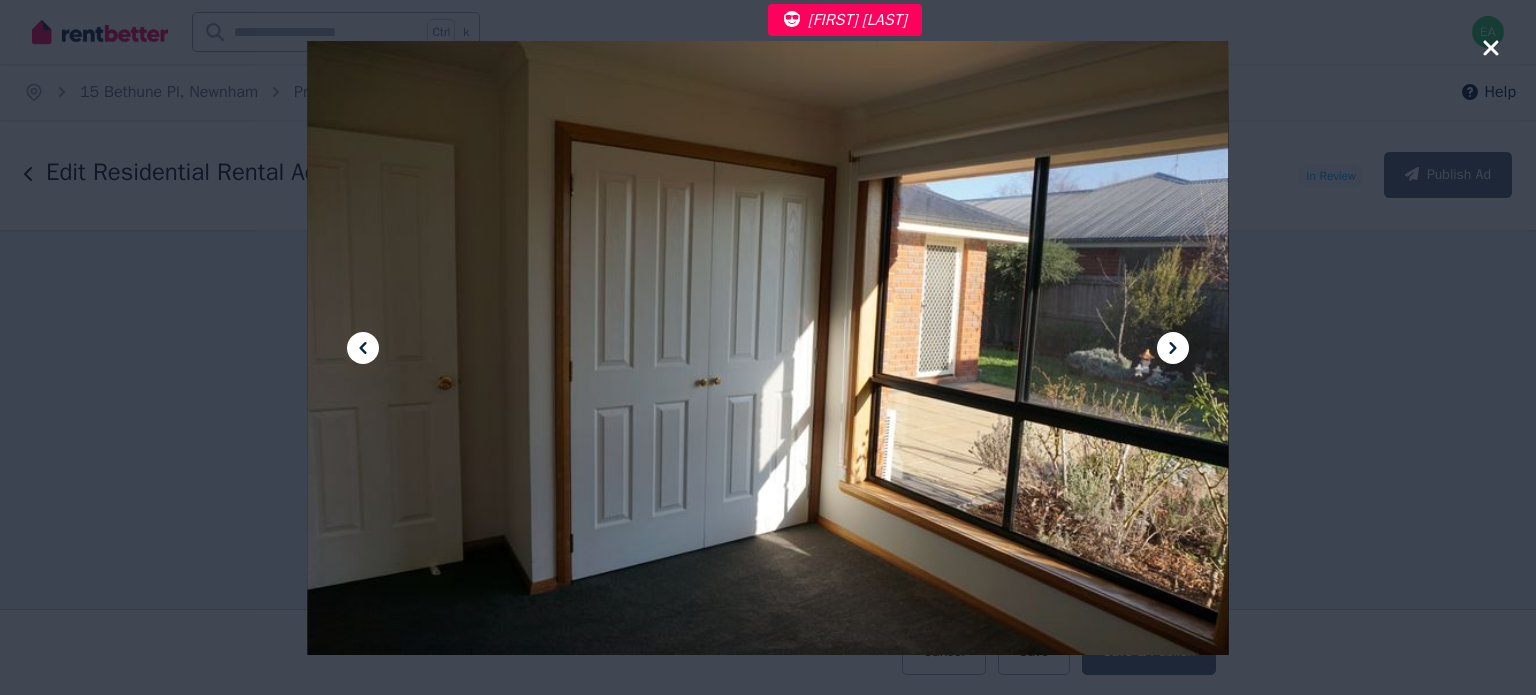 click 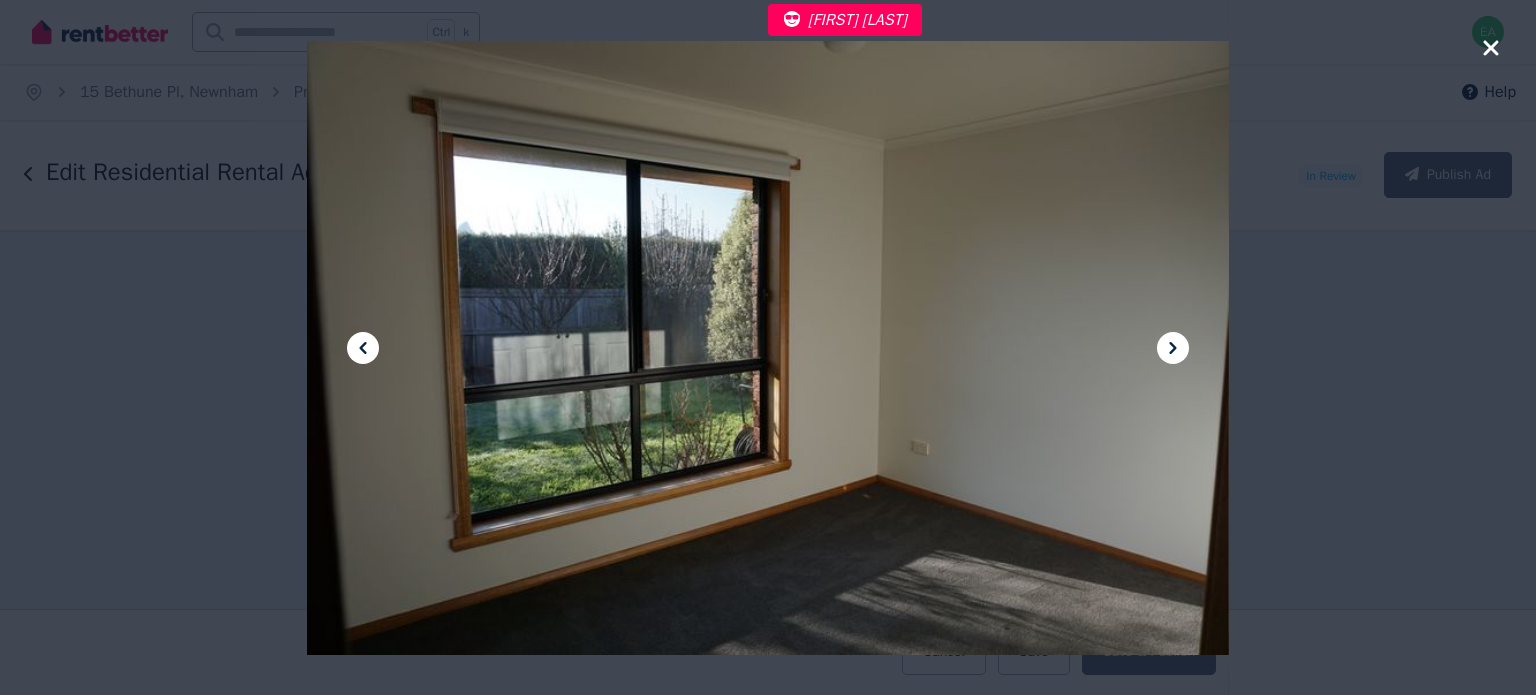 click 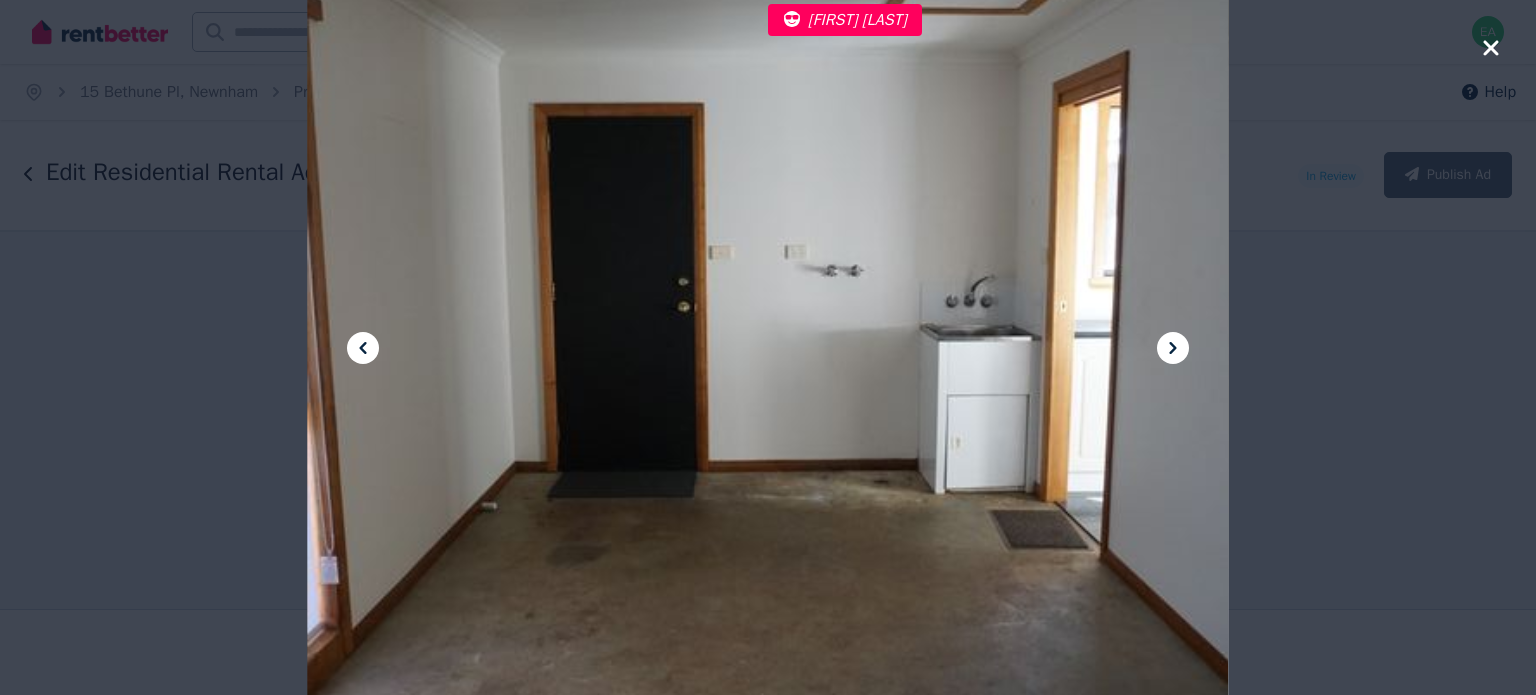 click 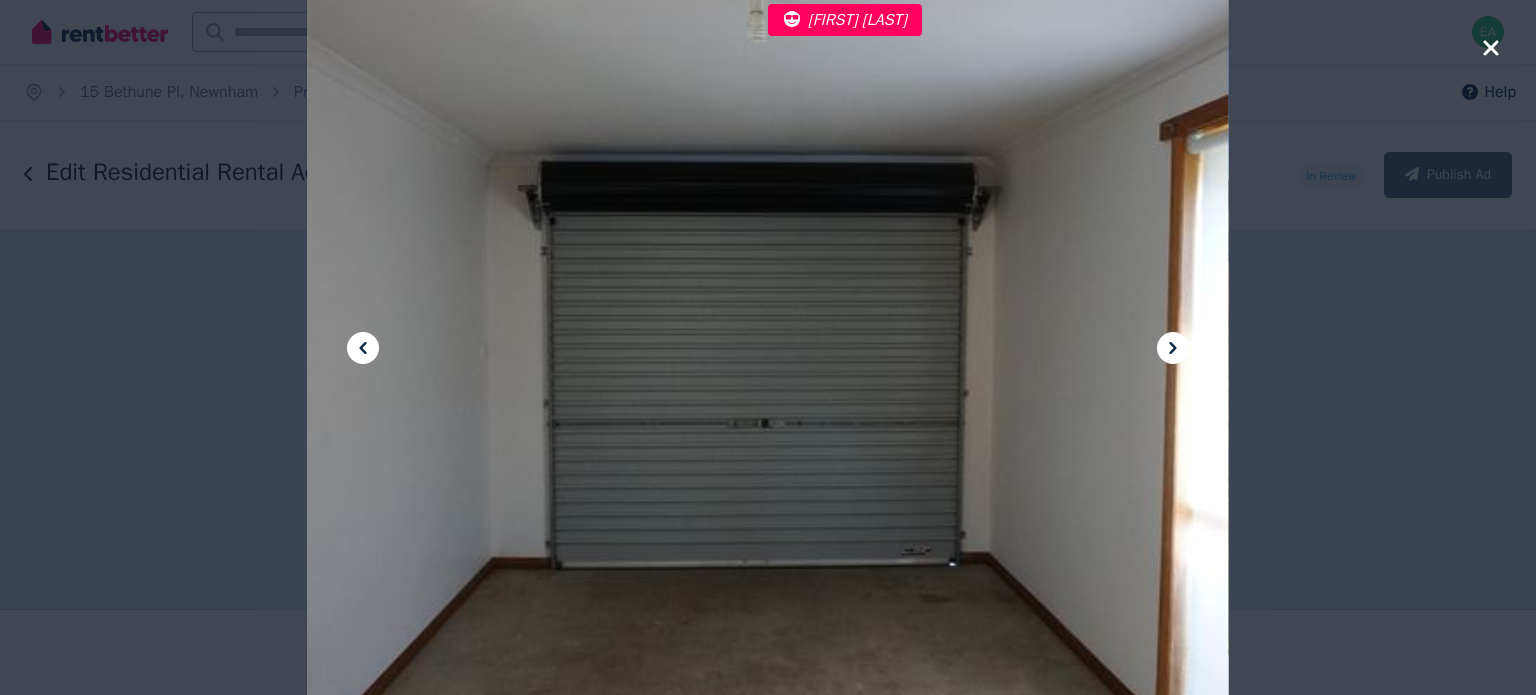 click 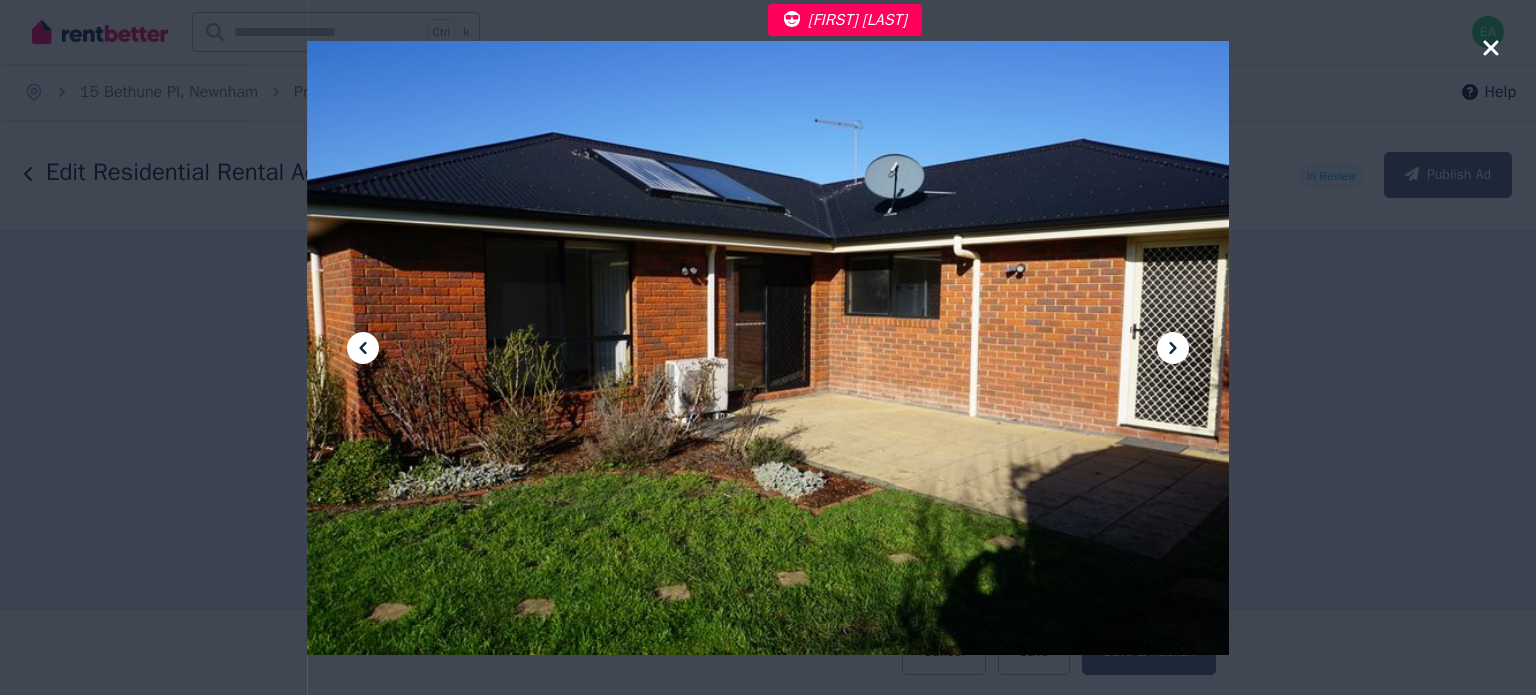 click 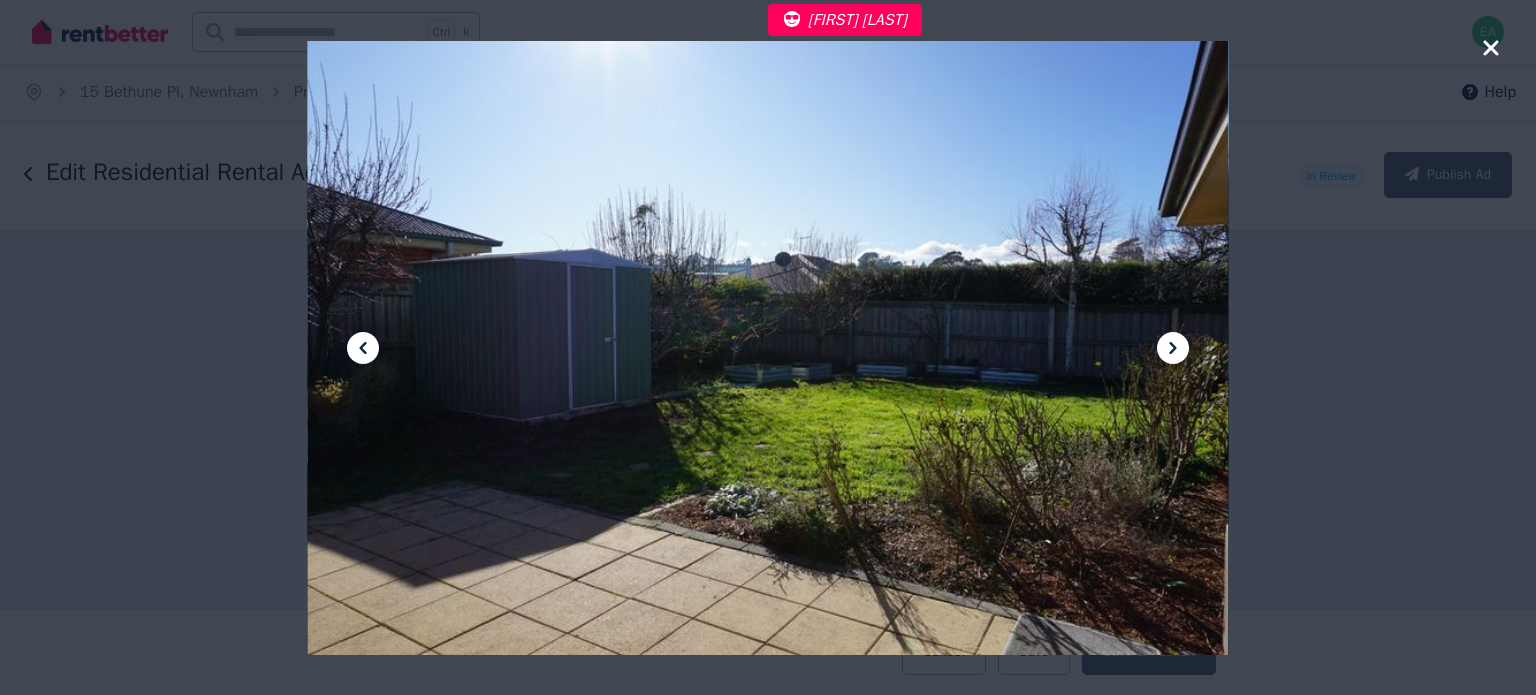 click 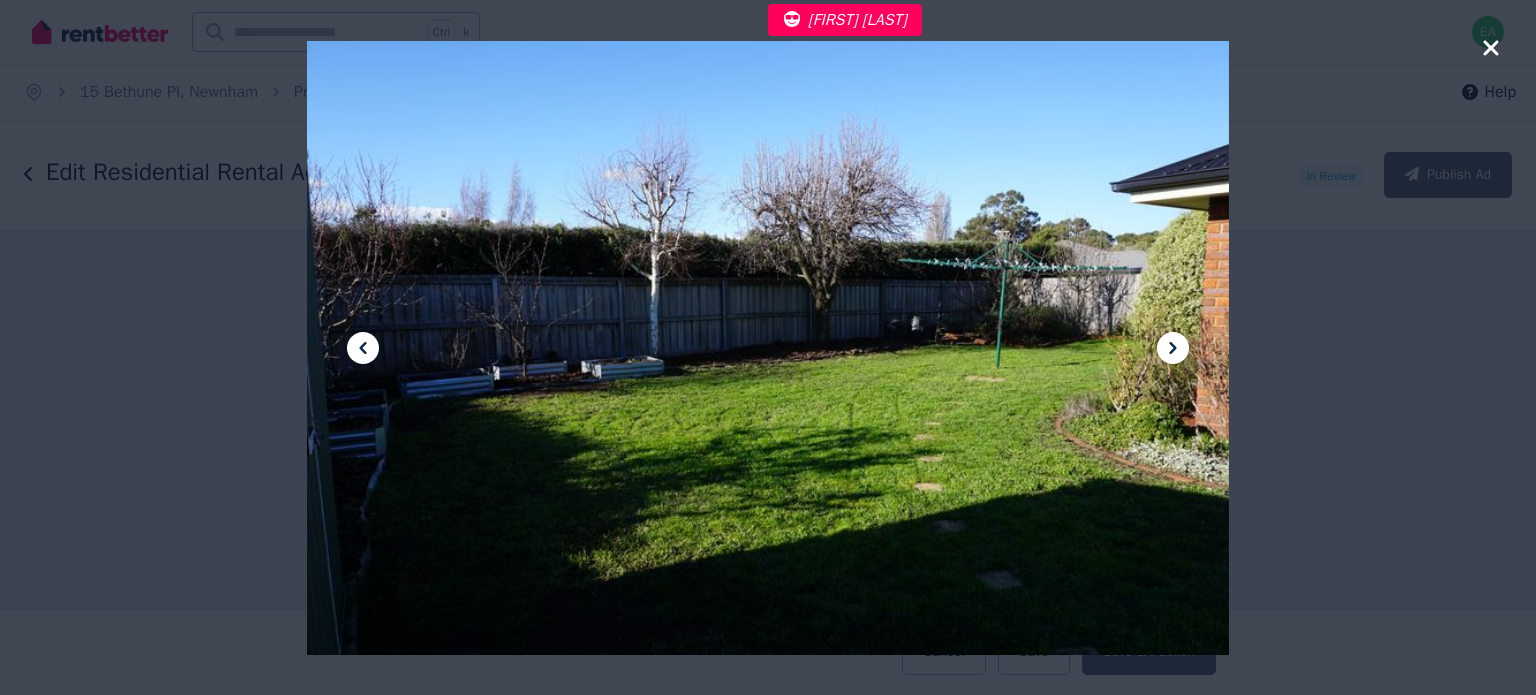 click 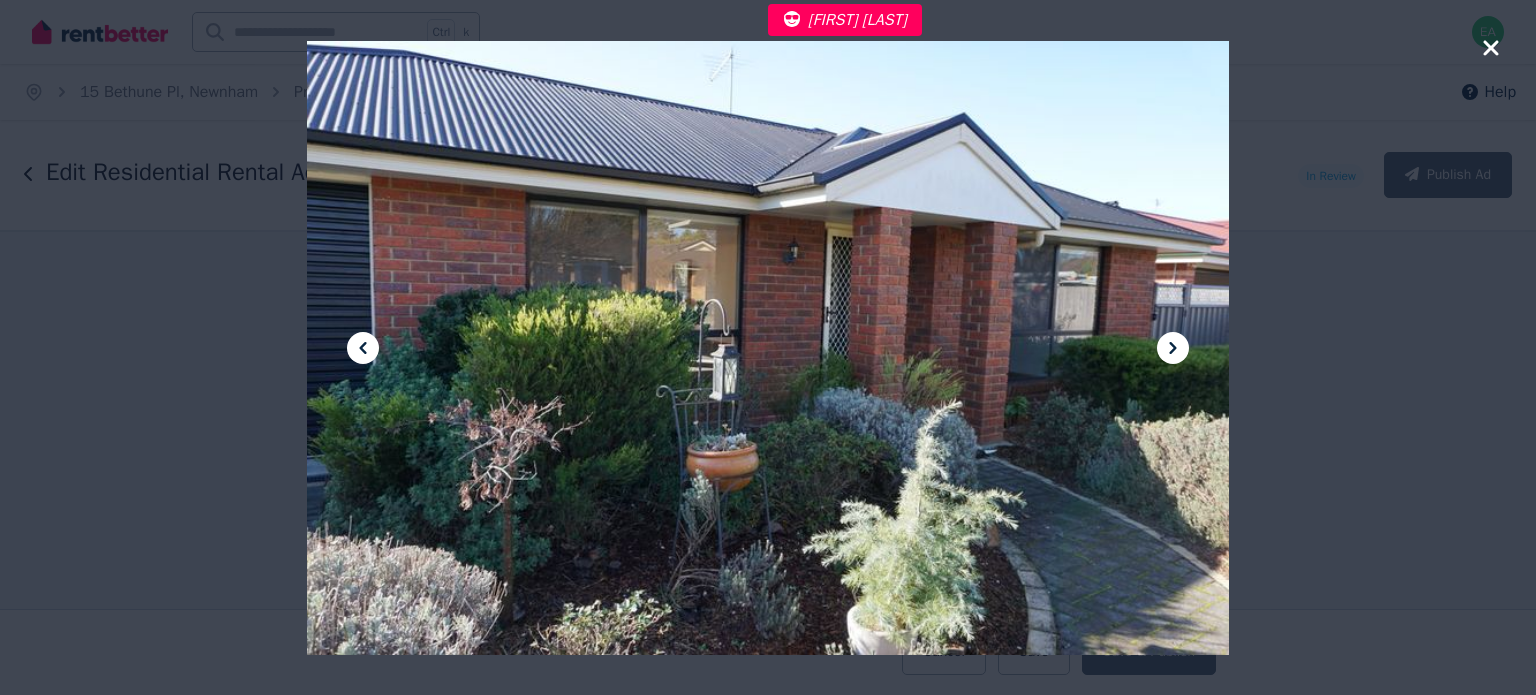 click 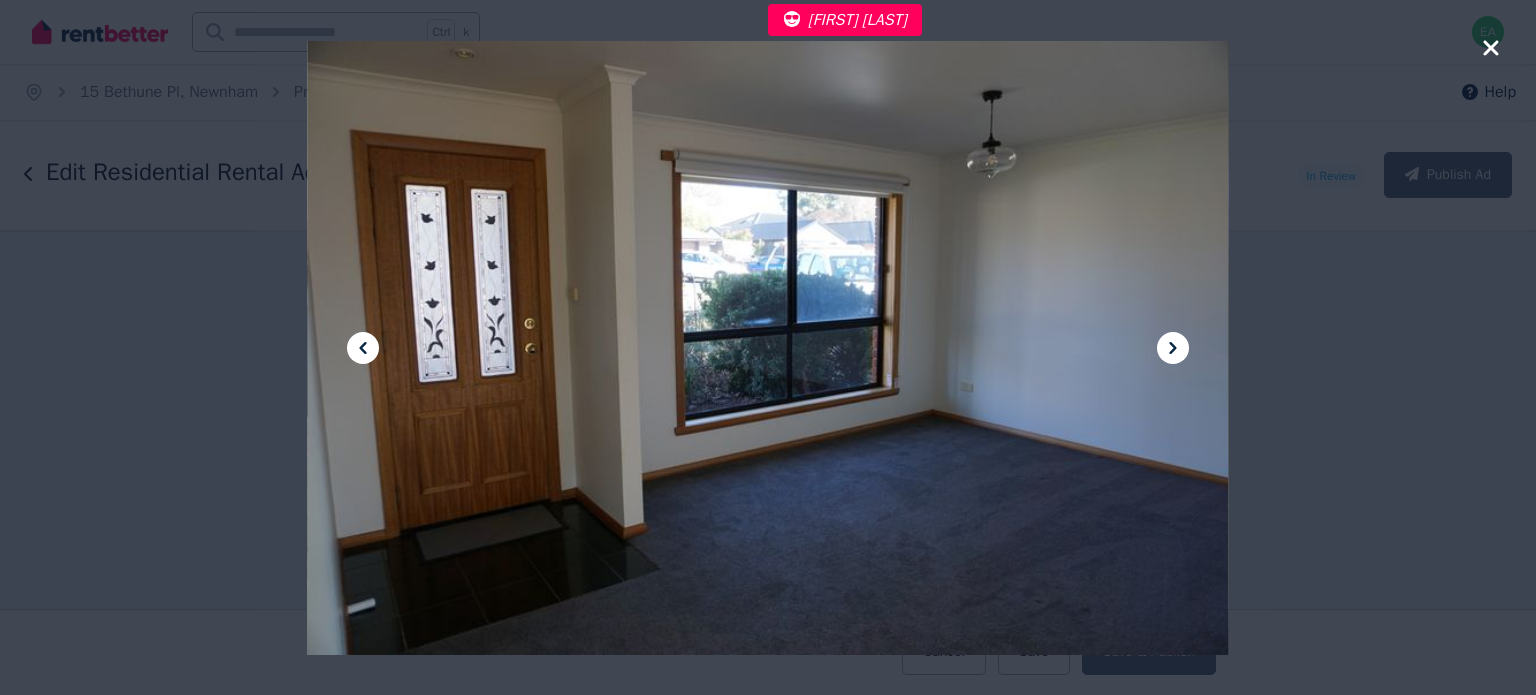 click 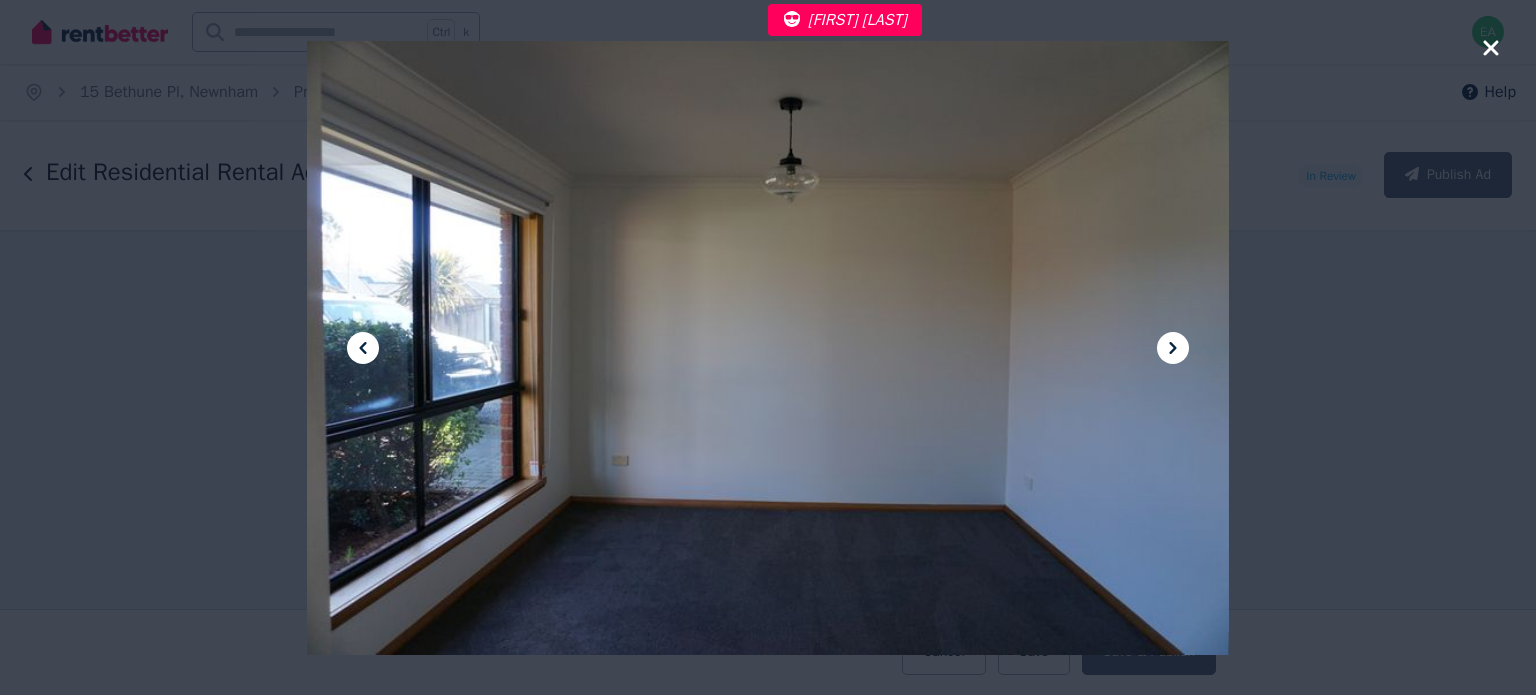 click 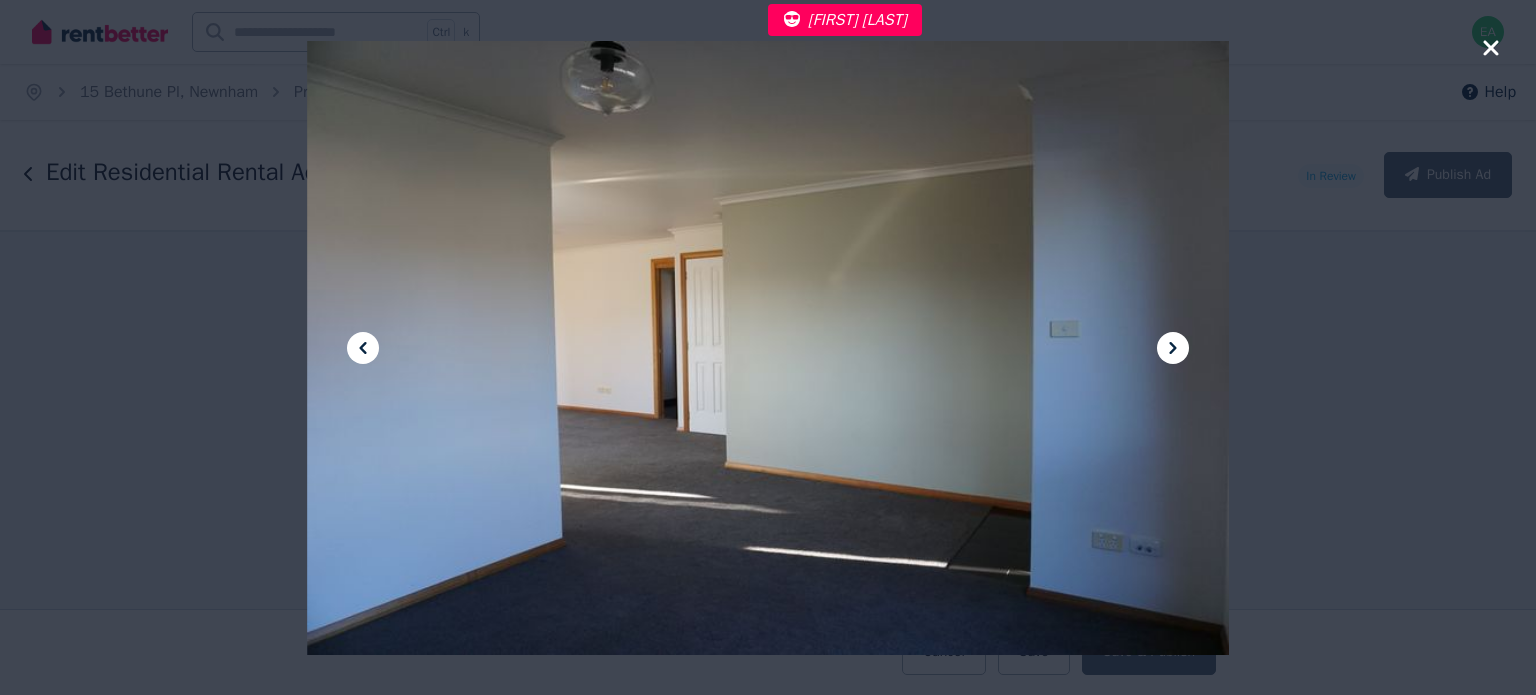 click 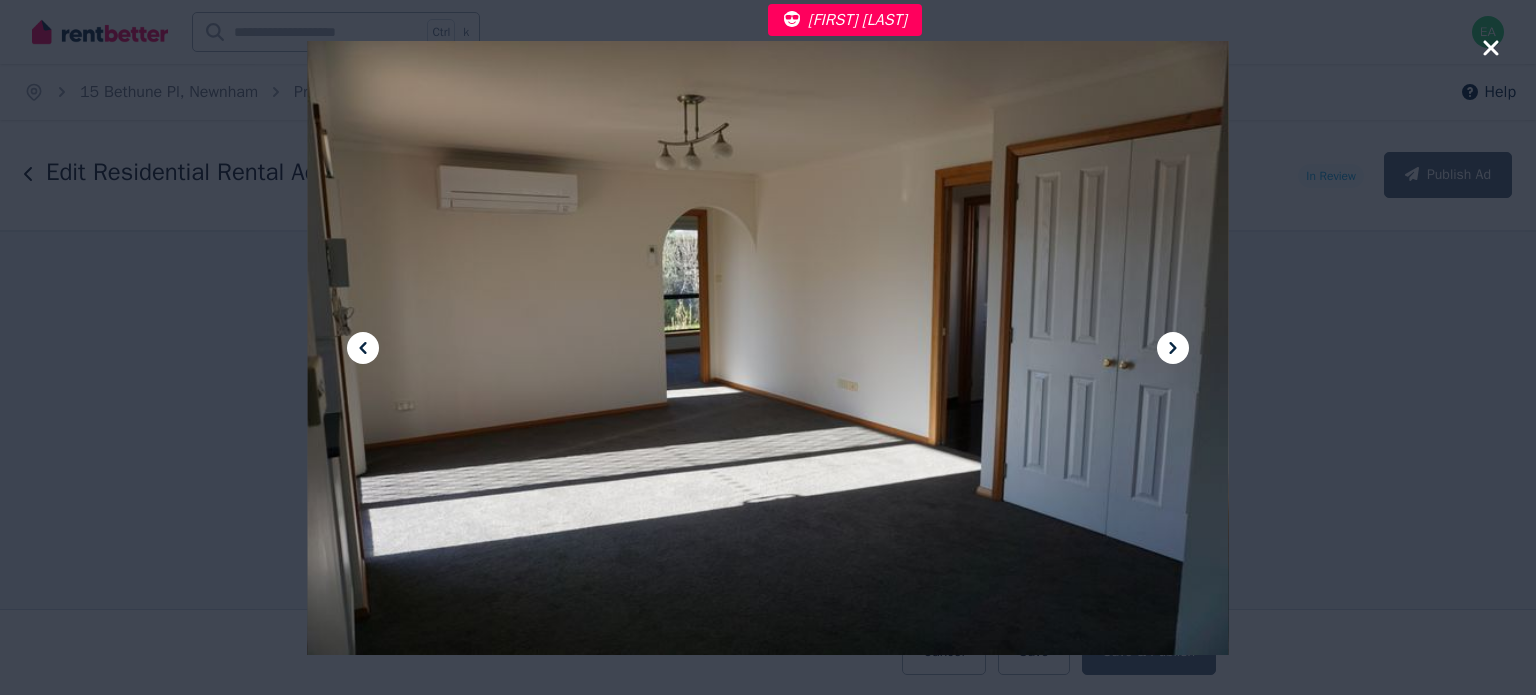 click 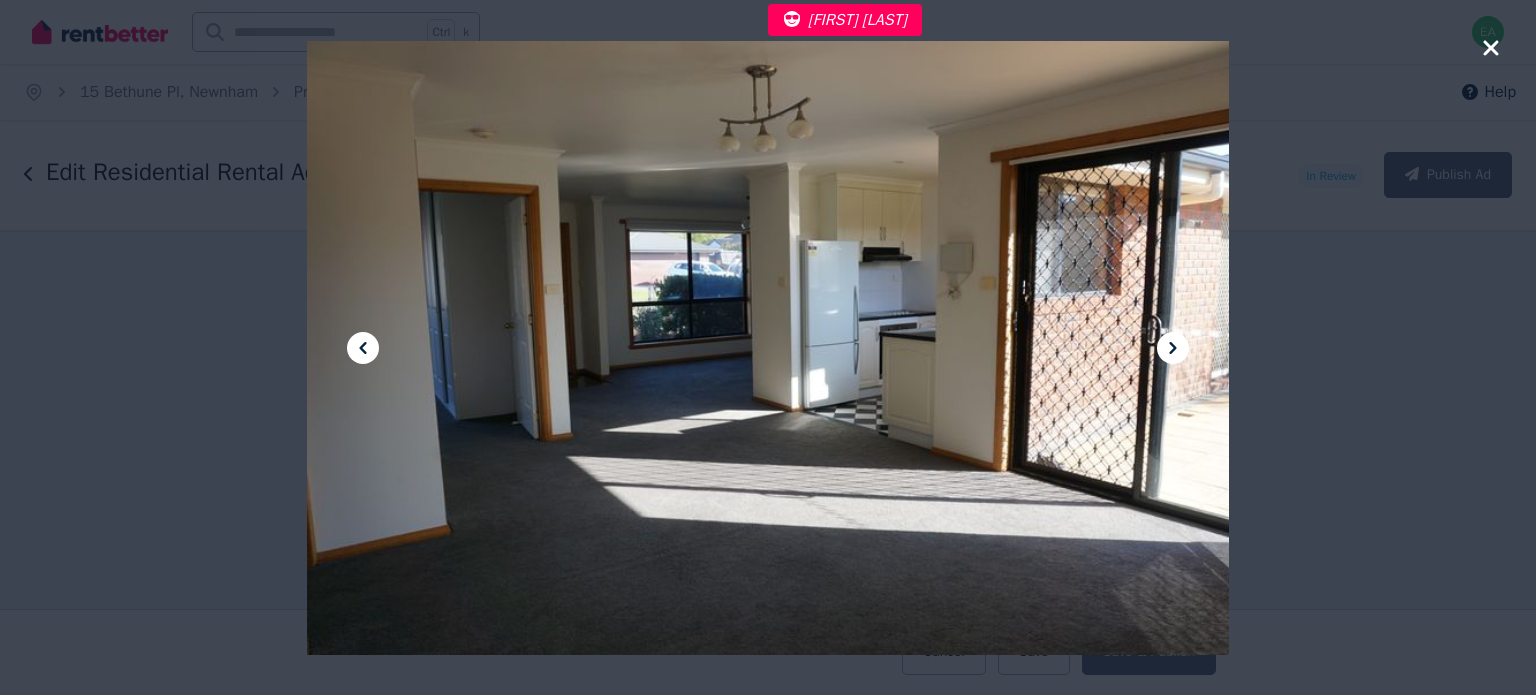 click 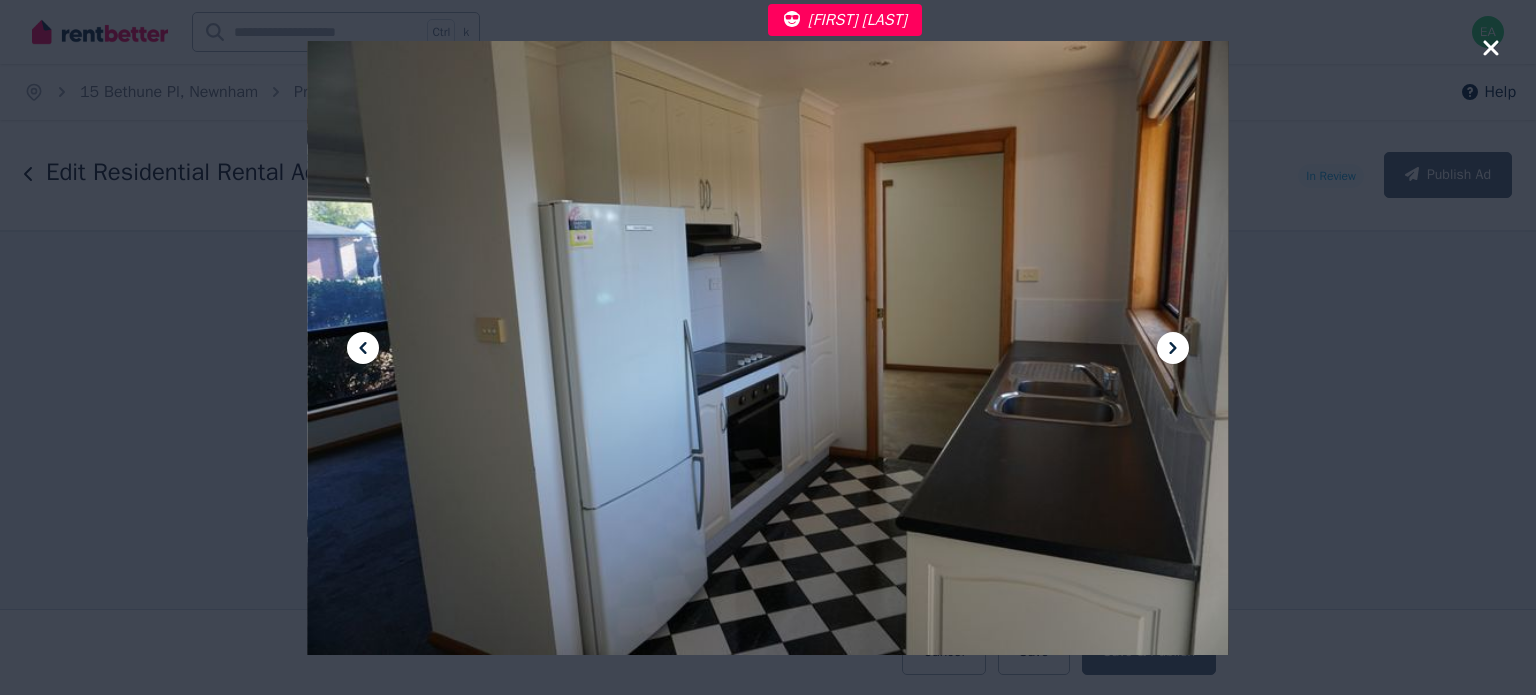 click 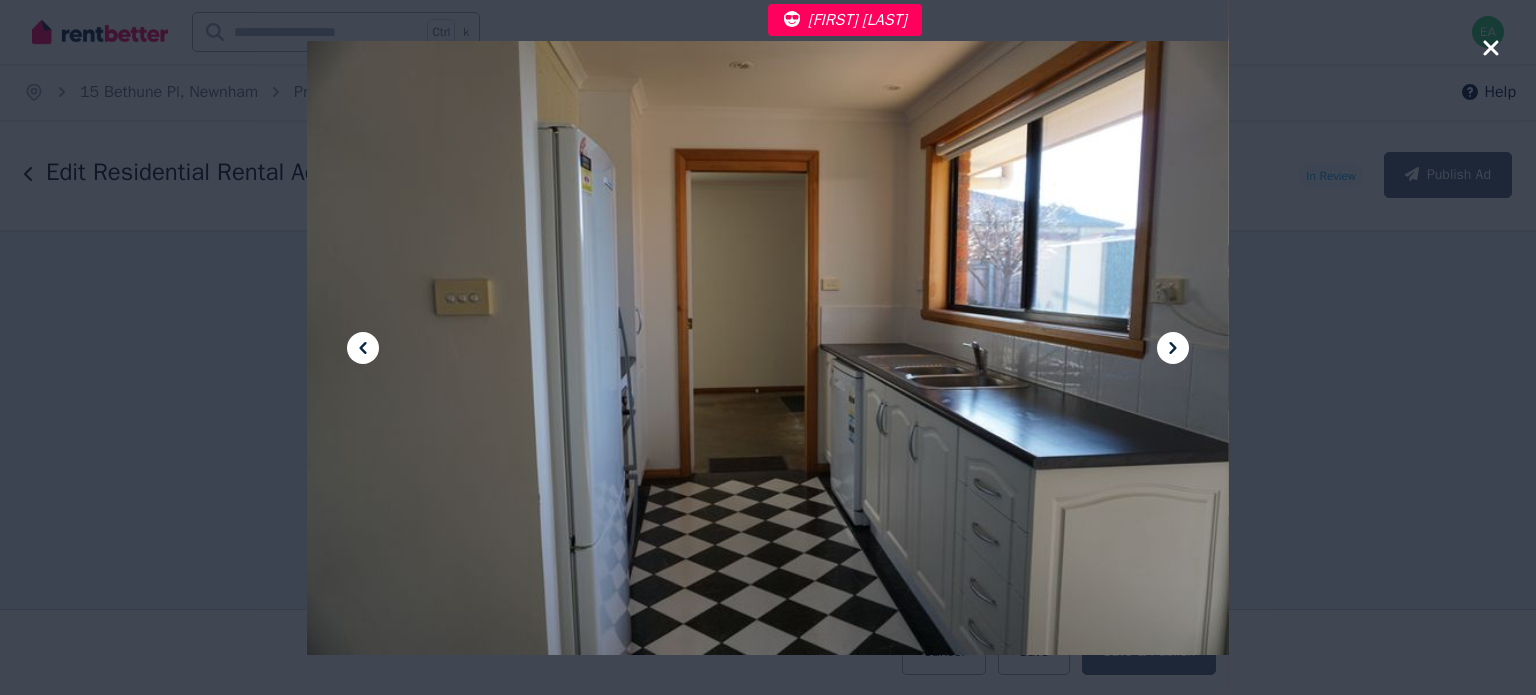 click 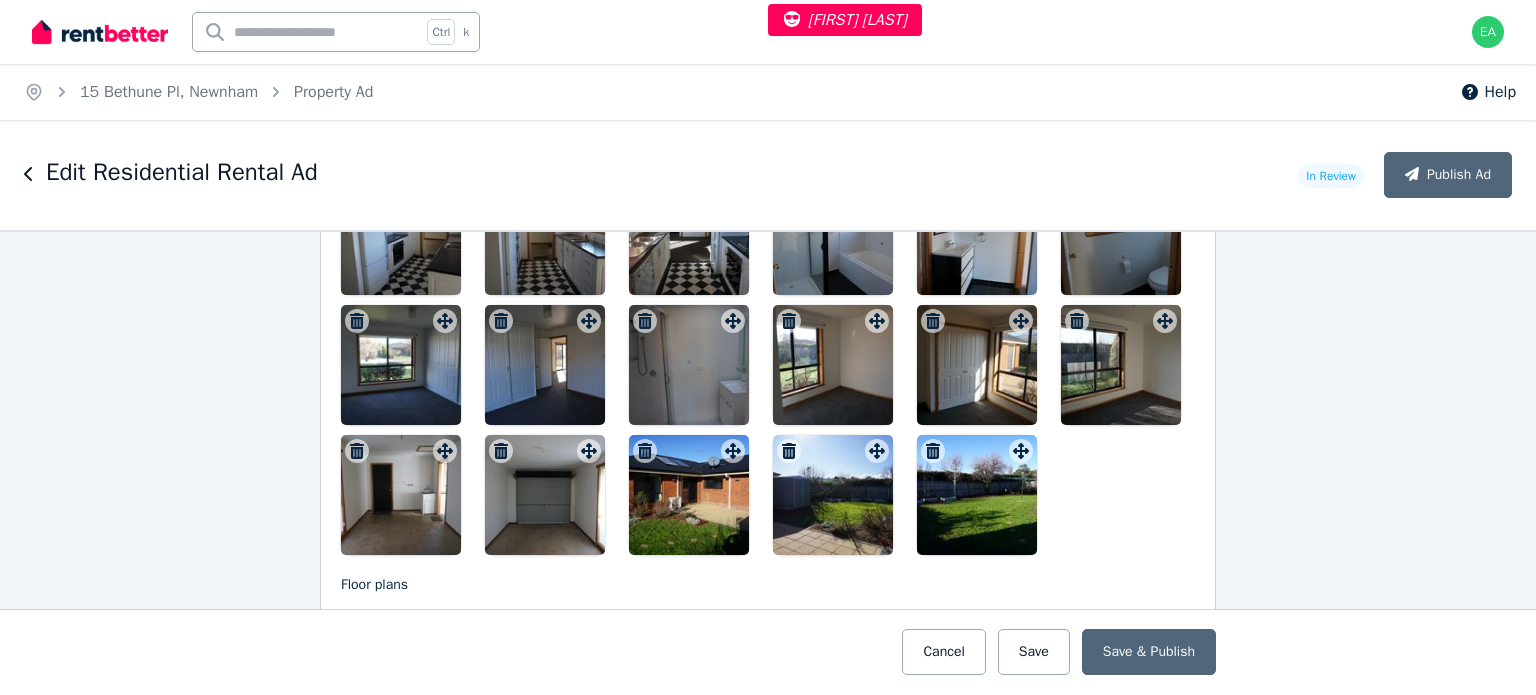 scroll, scrollTop: 3300, scrollLeft: 0, axis: vertical 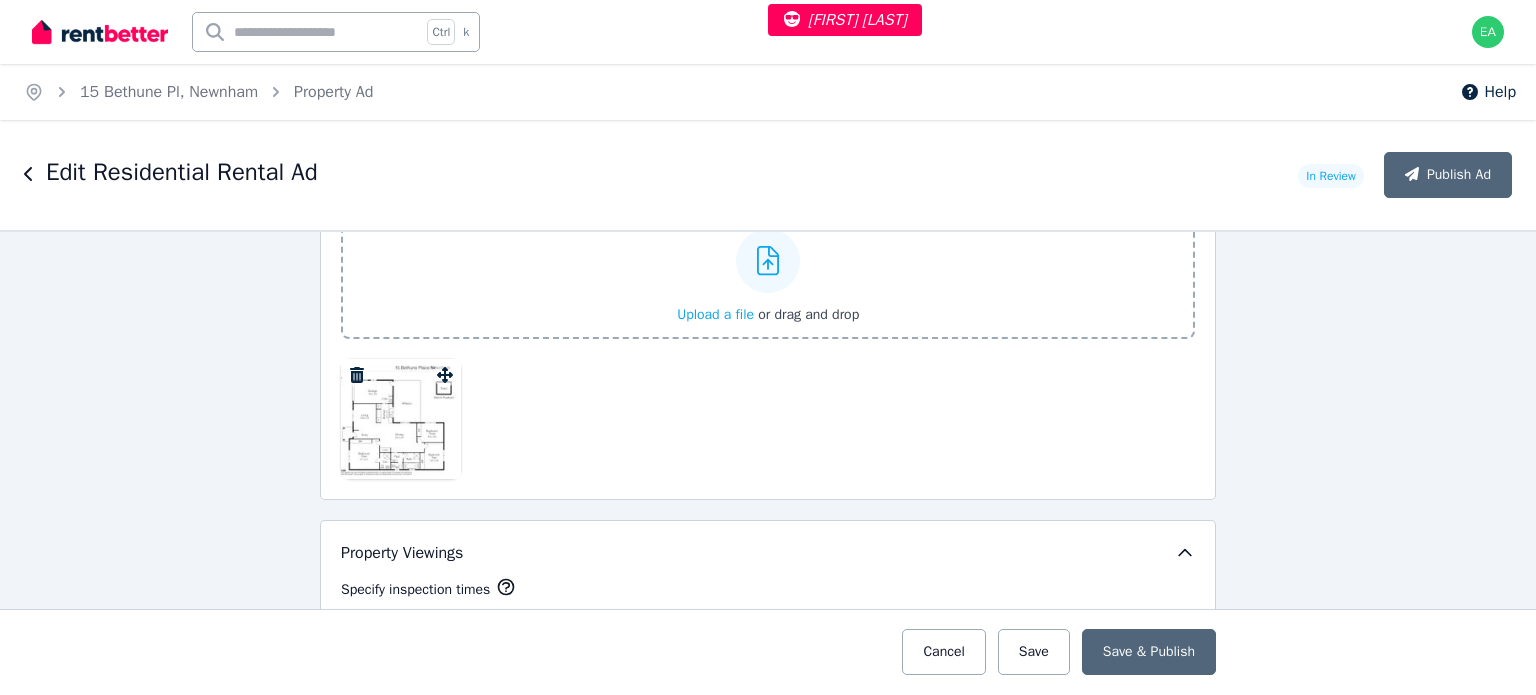 click at bounding box center (401, 419) 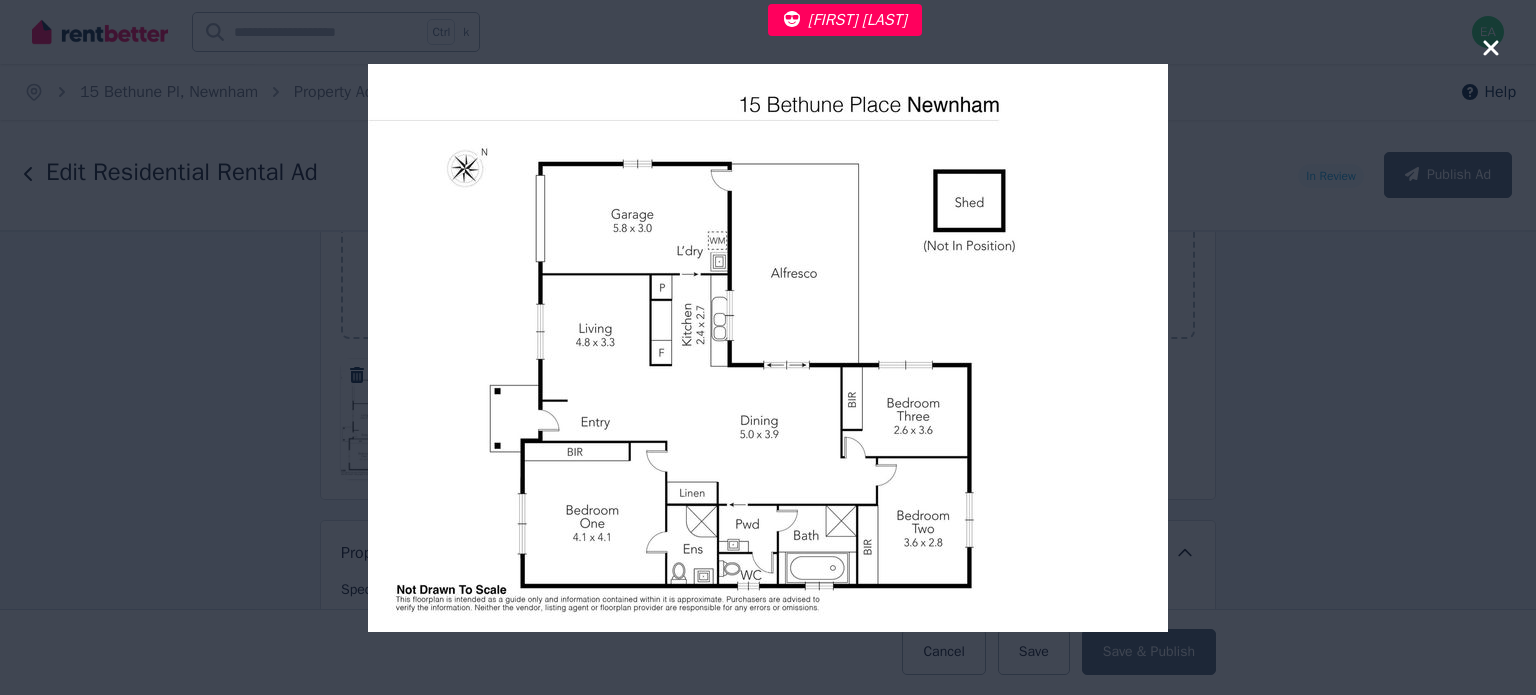 click 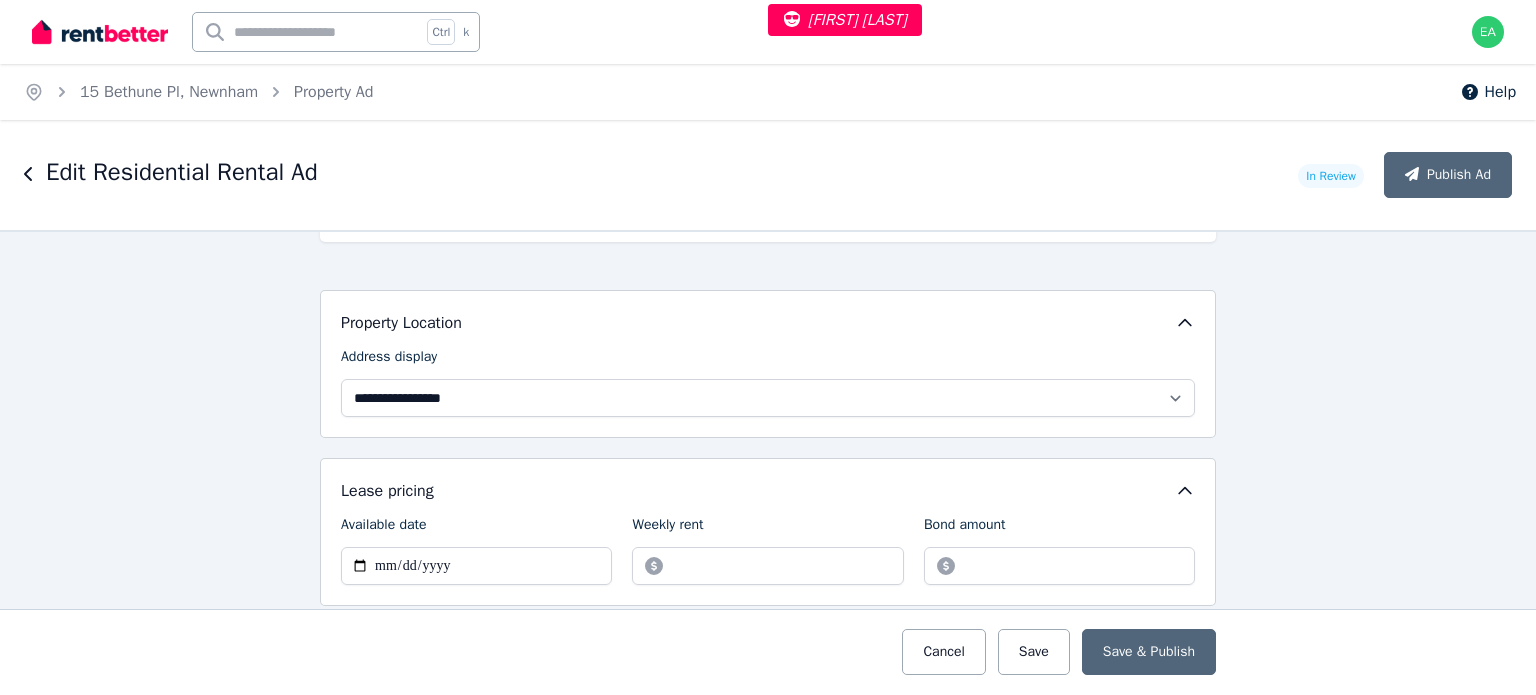 scroll, scrollTop: 0, scrollLeft: 0, axis: both 